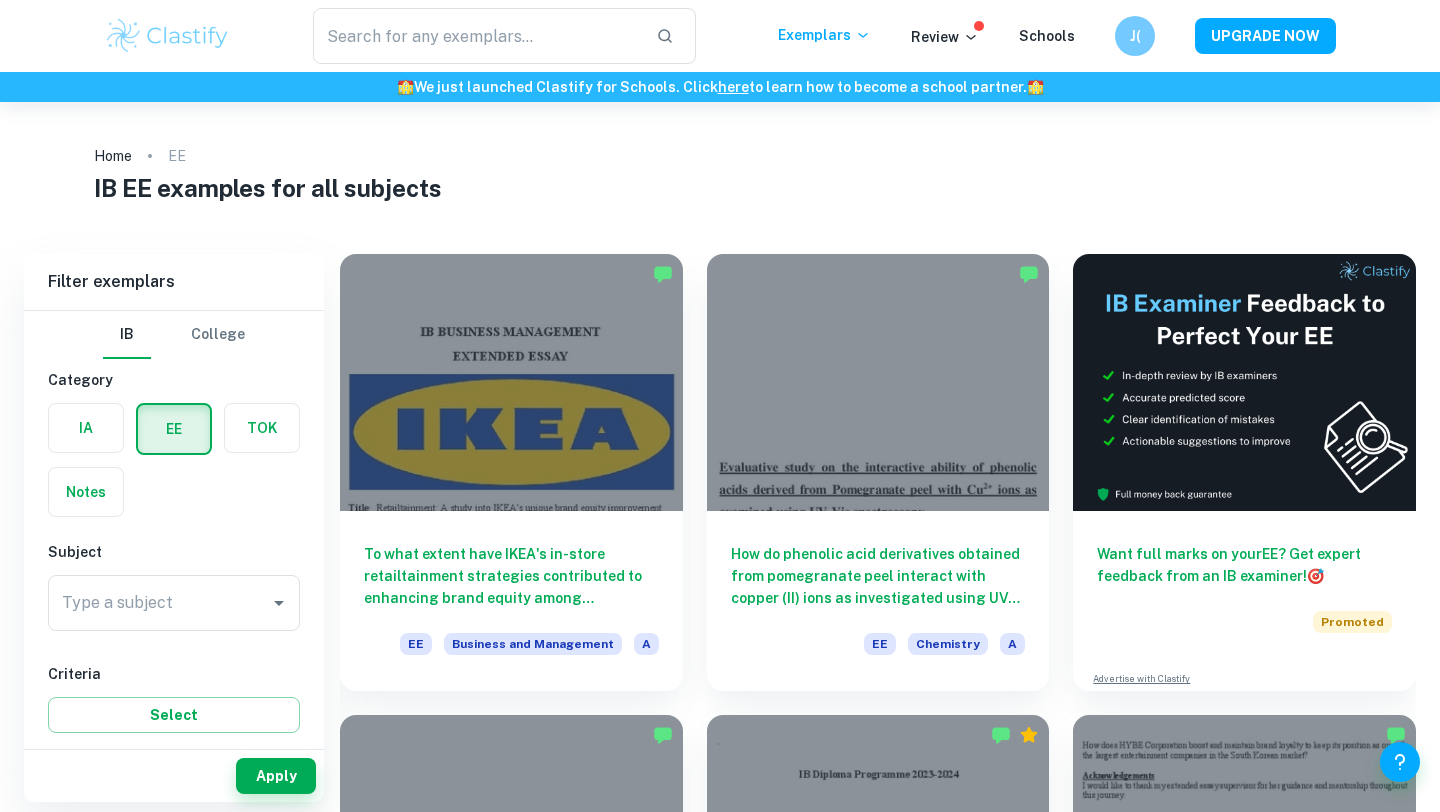 scroll, scrollTop: 0, scrollLeft: 0, axis: both 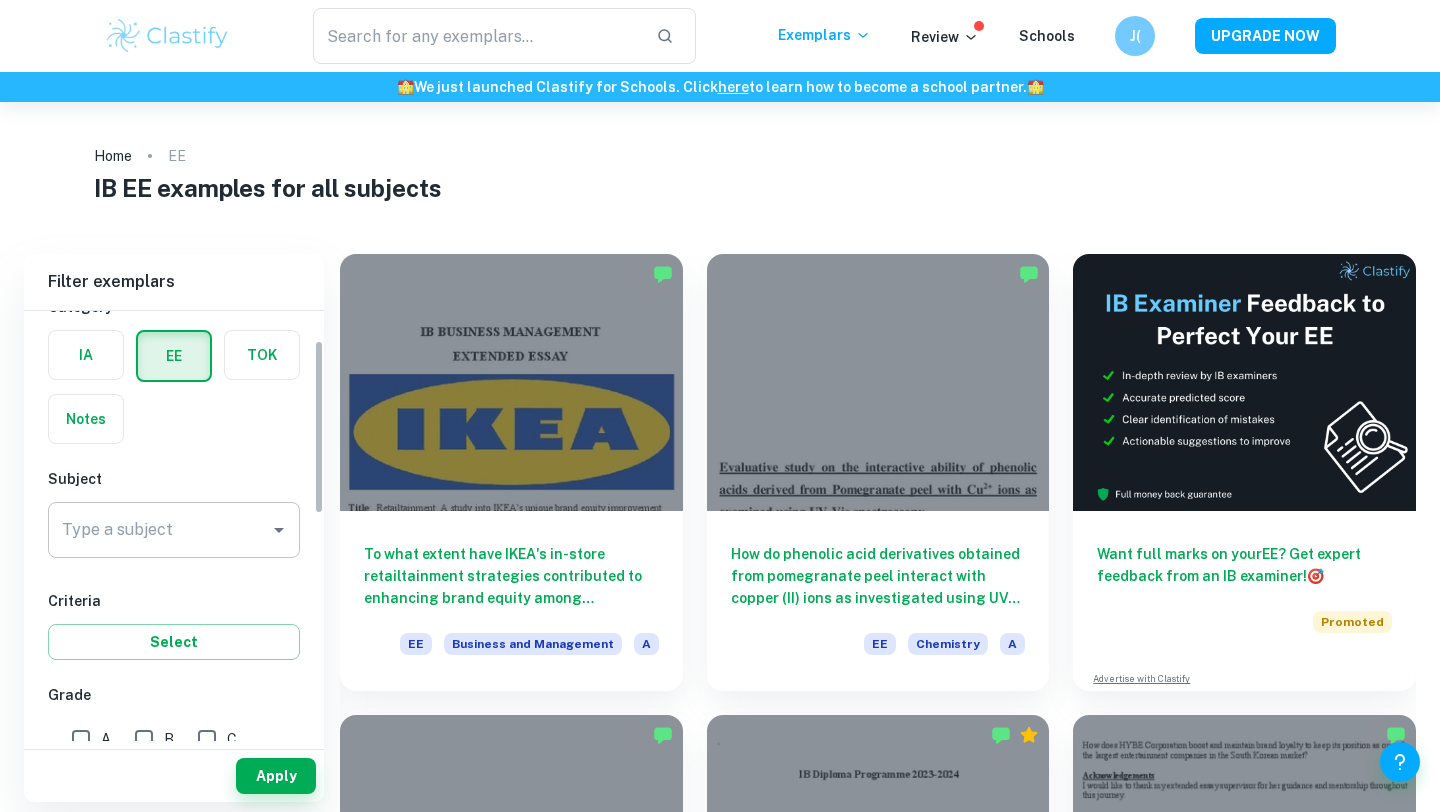 click on "Type a subject" at bounding box center (174, 530) 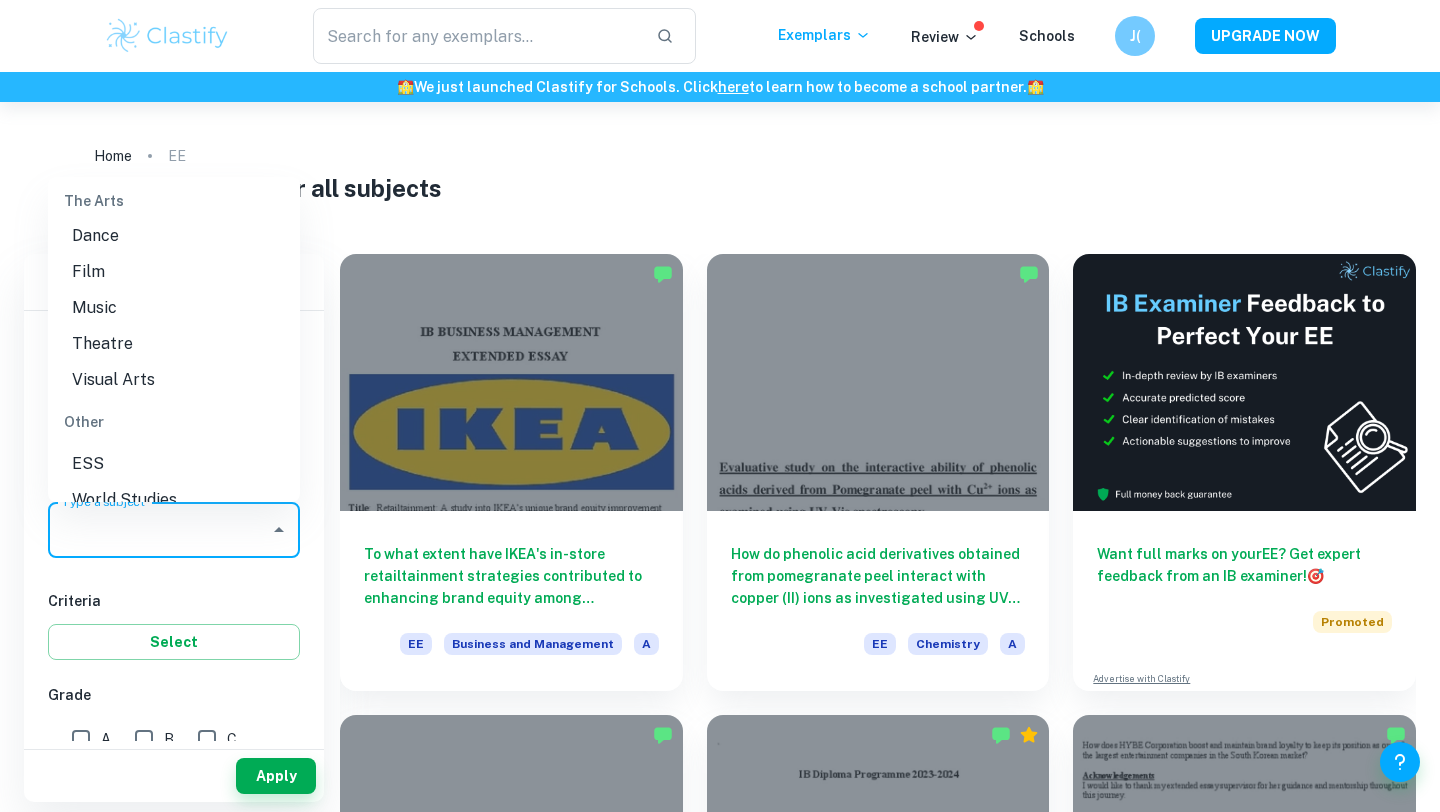 scroll, scrollTop: 2691, scrollLeft: 0, axis: vertical 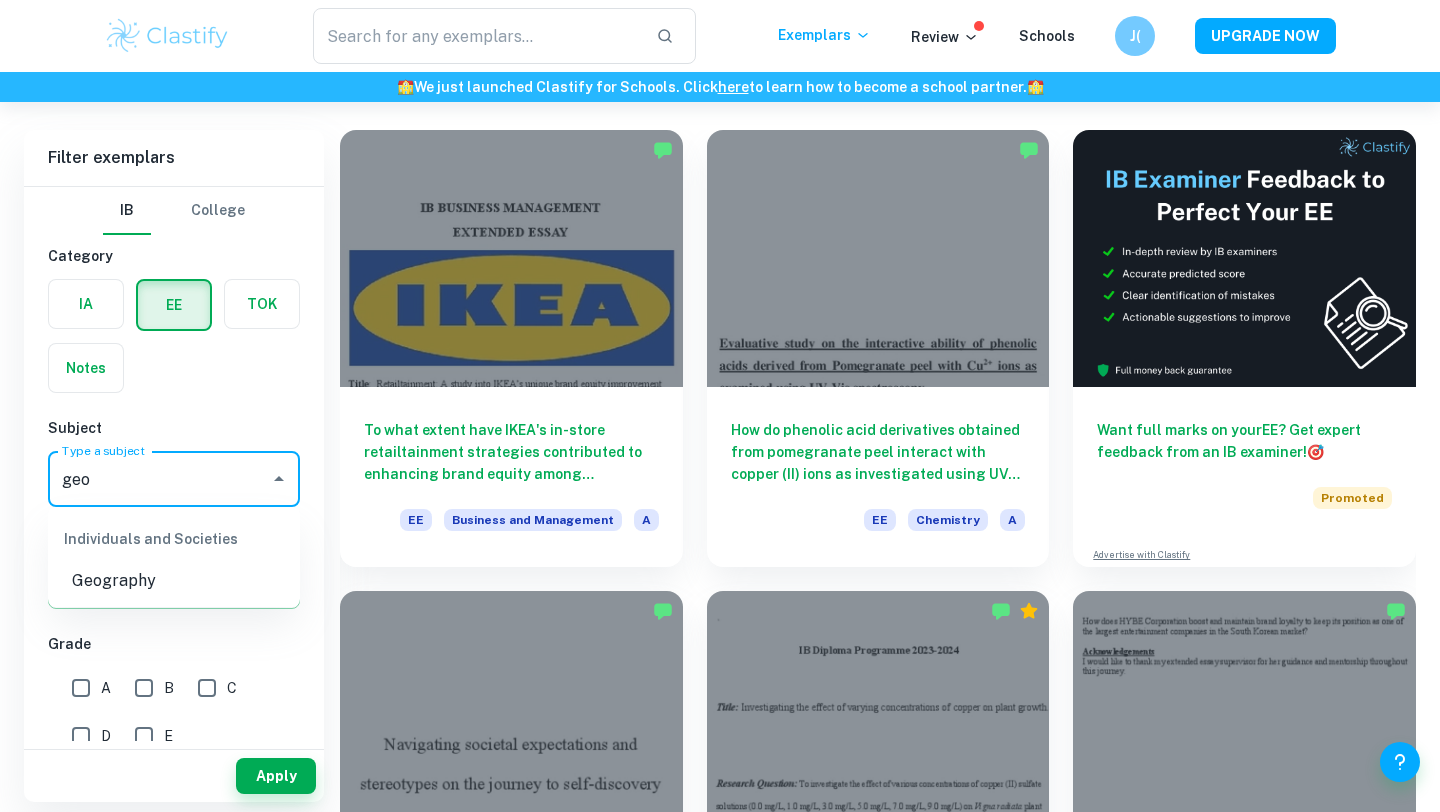 click on "Geography" at bounding box center (174, 581) 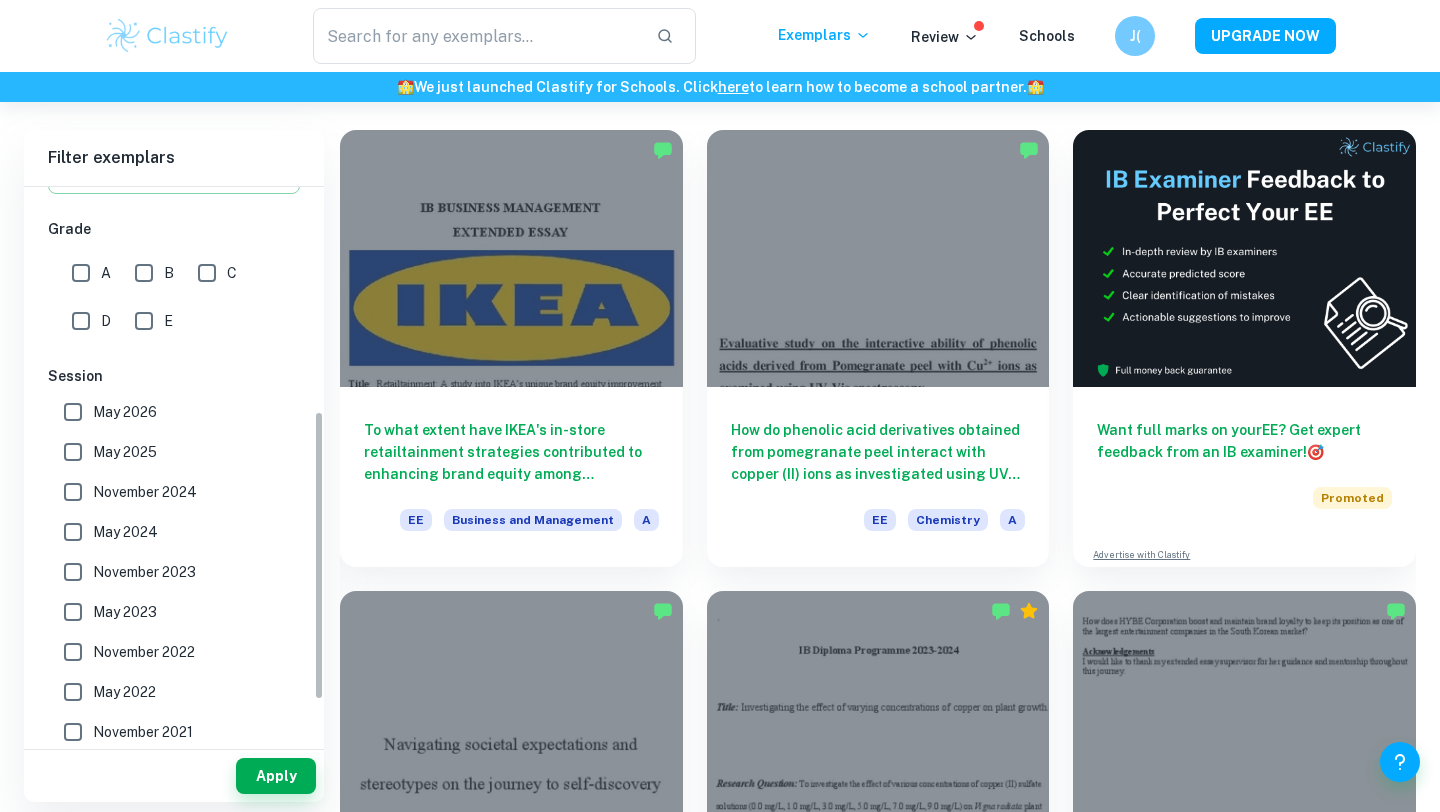 scroll, scrollTop: 446, scrollLeft: 0, axis: vertical 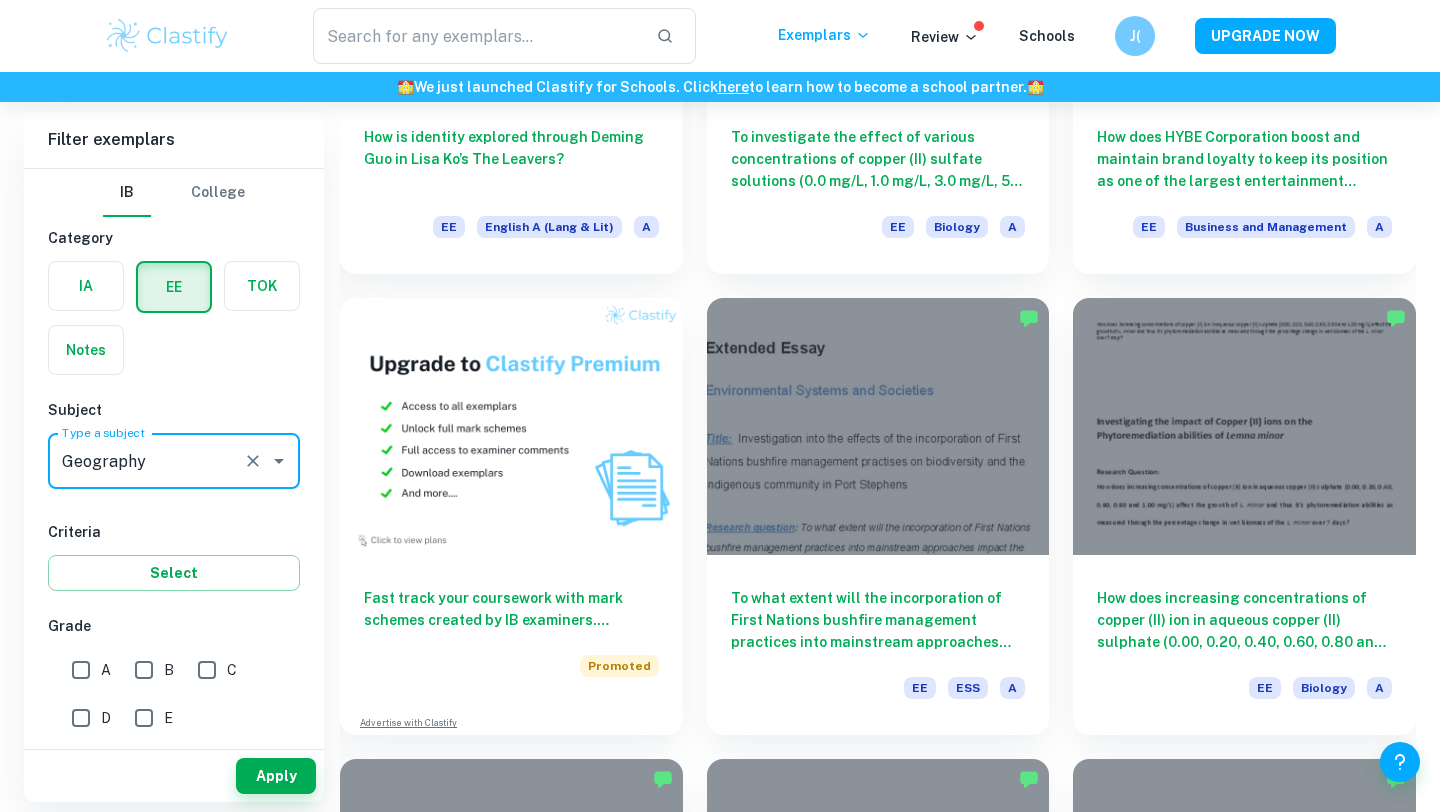 type on "Geography" 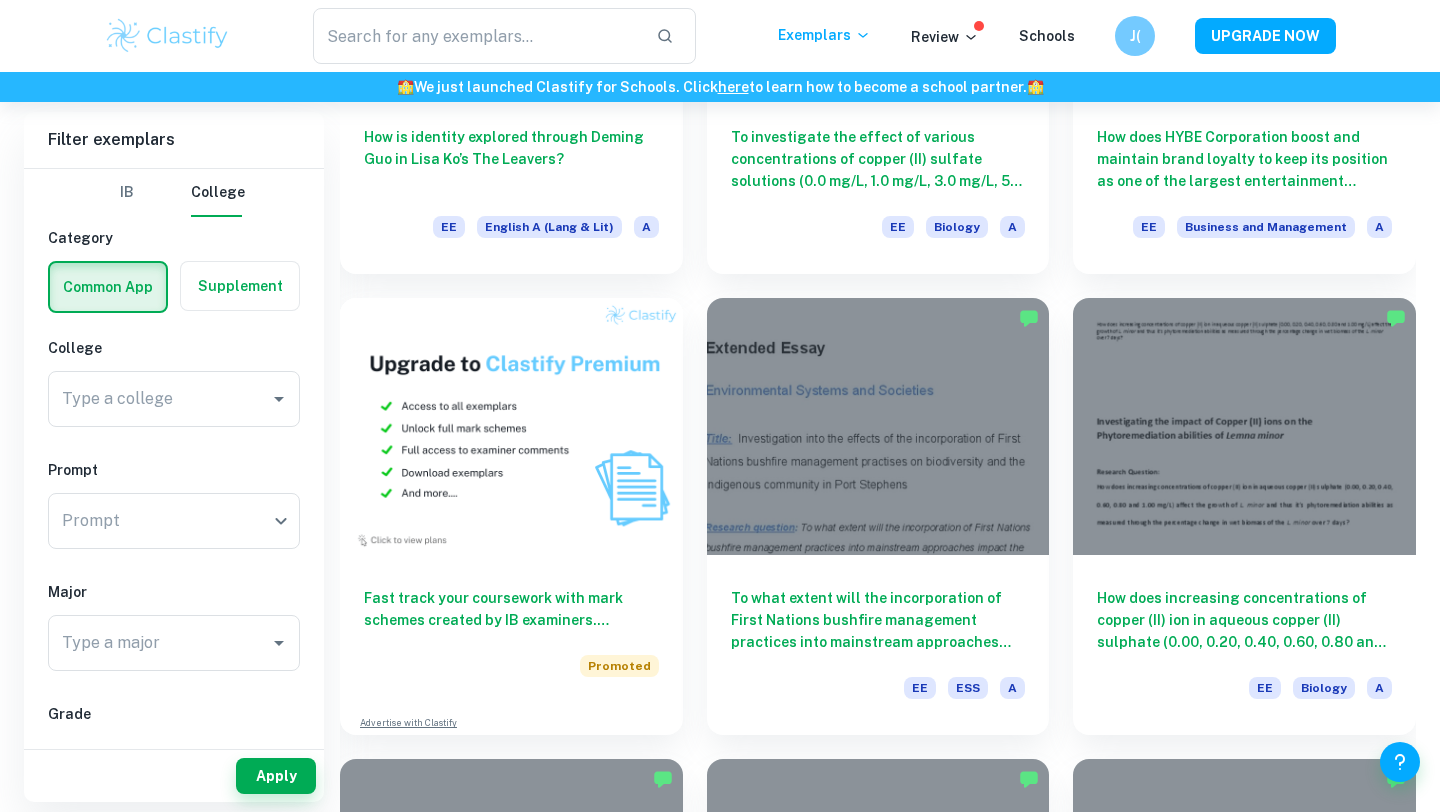 click on "IB" at bounding box center [127, 193] 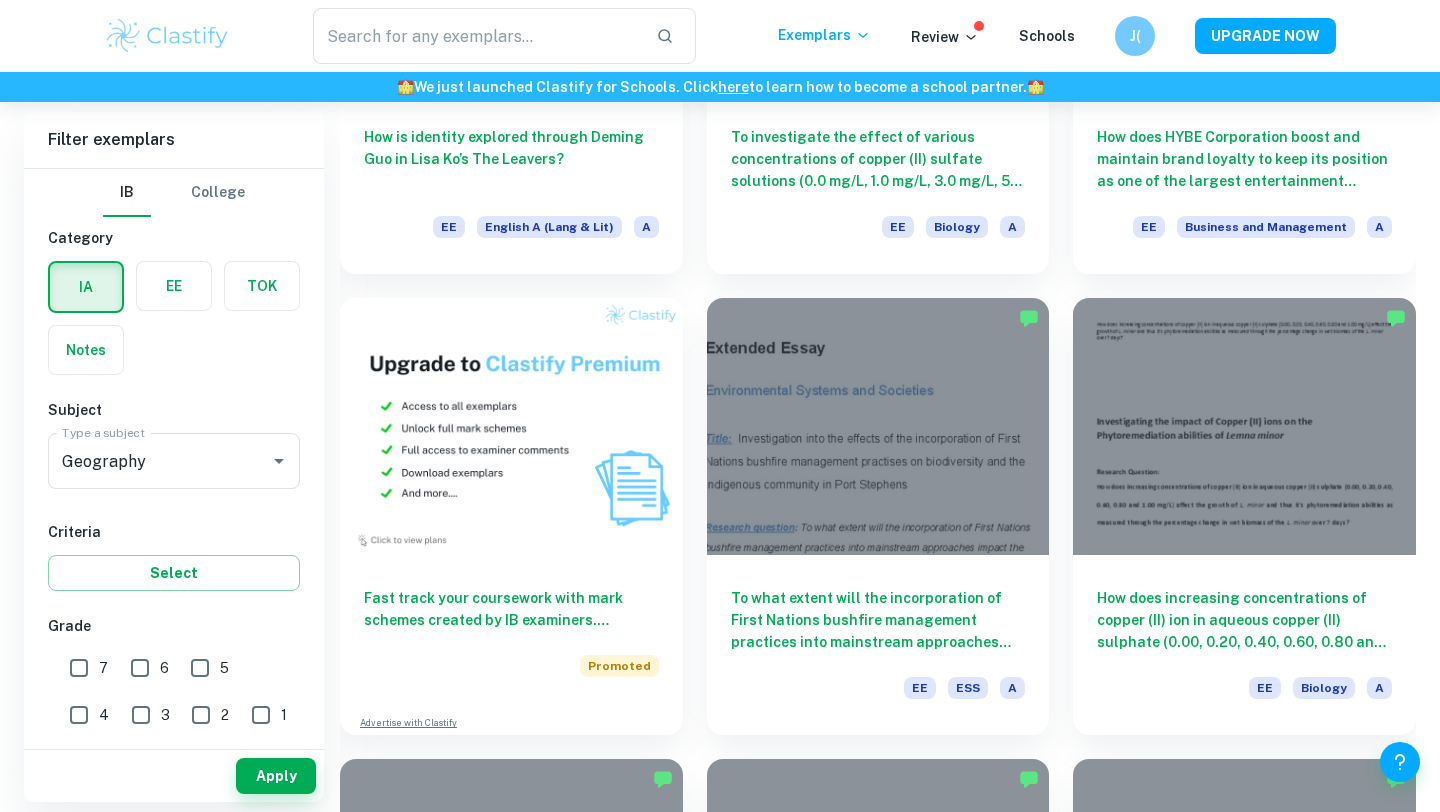 click at bounding box center (174, 286) 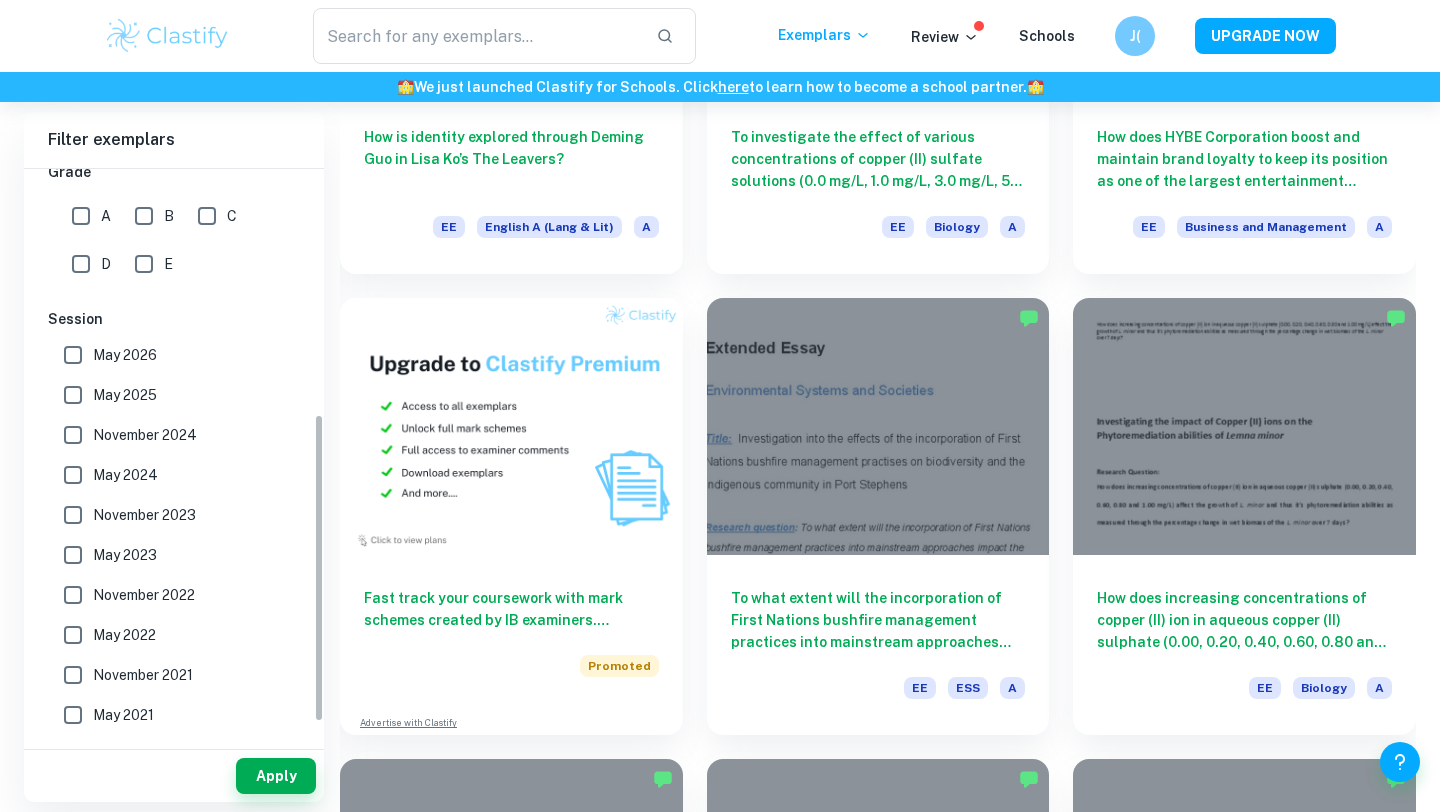 scroll, scrollTop: 488, scrollLeft: 0, axis: vertical 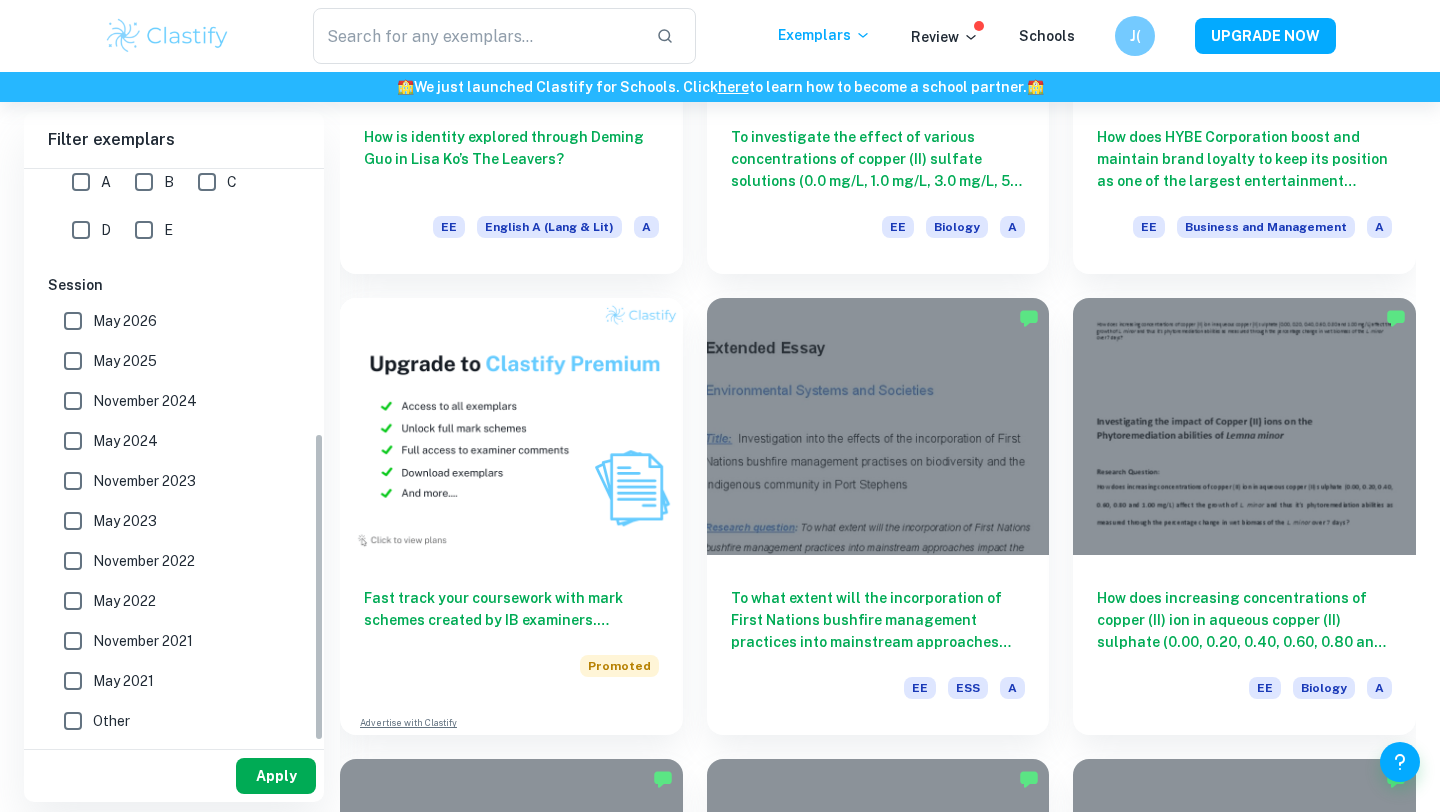 click on "Apply" at bounding box center [276, 776] 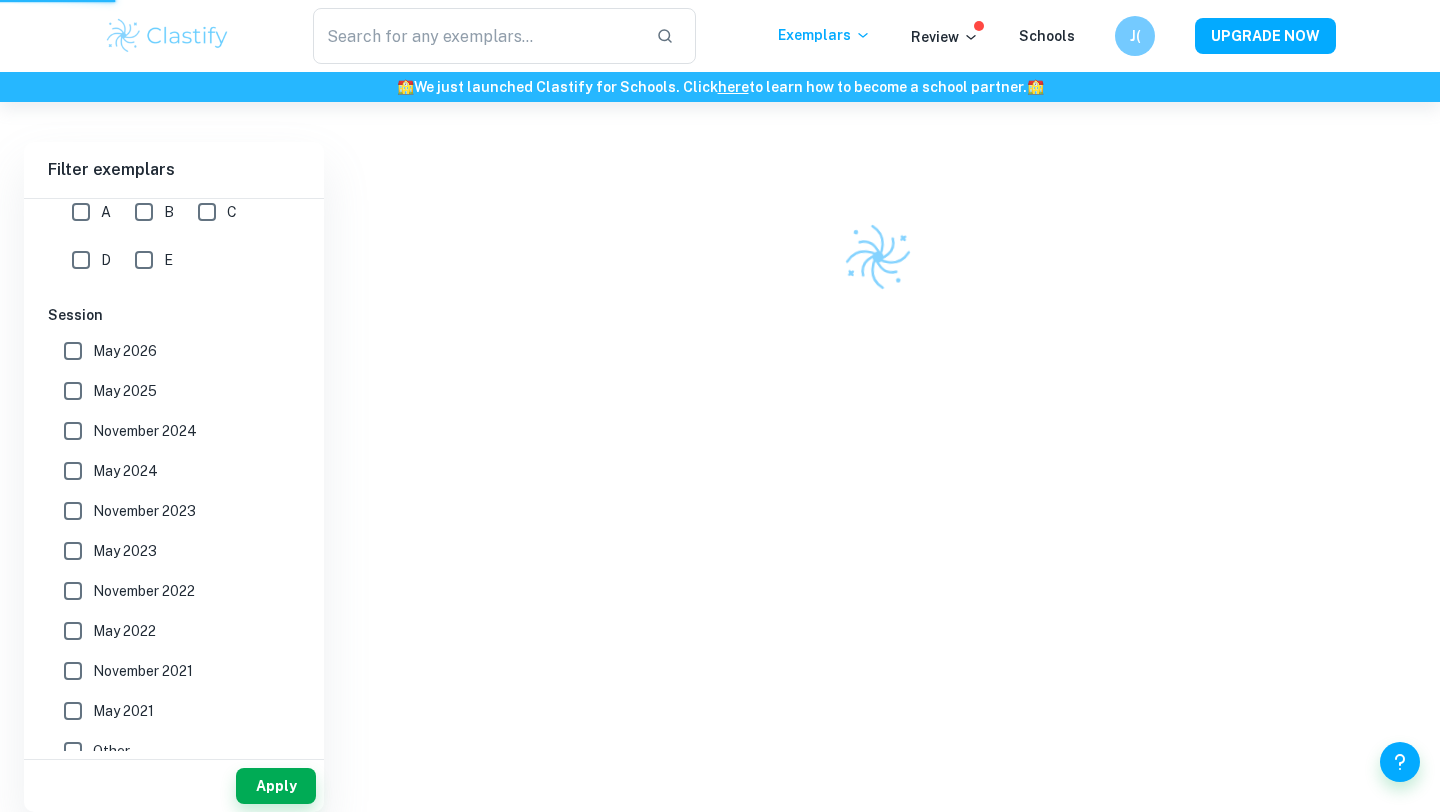 scroll, scrollTop: 102, scrollLeft: 0, axis: vertical 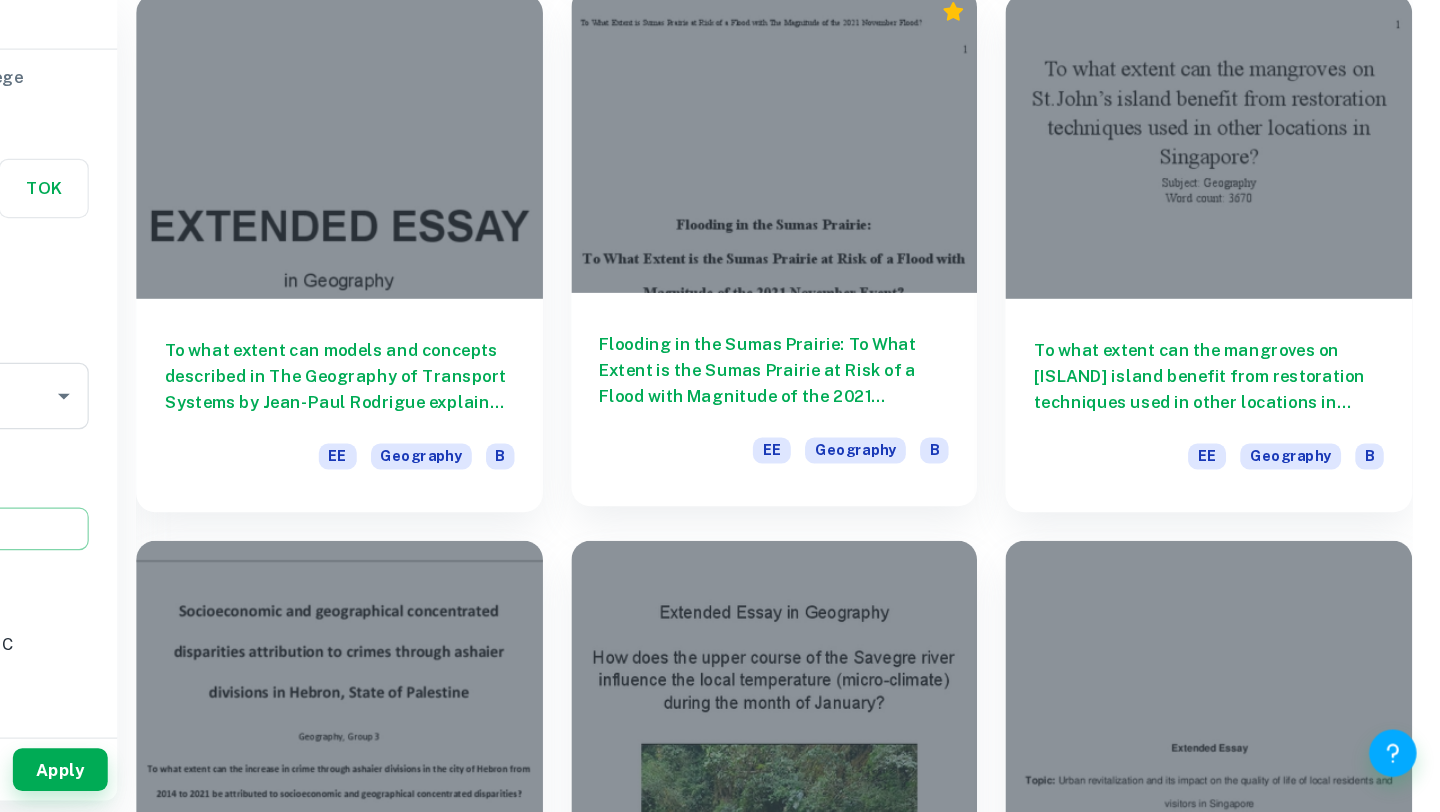 drag, startPoint x: 958, startPoint y: 481, endPoint x: 897, endPoint y: 470, distance: 61.983868 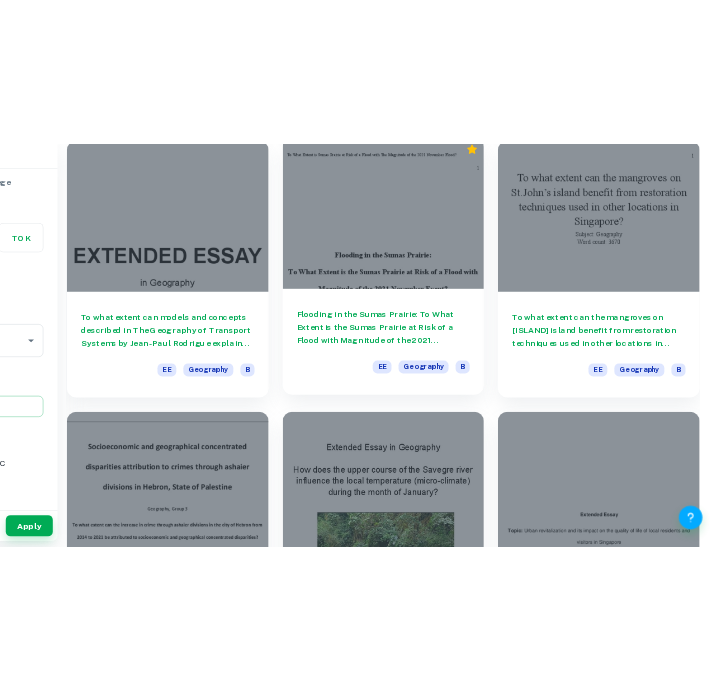 scroll, scrollTop: 1995, scrollLeft: 0, axis: vertical 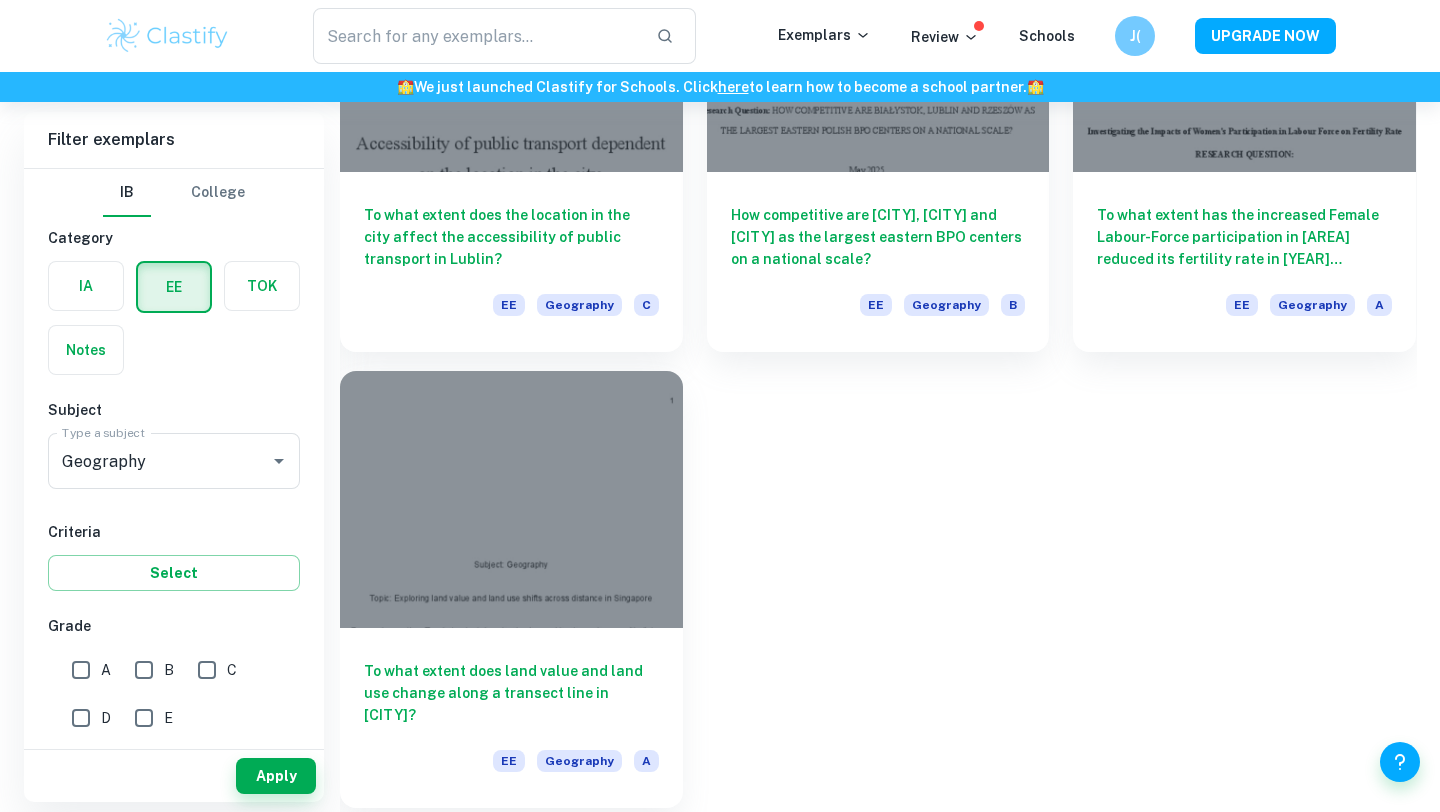 click on "To what extent does land value and land use change along a transect line in [CITY]?" at bounding box center [511, 693] 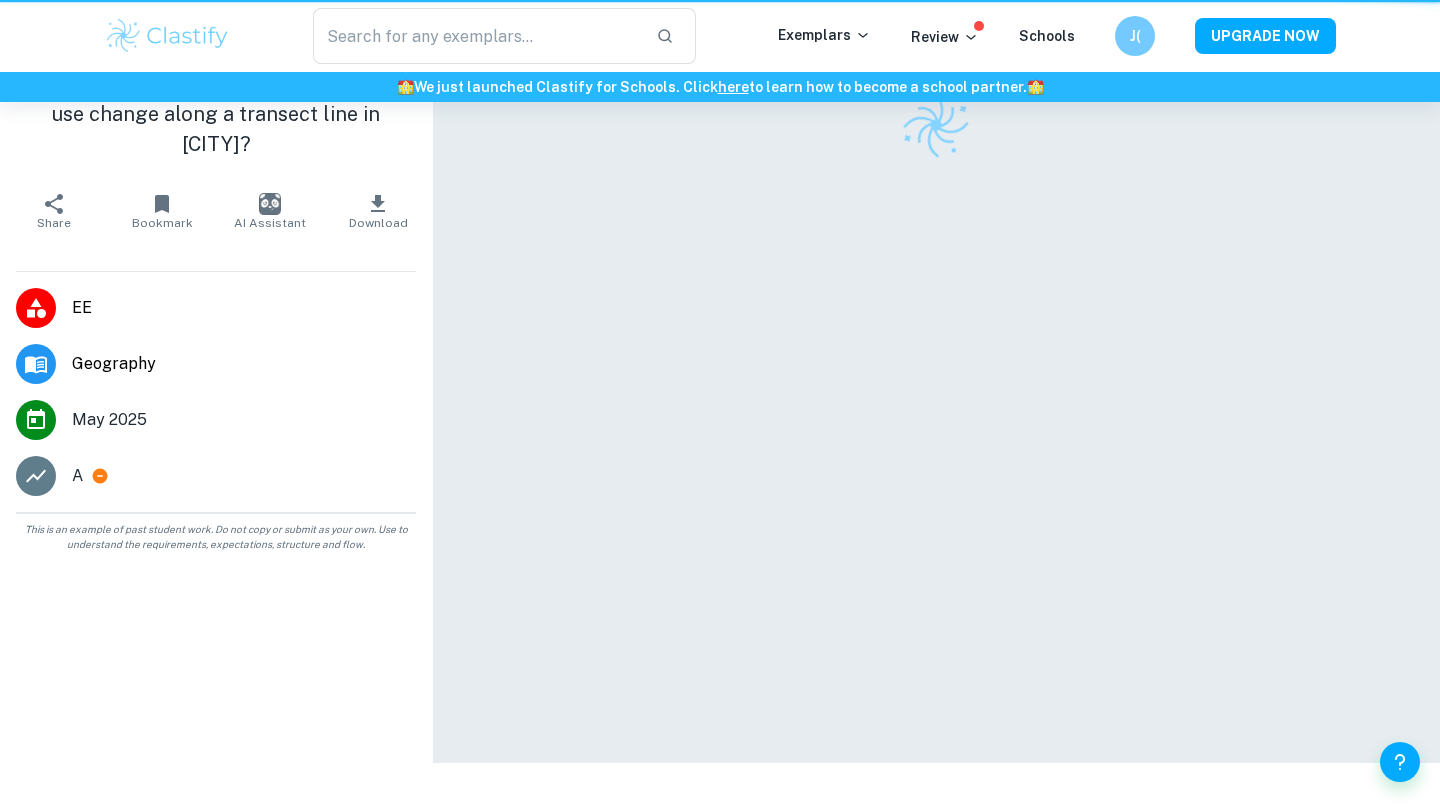 scroll, scrollTop: 0, scrollLeft: 0, axis: both 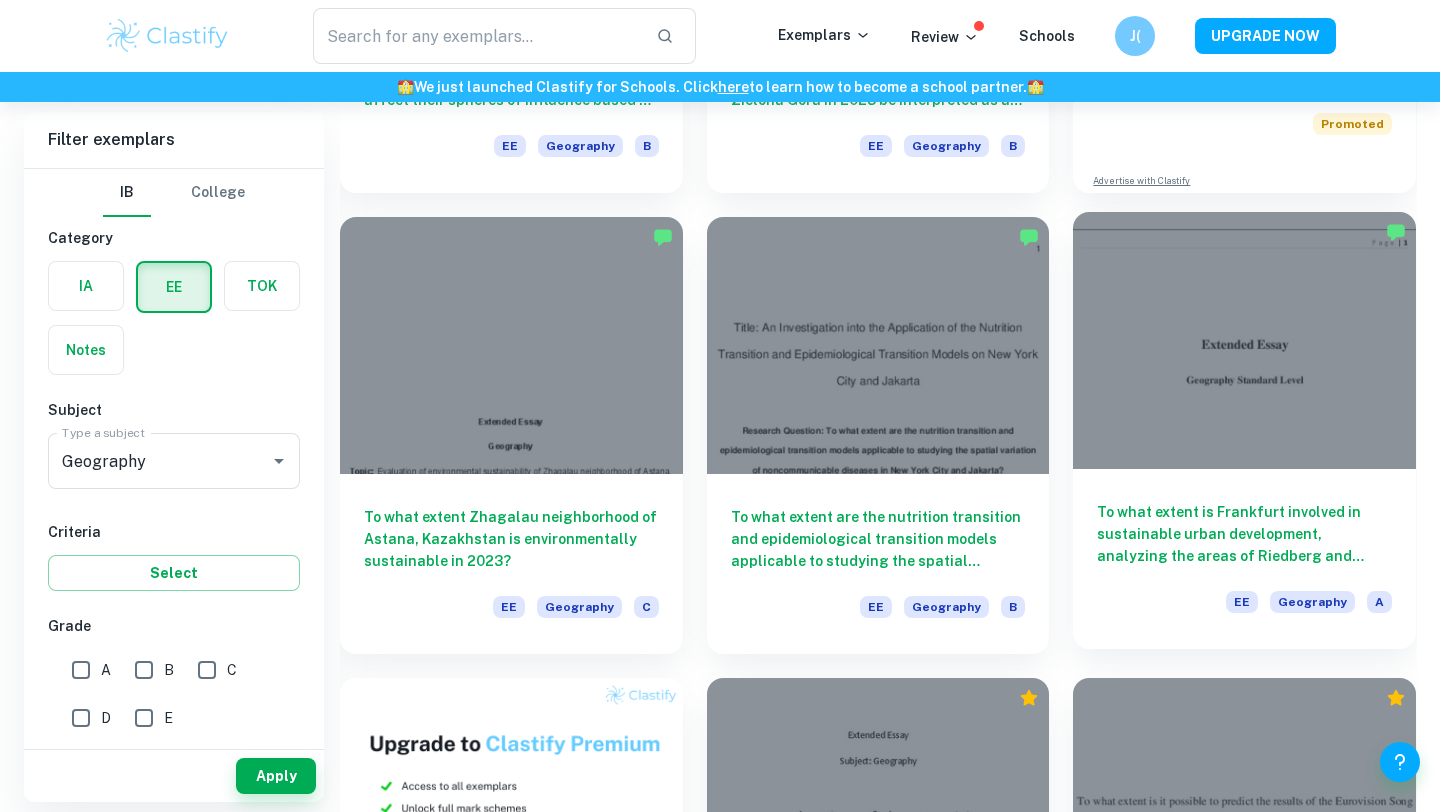 click on "To what extent is [CITY] involved in sustainable urban development, analyzing the areas of [AREA] and [AREA]? EE Geography A" at bounding box center (1244, 559) 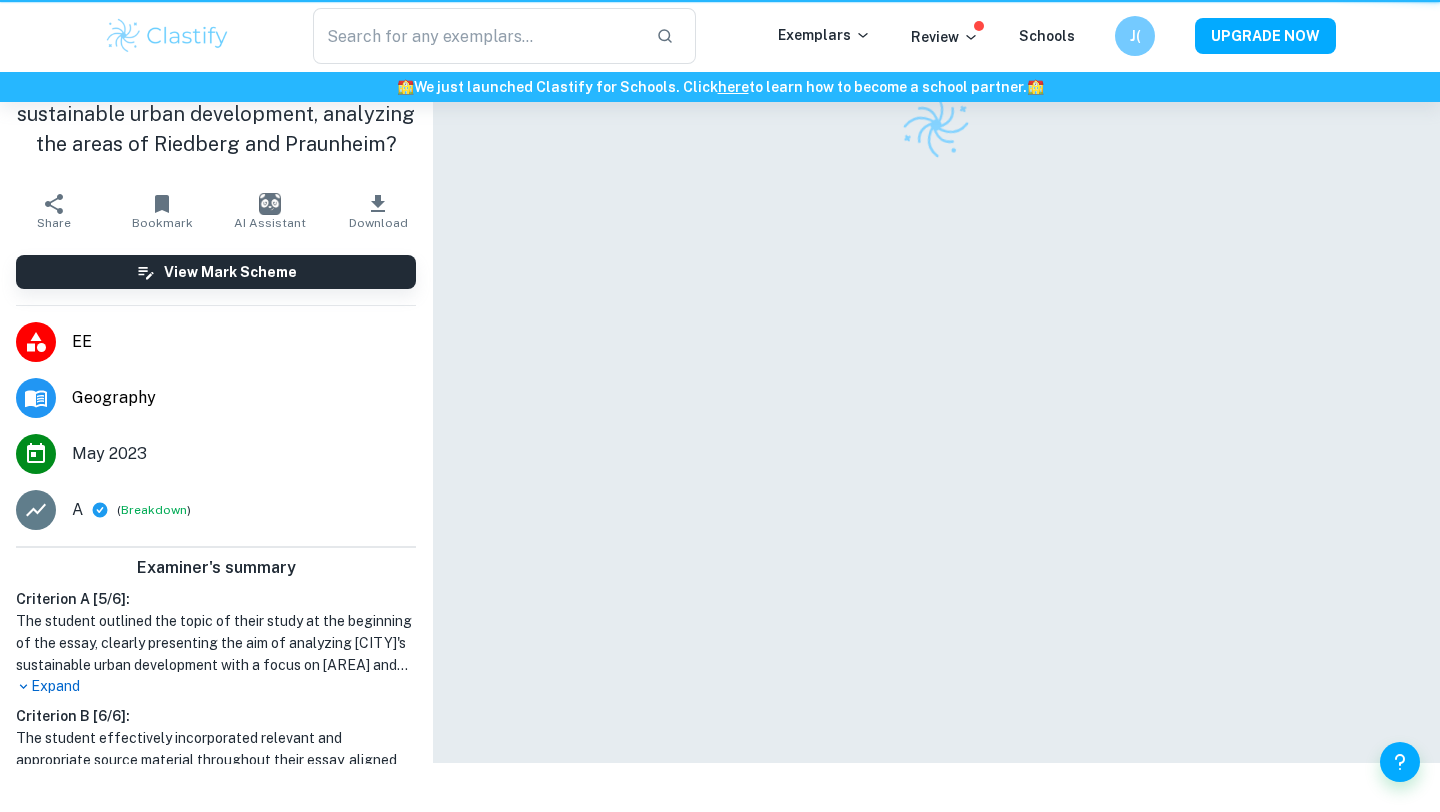 scroll, scrollTop: 0, scrollLeft: 0, axis: both 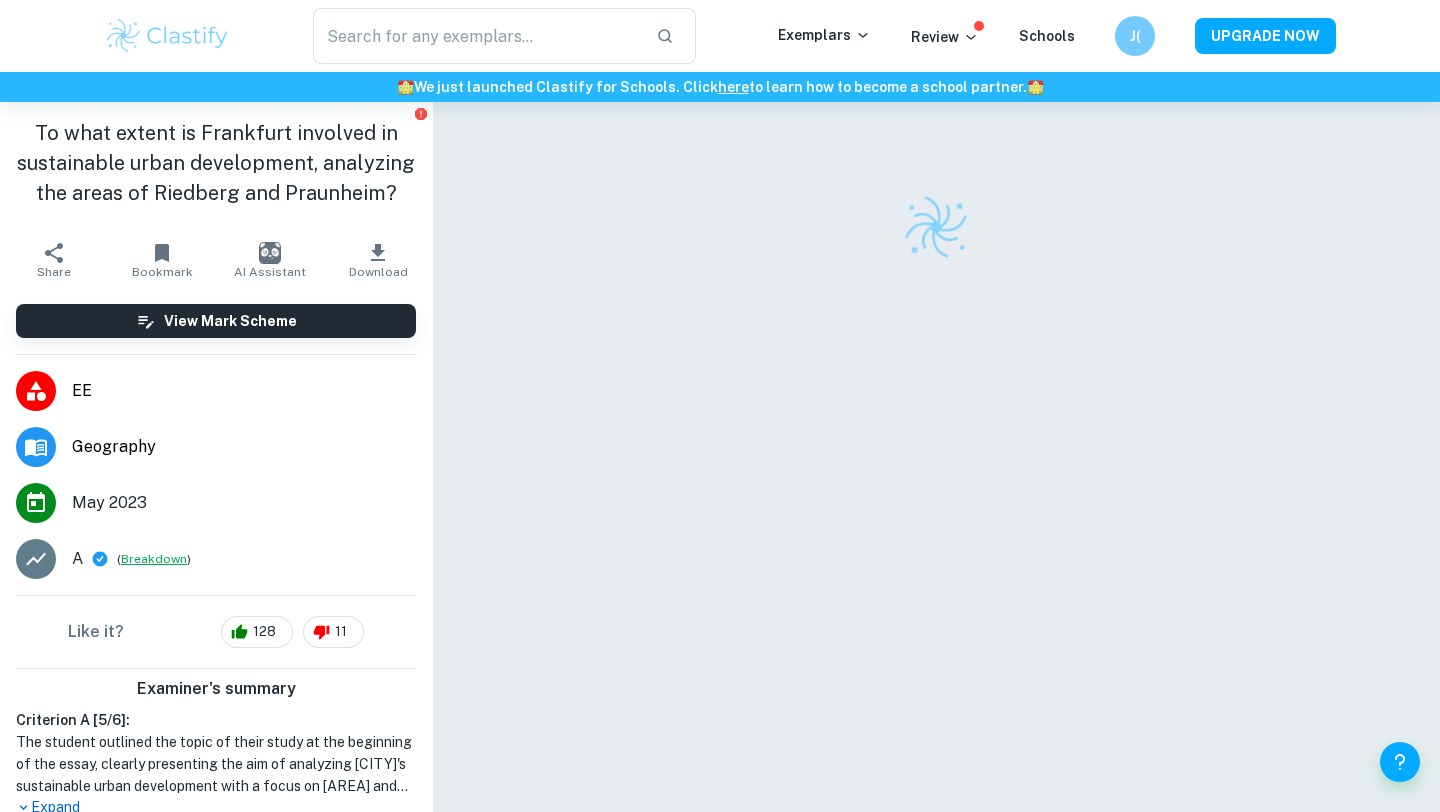 click on "Breakdown" at bounding box center [154, 559] 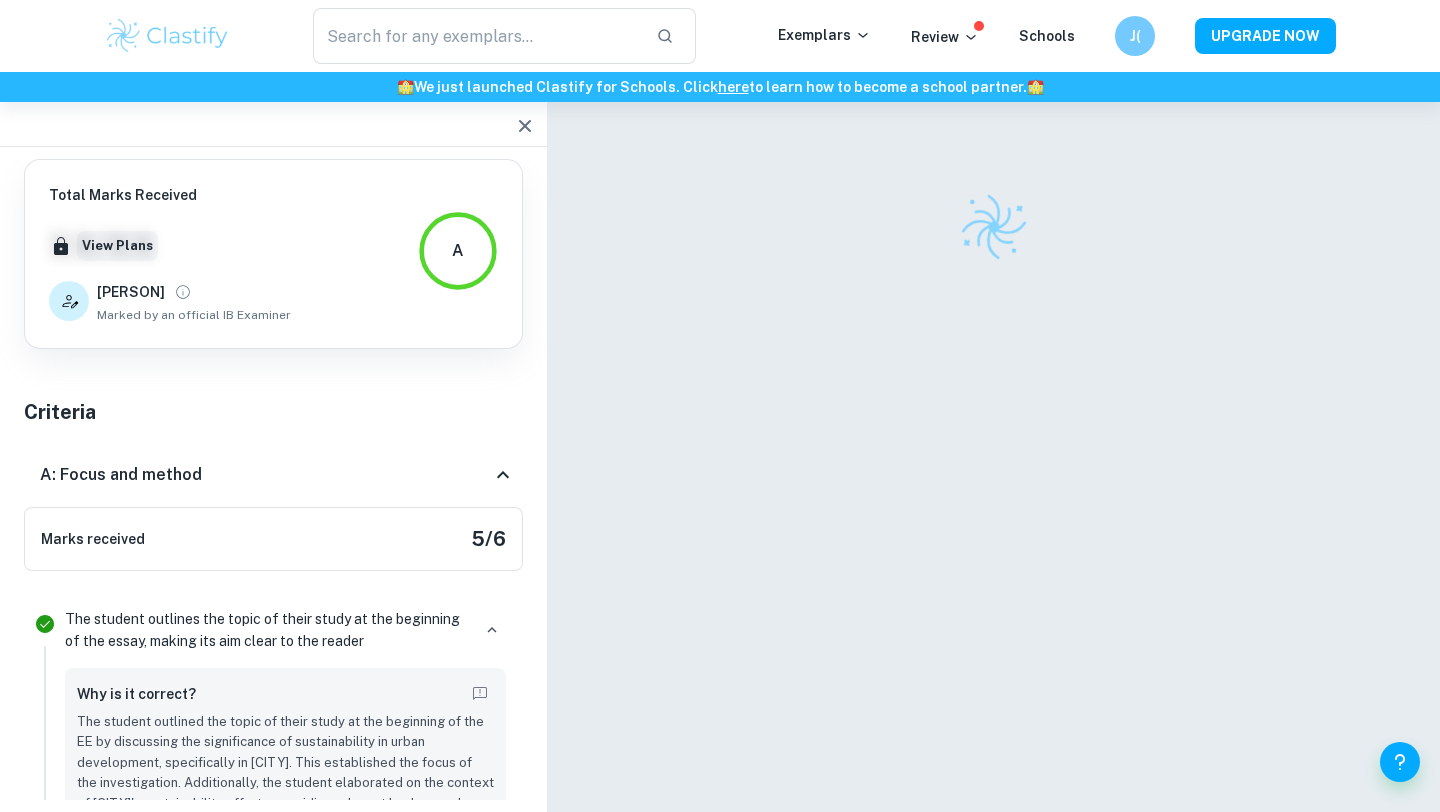 click on "View Plans" at bounding box center (117, 246) 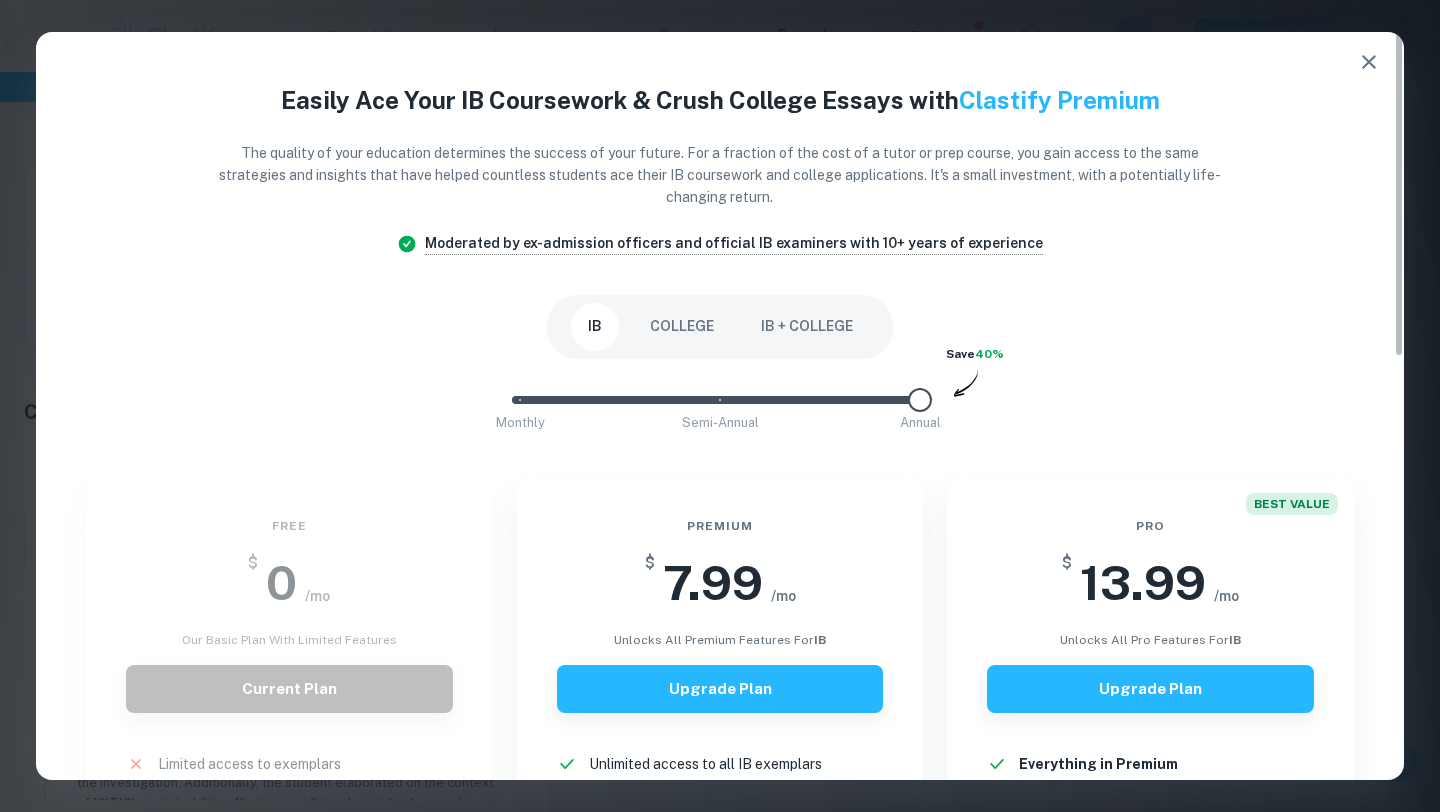 click 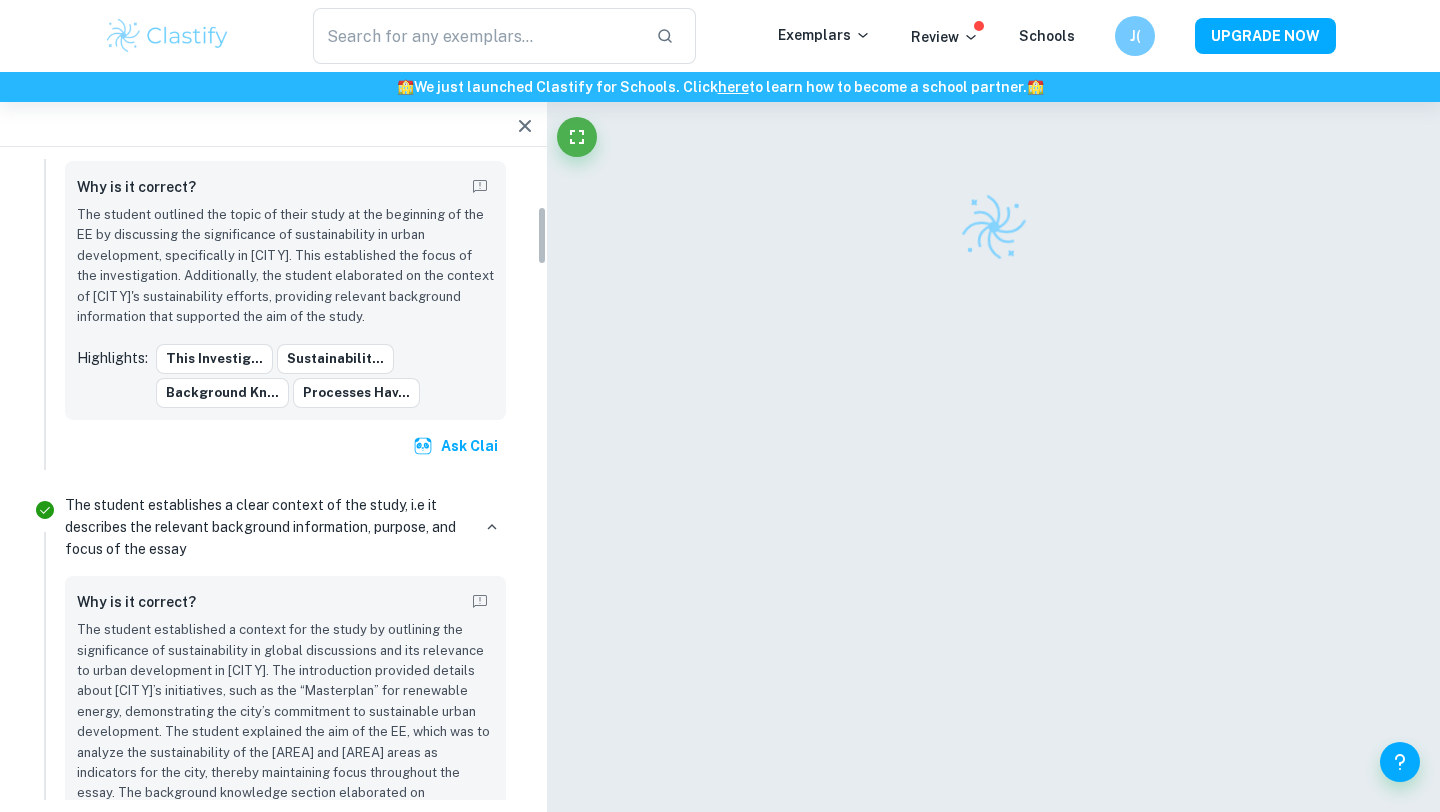 scroll, scrollTop: 652, scrollLeft: 0, axis: vertical 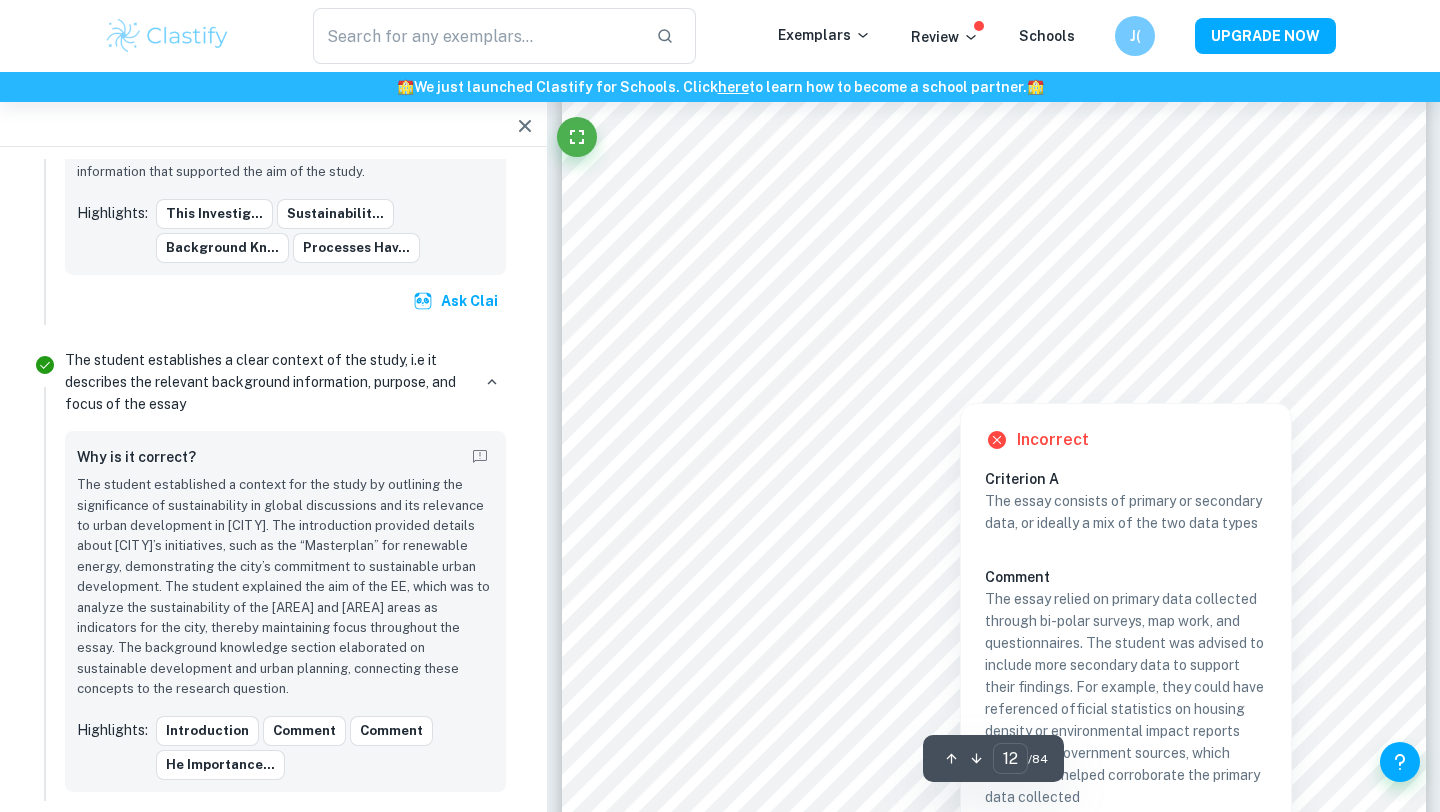 click at bounding box center [993, 358] 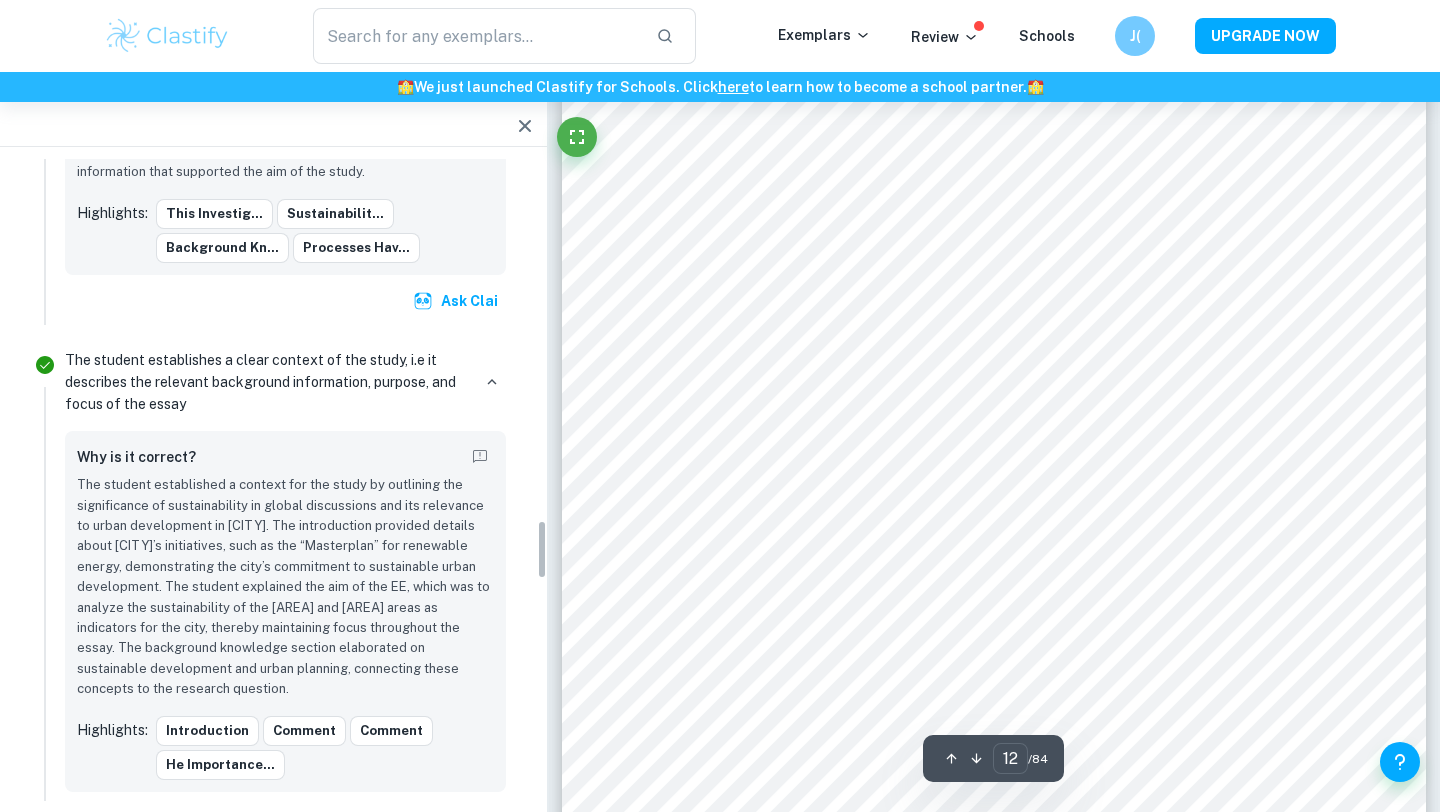 scroll, scrollTop: 3876, scrollLeft: 0, axis: vertical 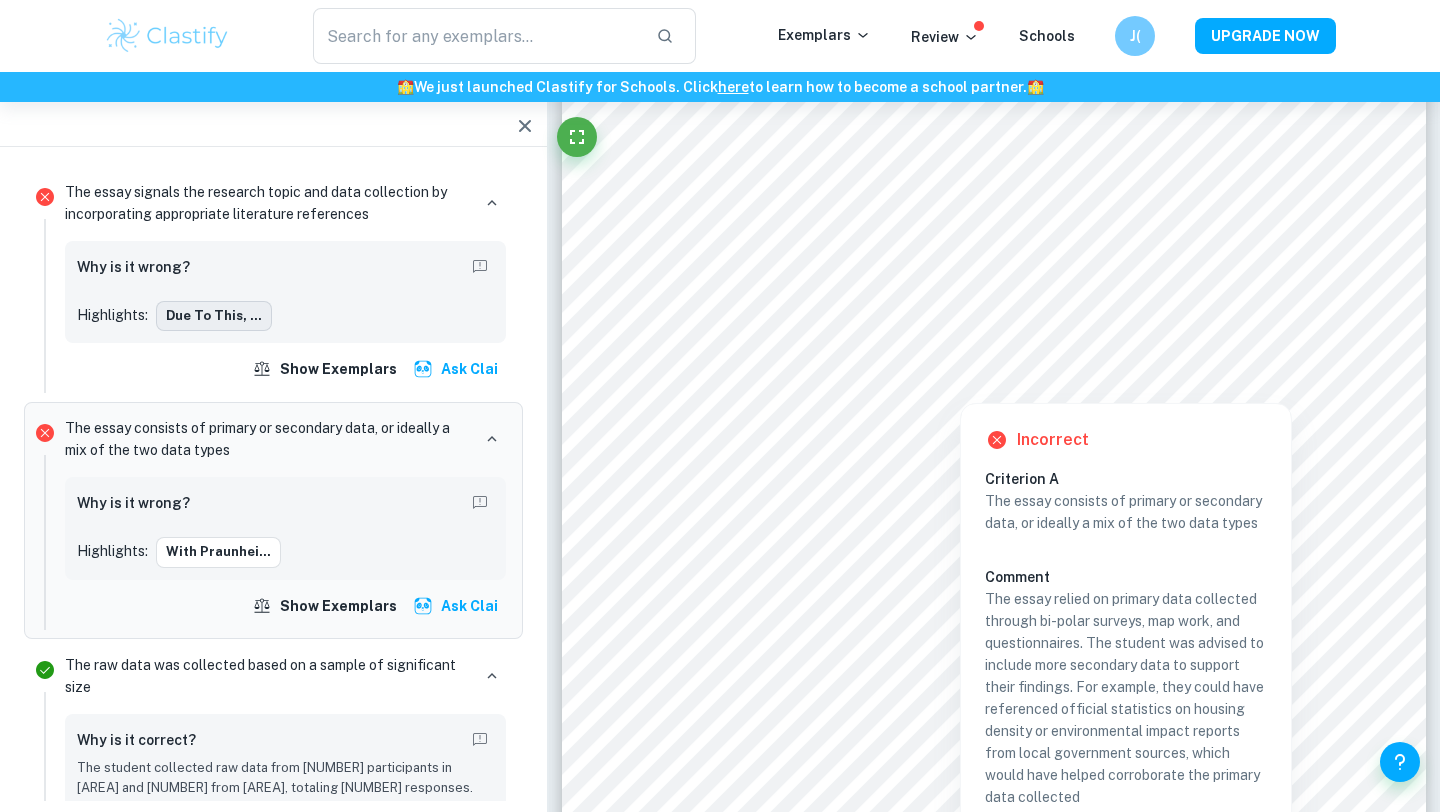 click on "Due to this, ..." at bounding box center [214, 316] 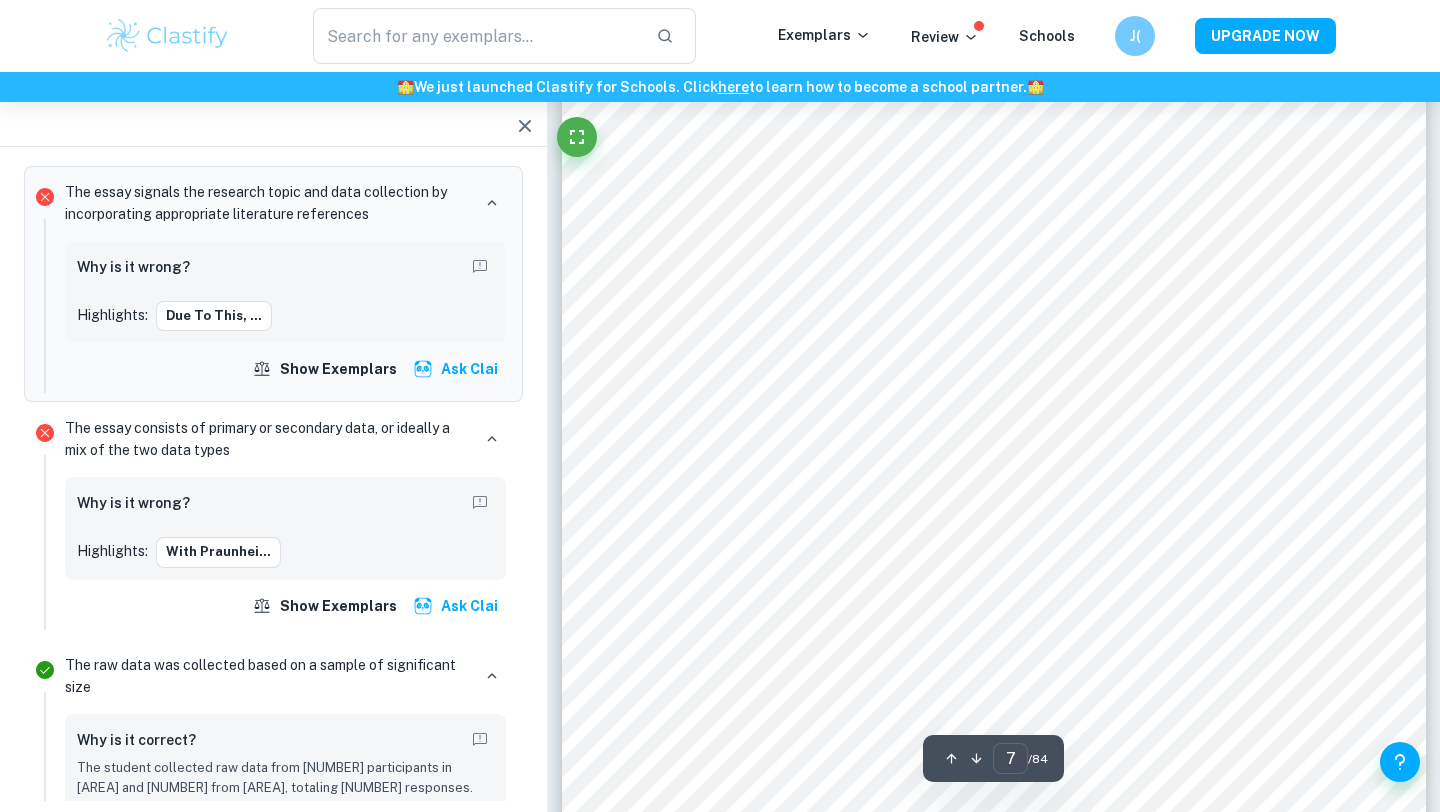 scroll, scrollTop: 8148, scrollLeft: 0, axis: vertical 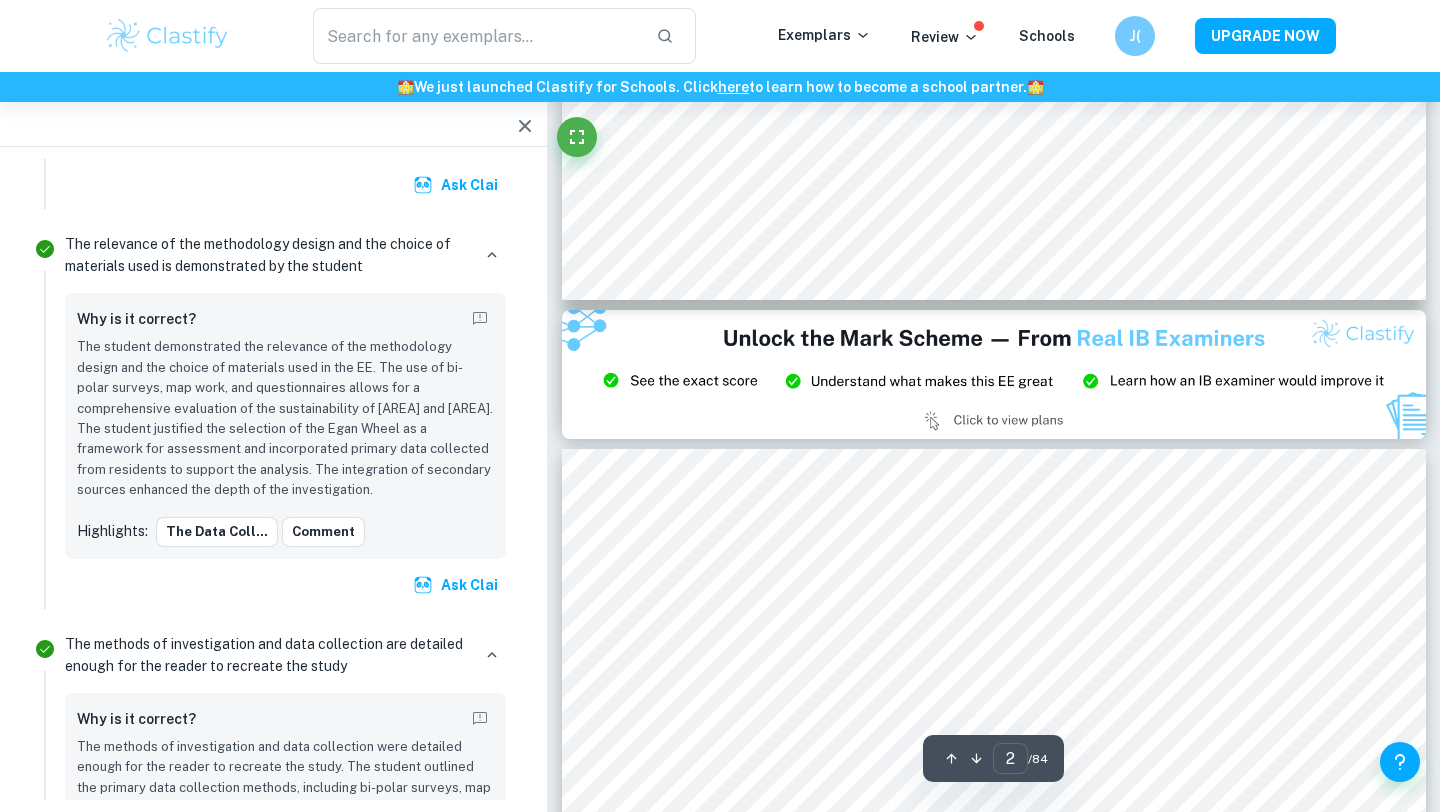 type on "3" 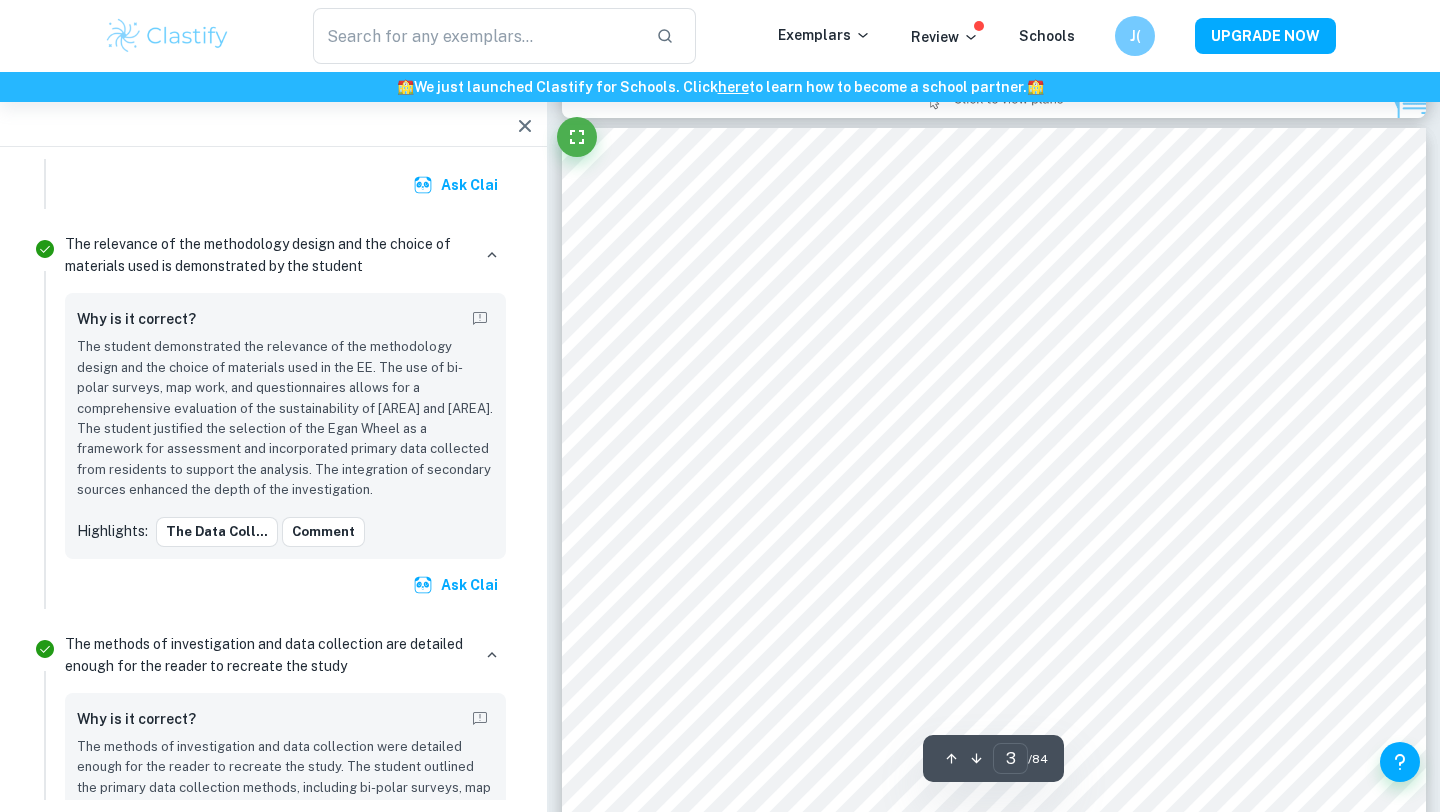 scroll, scrollTop: 2800, scrollLeft: 0, axis: vertical 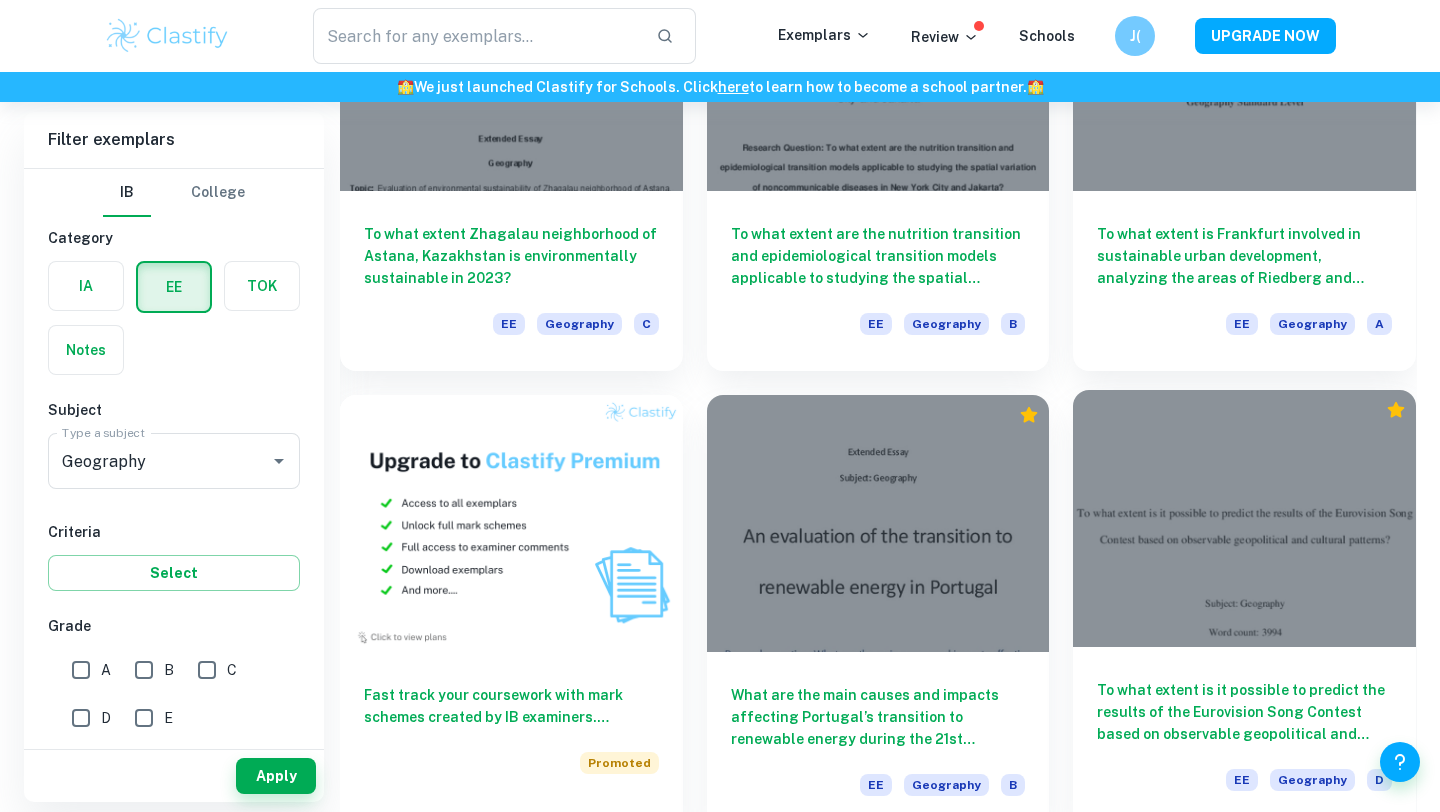 click at bounding box center [1244, 518] 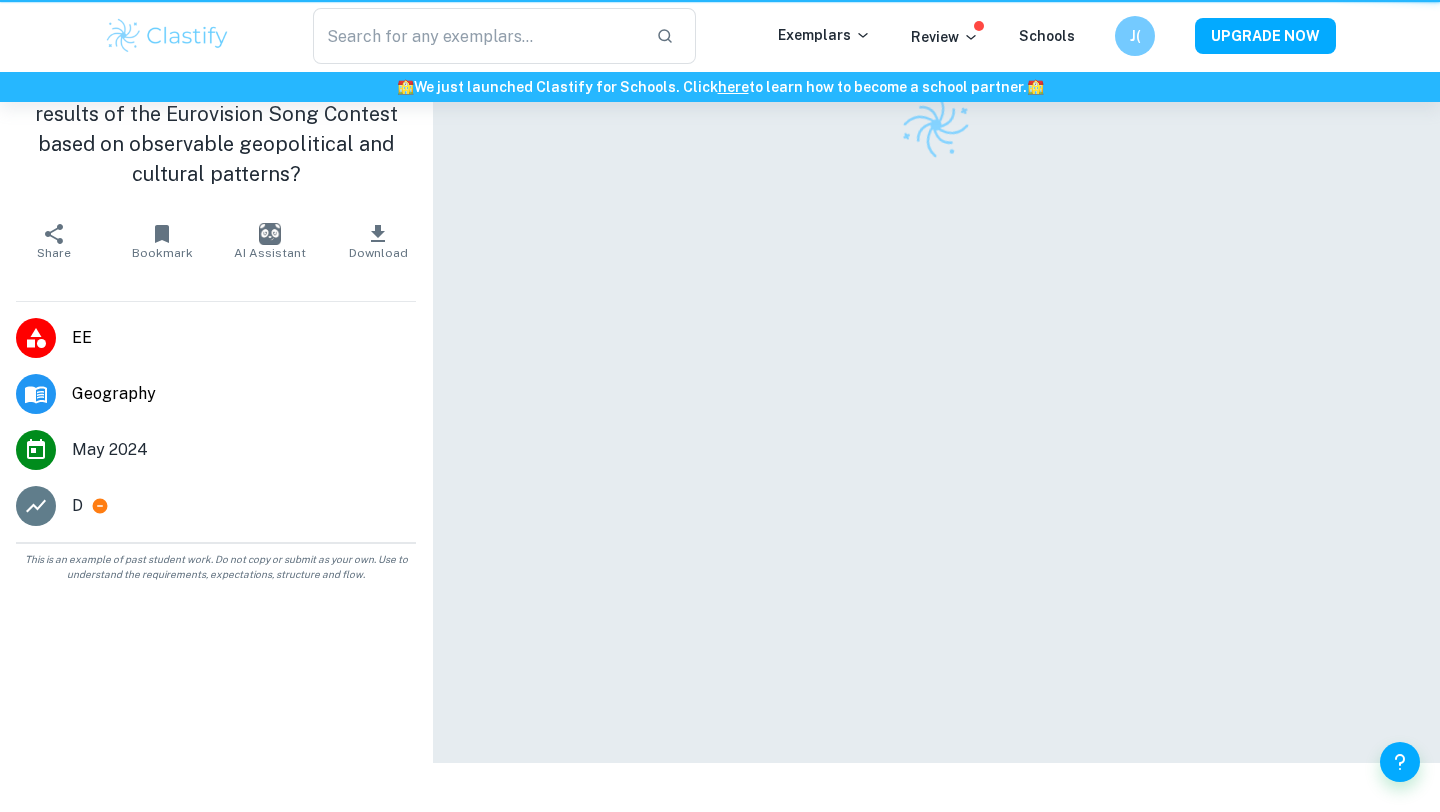 scroll, scrollTop: 0, scrollLeft: 0, axis: both 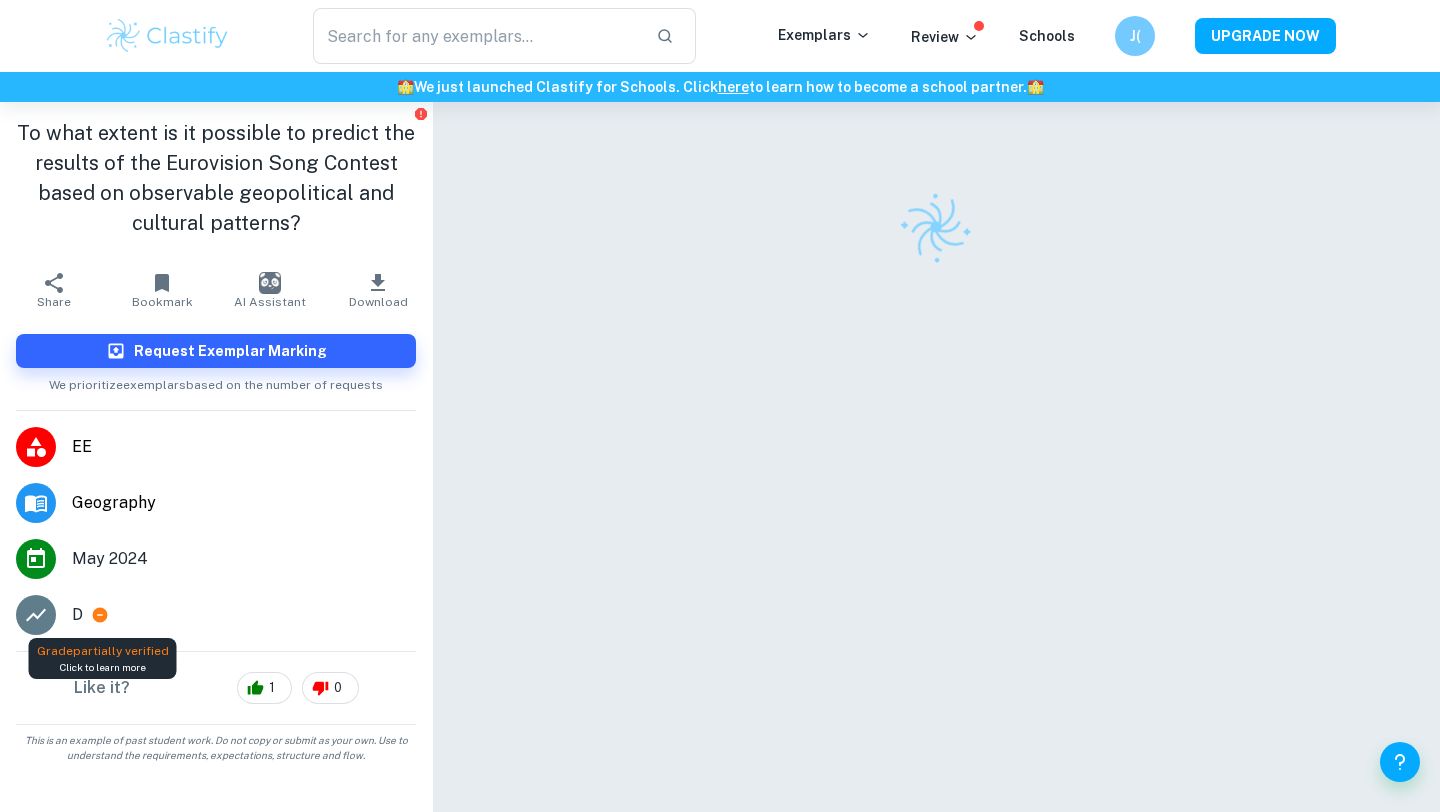 click 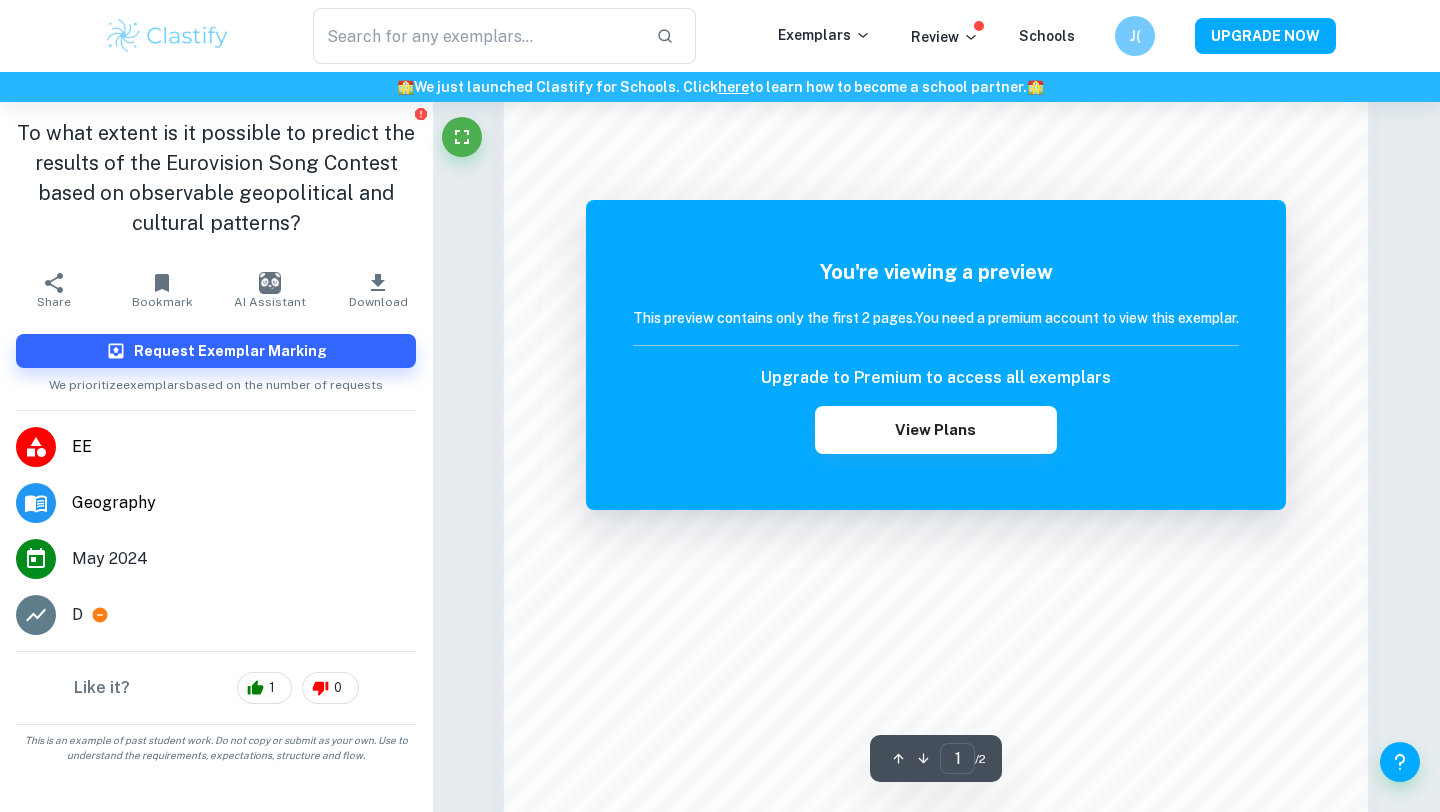 scroll, scrollTop: 1175, scrollLeft: 0, axis: vertical 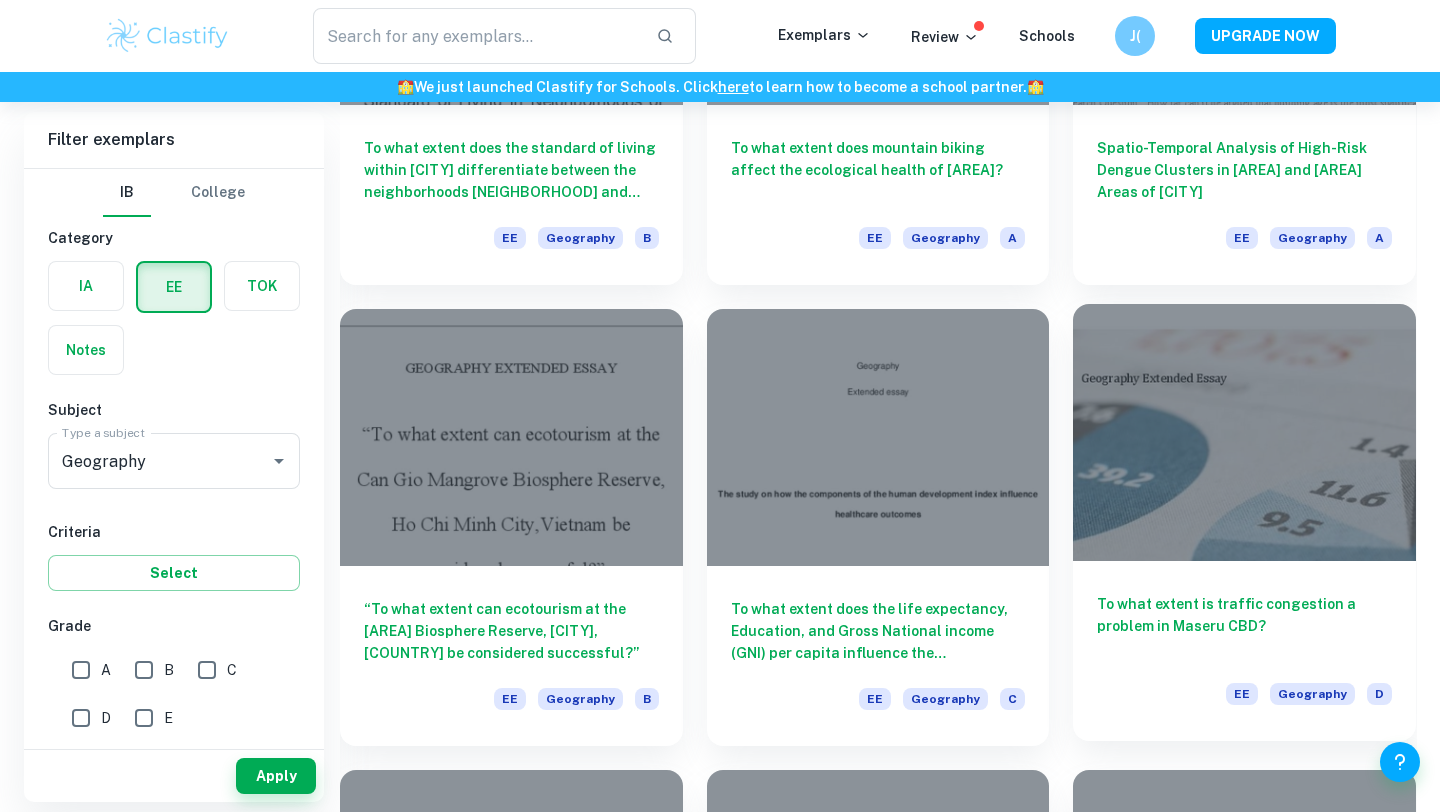 click on "To what extent is traffic congestion a problem in Maseru CBD? EE Geography D" at bounding box center [1244, 651] 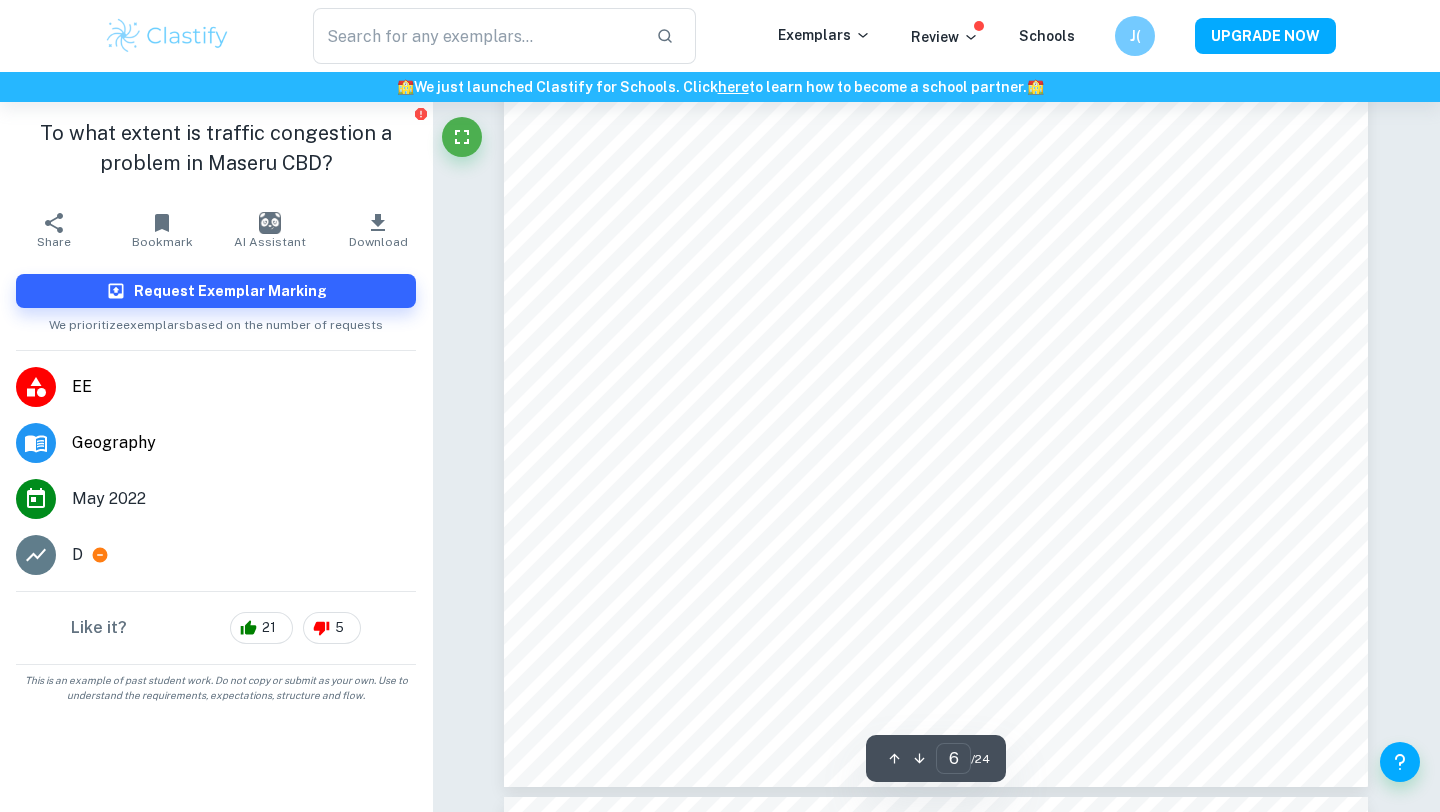 scroll, scrollTop: 6589, scrollLeft: 0, axis: vertical 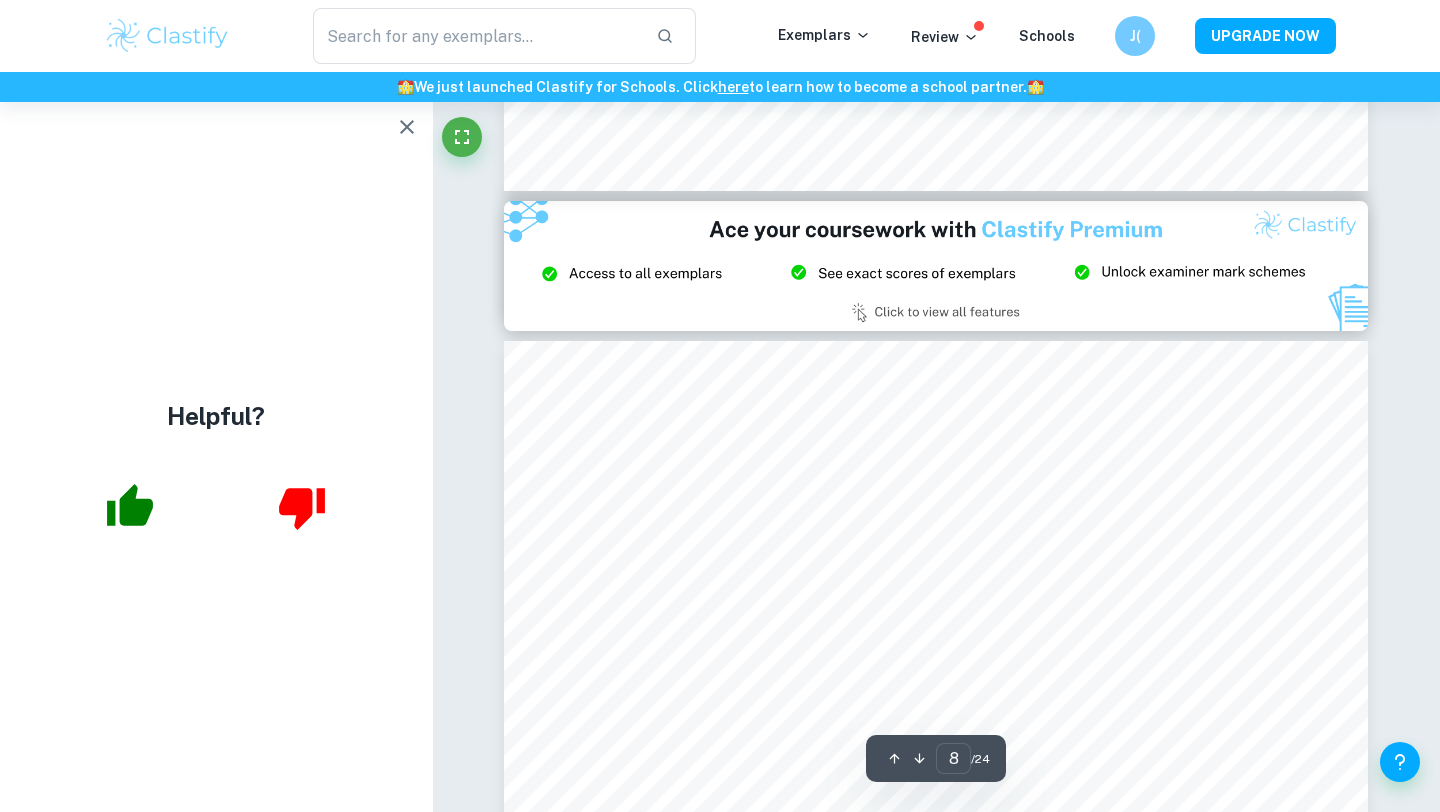 type on "9" 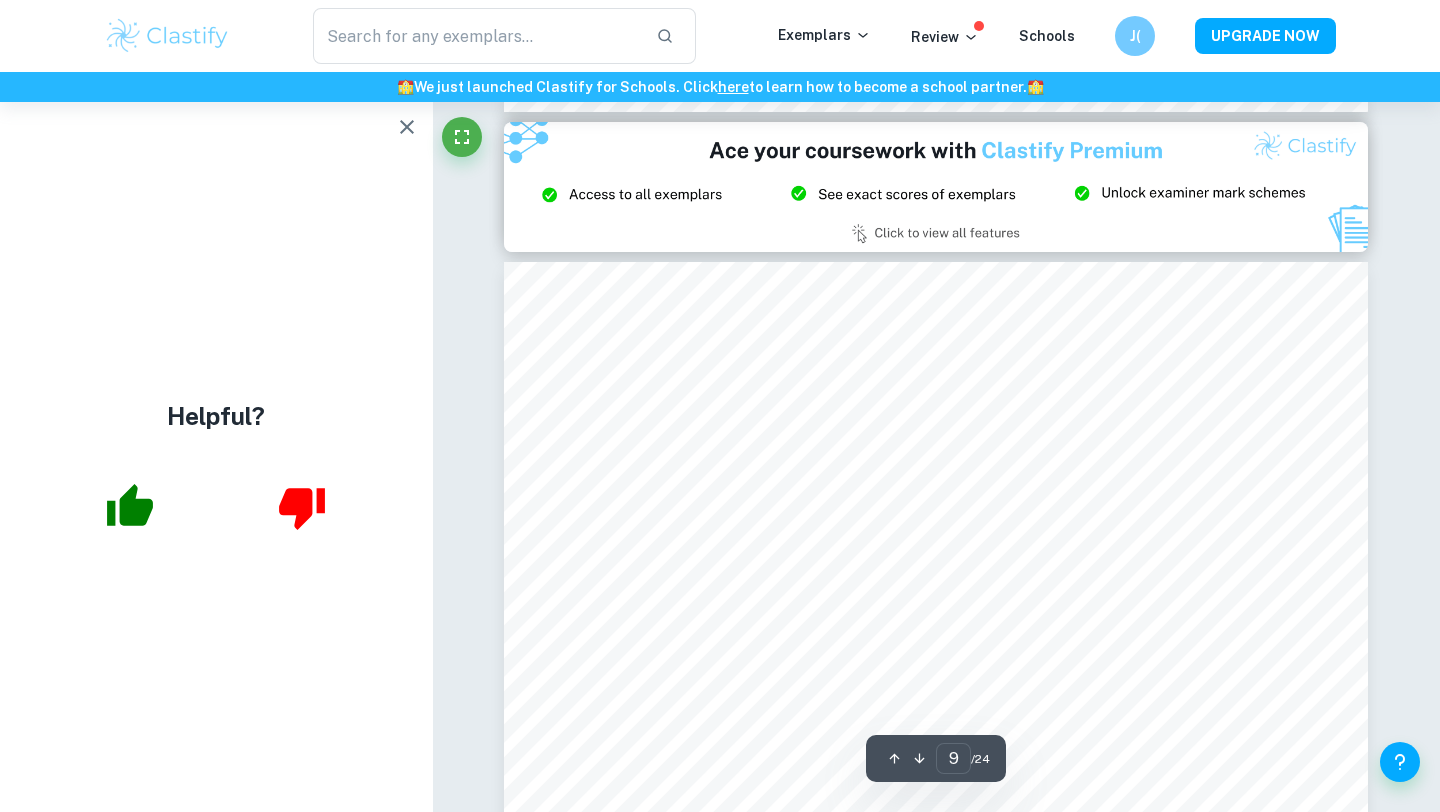 scroll, scrollTop: 9624, scrollLeft: 0, axis: vertical 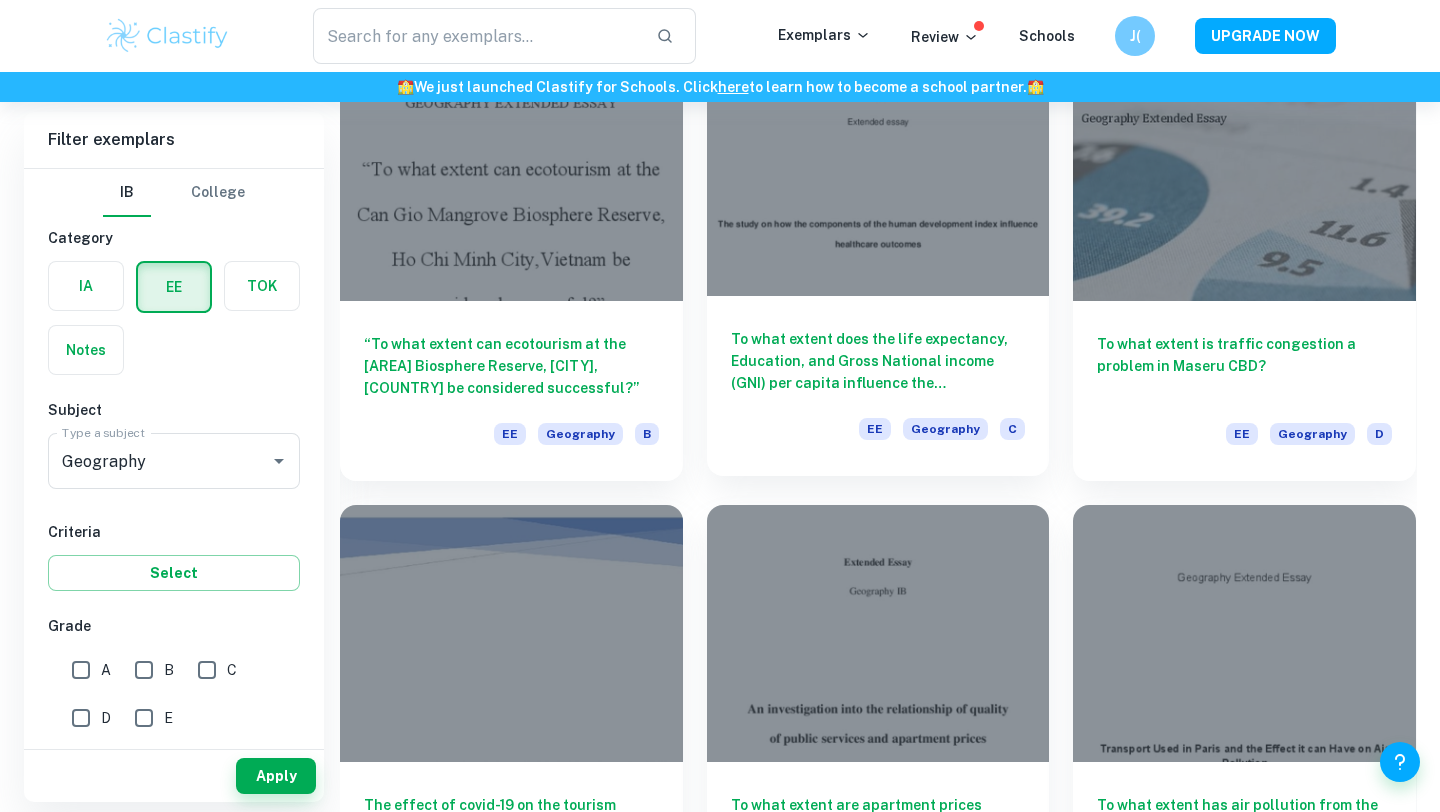 click on "To what extent does the life expectancy, Education, and Gross  National income (GNI) per capita influence the effectiveness of healthcare services  in [CITY], [COUNTRY] during the Covid-19 pandemic? EE Geography C" at bounding box center (878, 386) 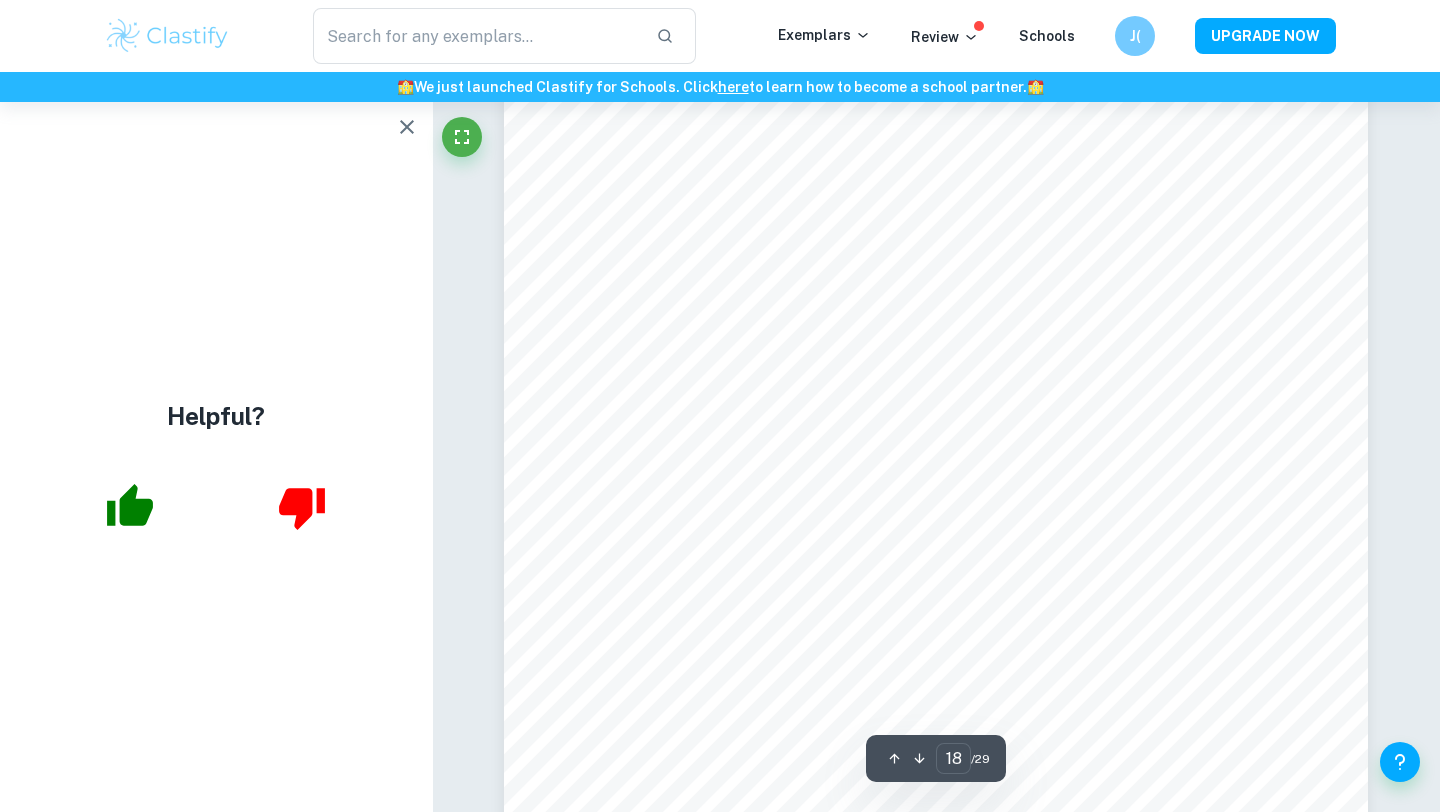 scroll, scrollTop: 21958, scrollLeft: 0, axis: vertical 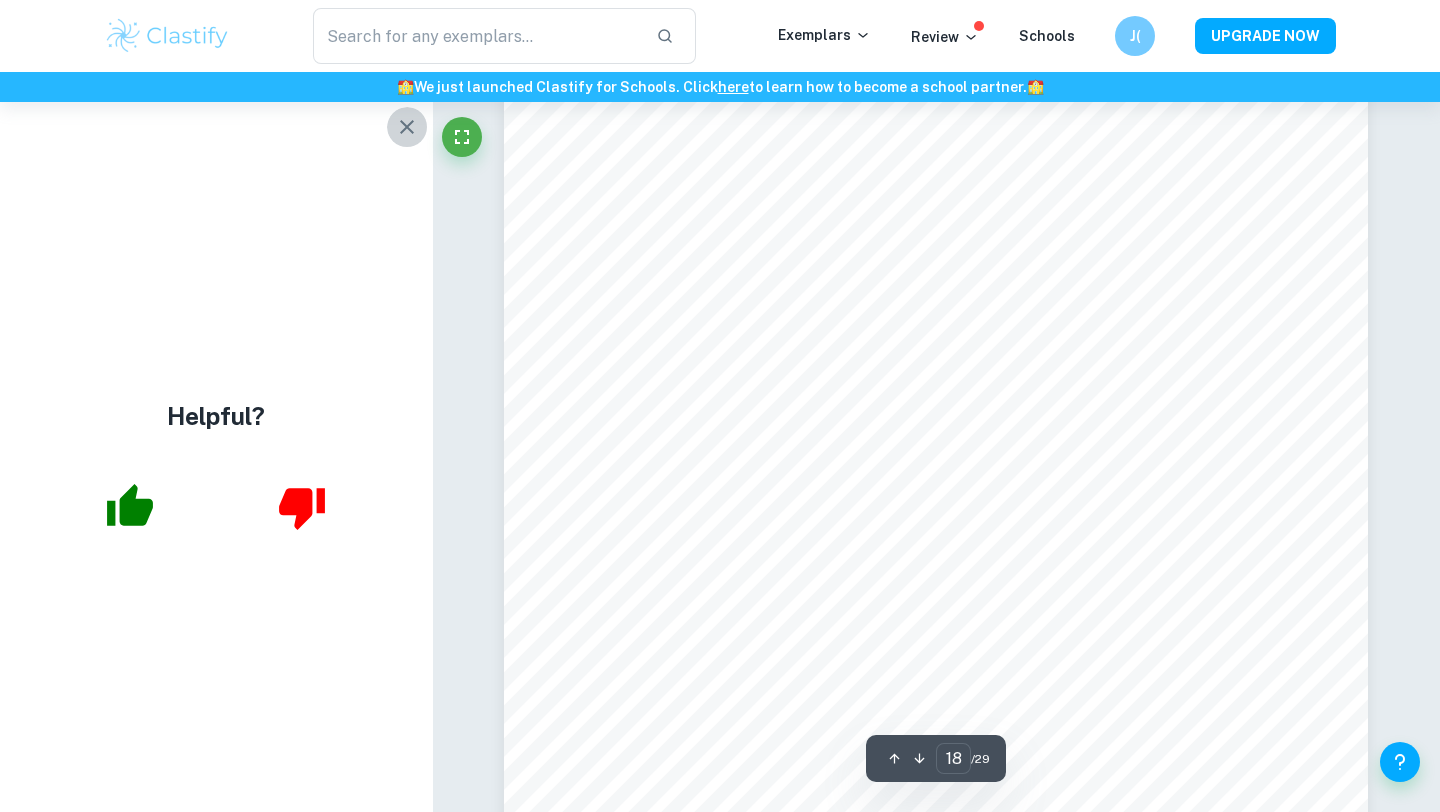 click at bounding box center [407, 127] 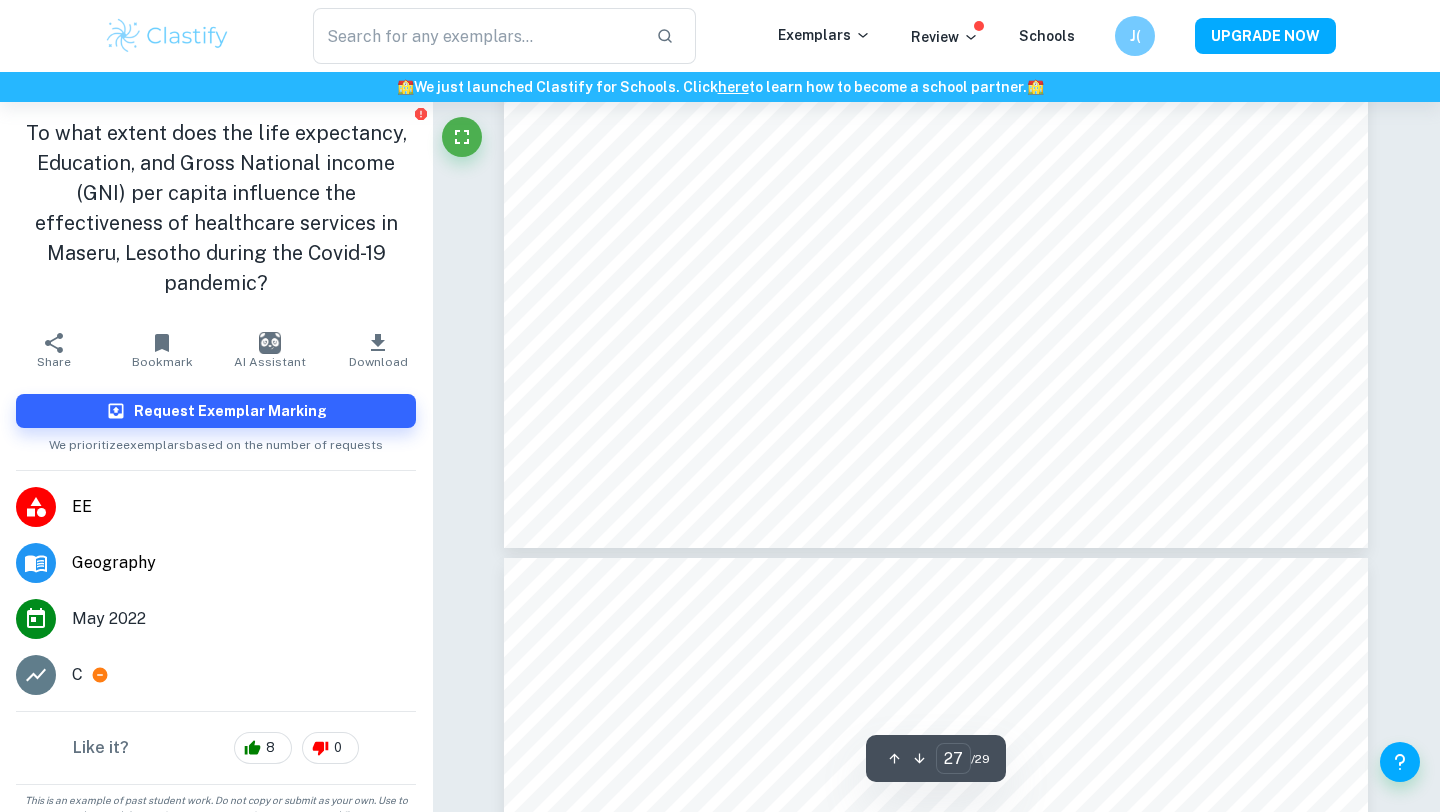 type on "26" 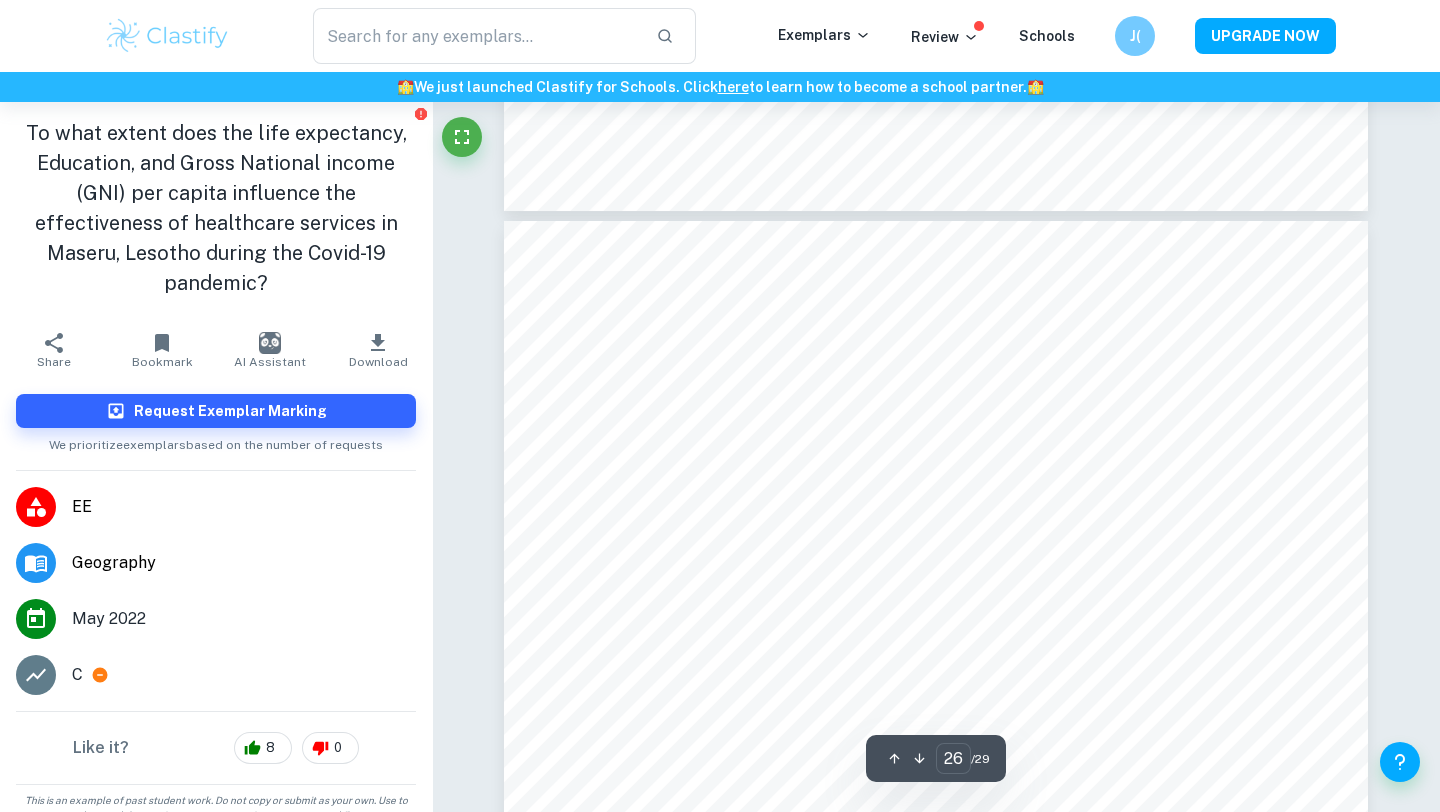 scroll, scrollTop: 31377, scrollLeft: 0, axis: vertical 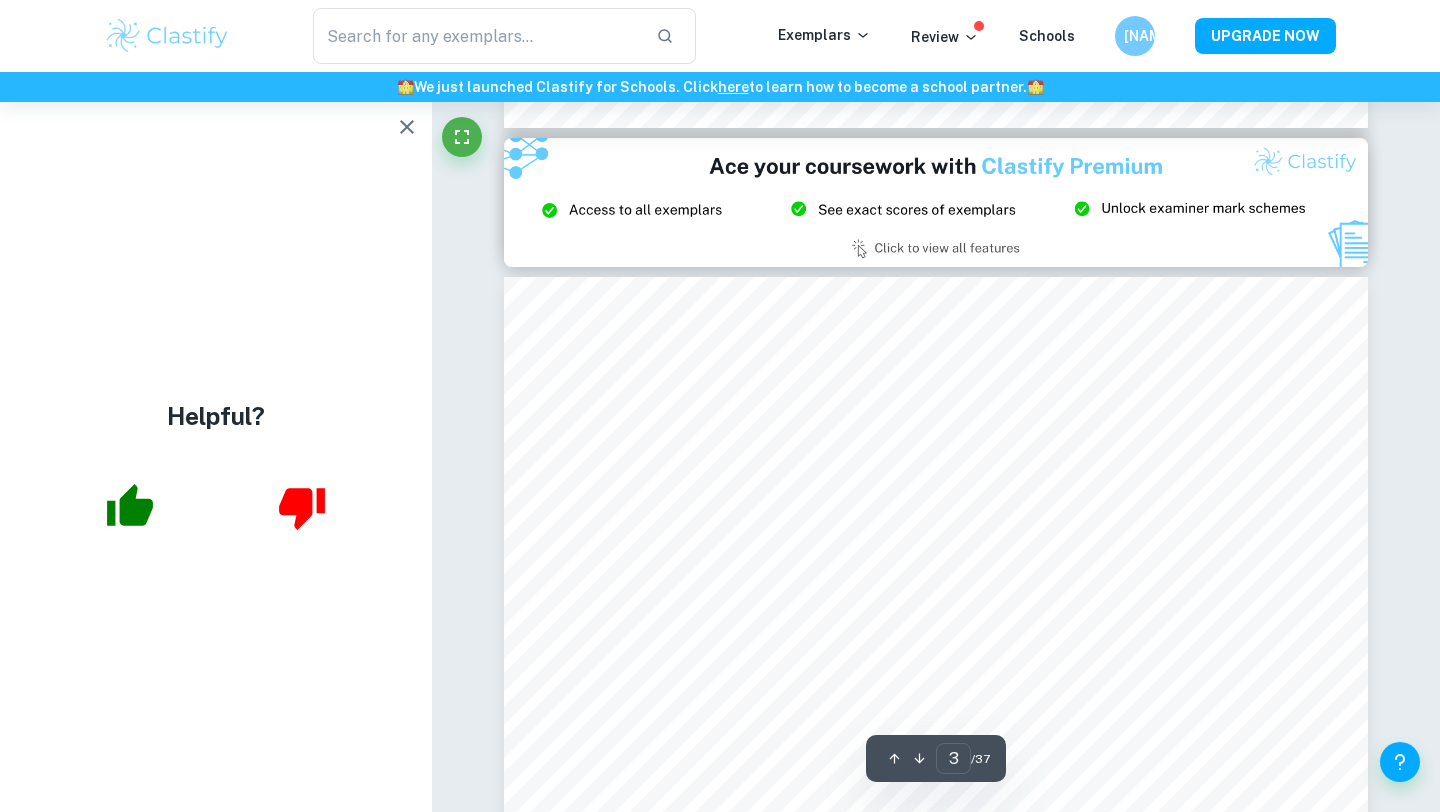 click at bounding box center (407, 127) 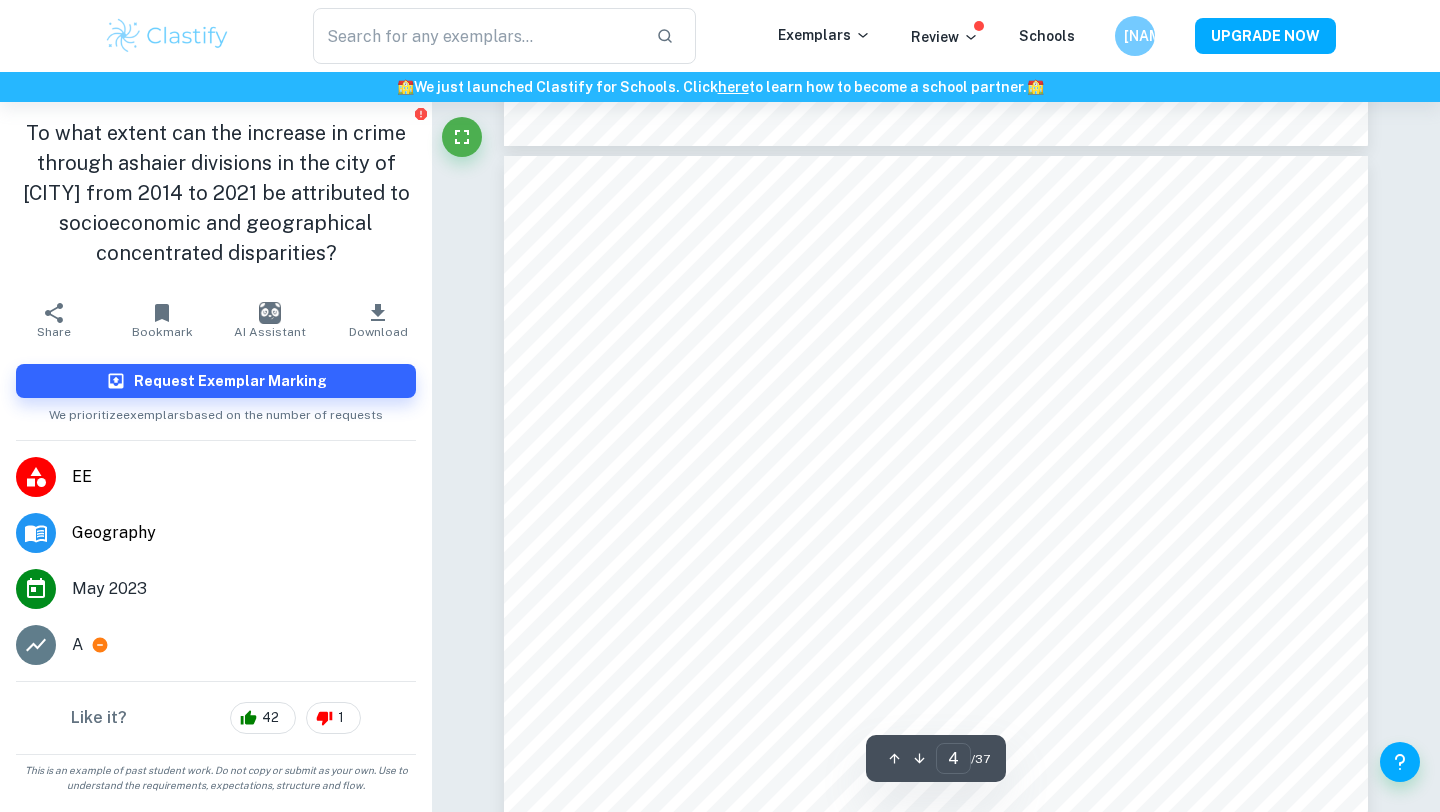 scroll, scrollTop: 4202, scrollLeft: 0, axis: vertical 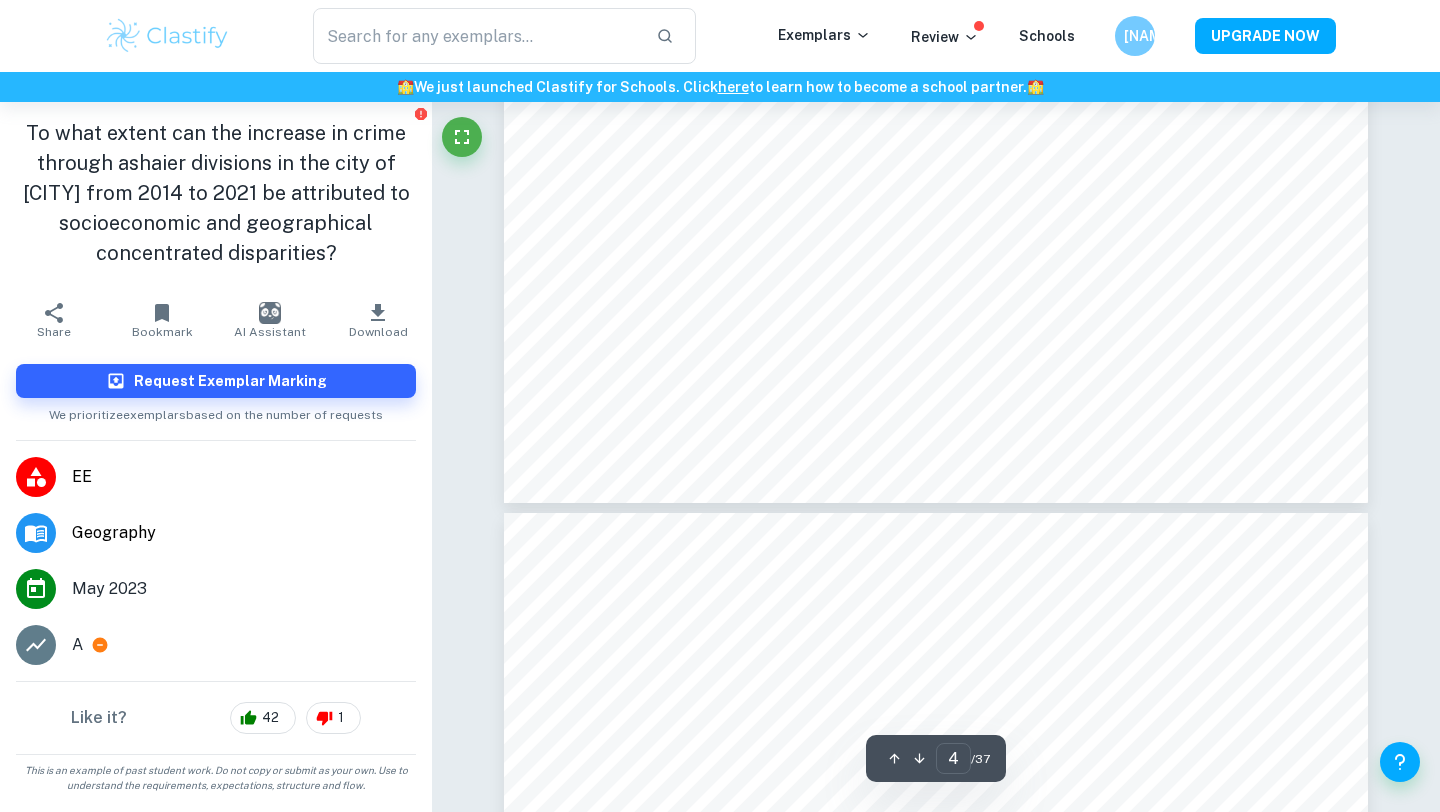 type on "5" 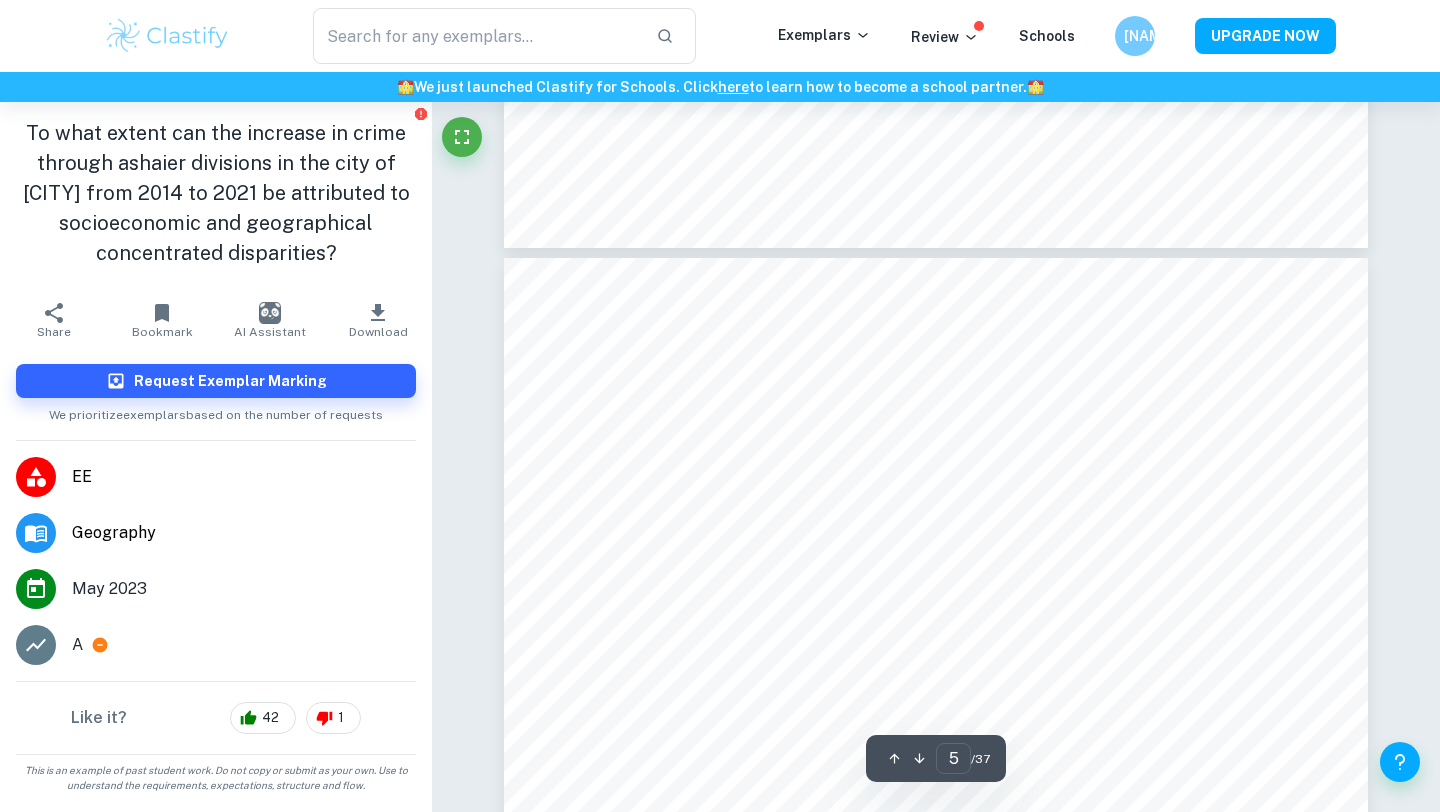 scroll, scrollTop: 4656, scrollLeft: 0, axis: vertical 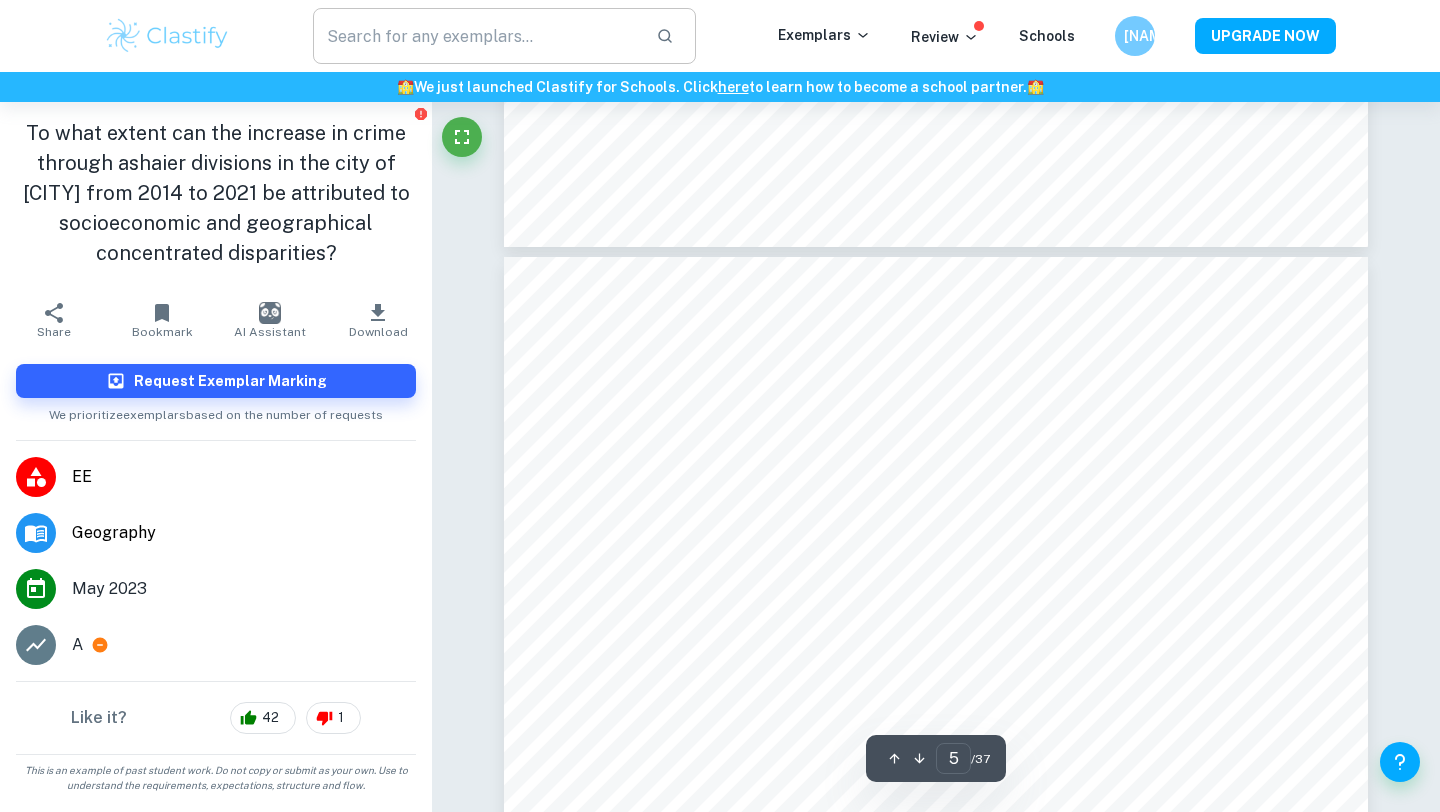 click at bounding box center (476, 36) 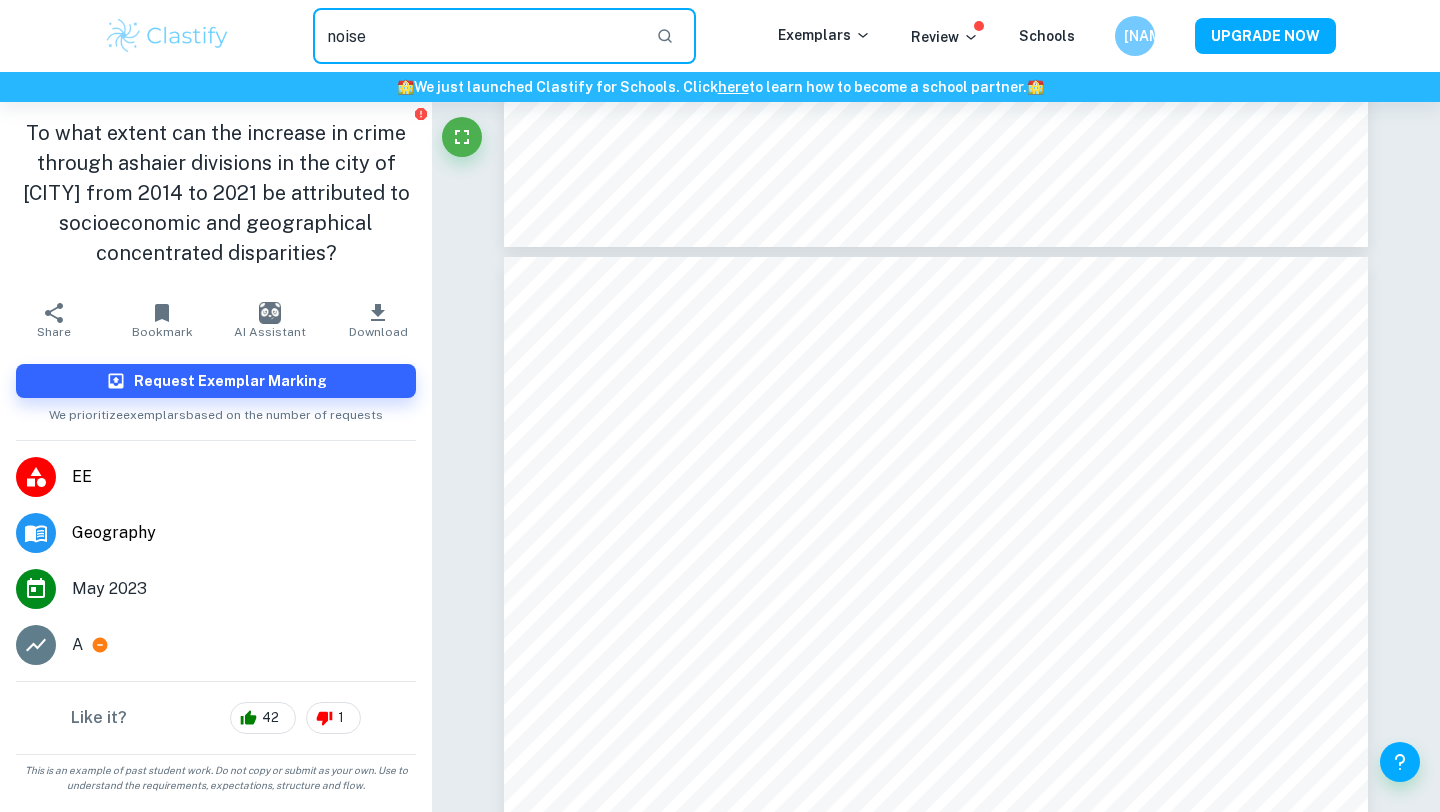 type on "noise" 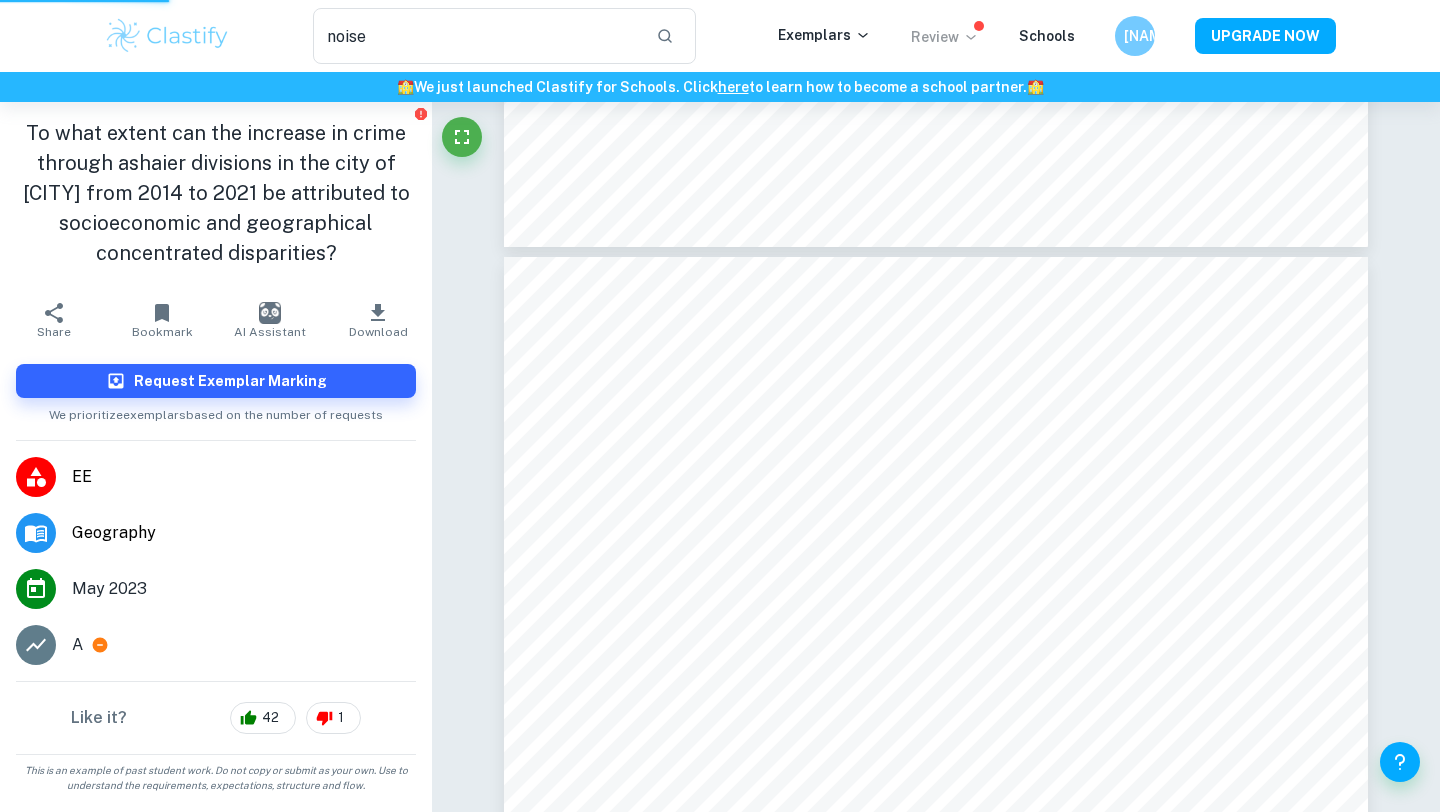 click on "Review" at bounding box center [945, 36] 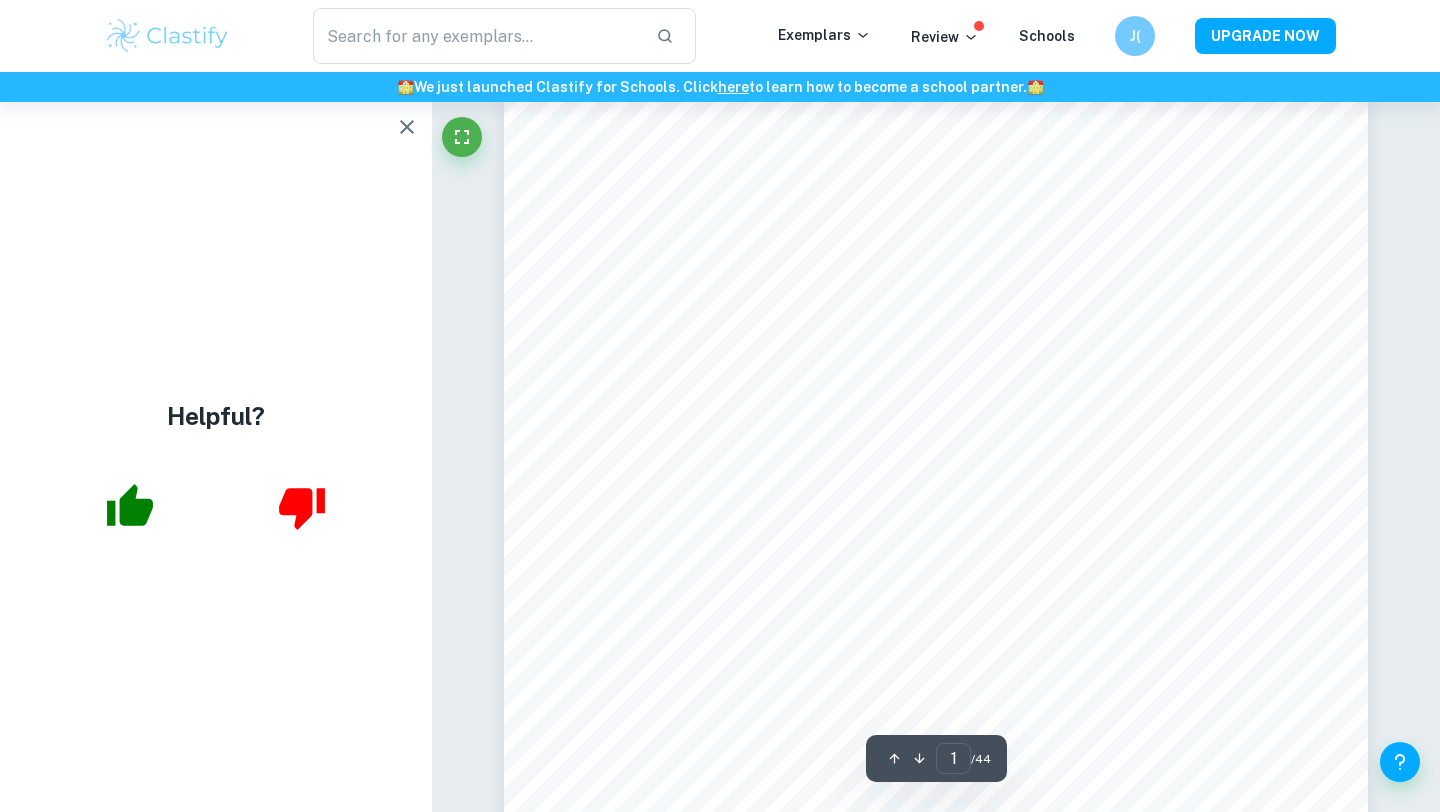 scroll, scrollTop: 0, scrollLeft: 0, axis: both 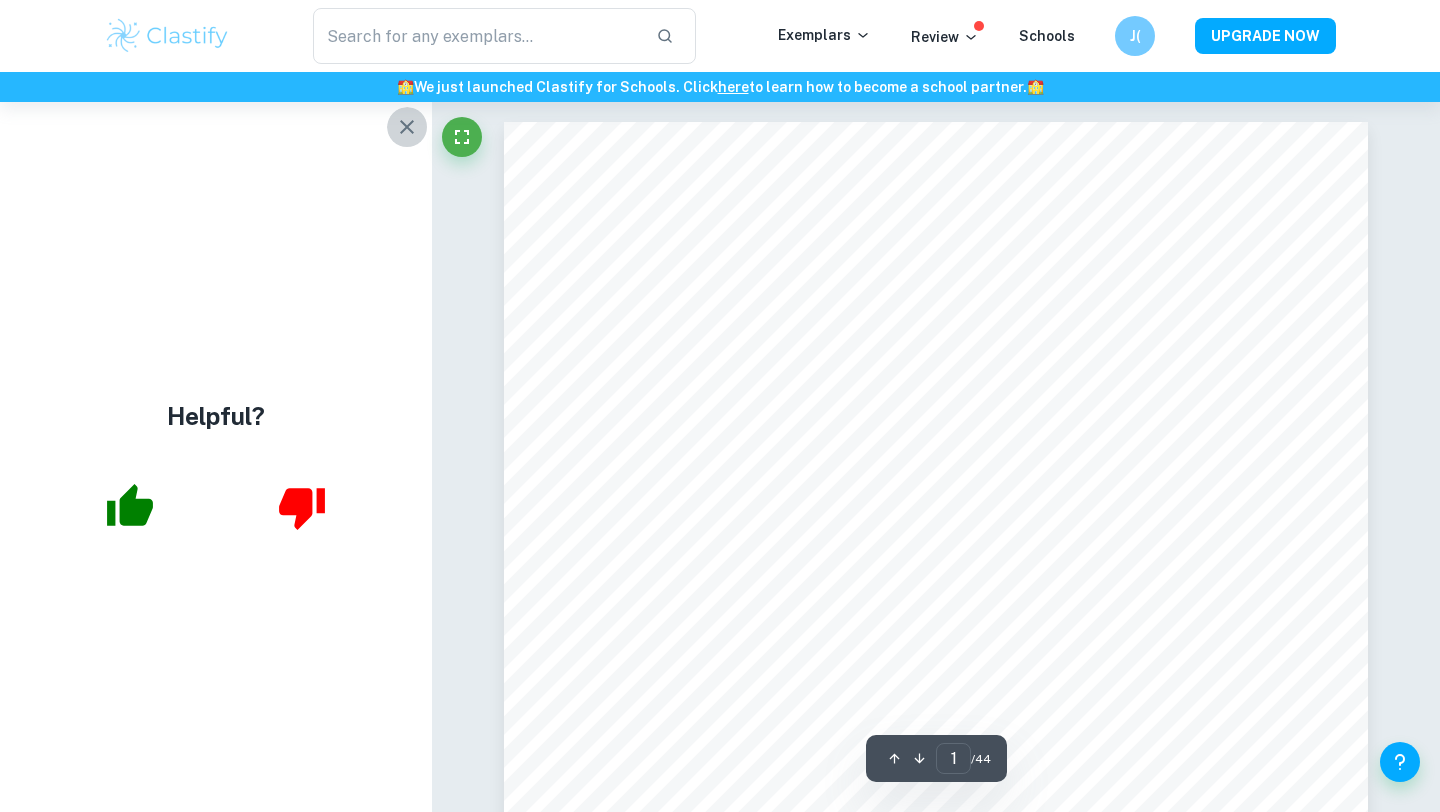 click 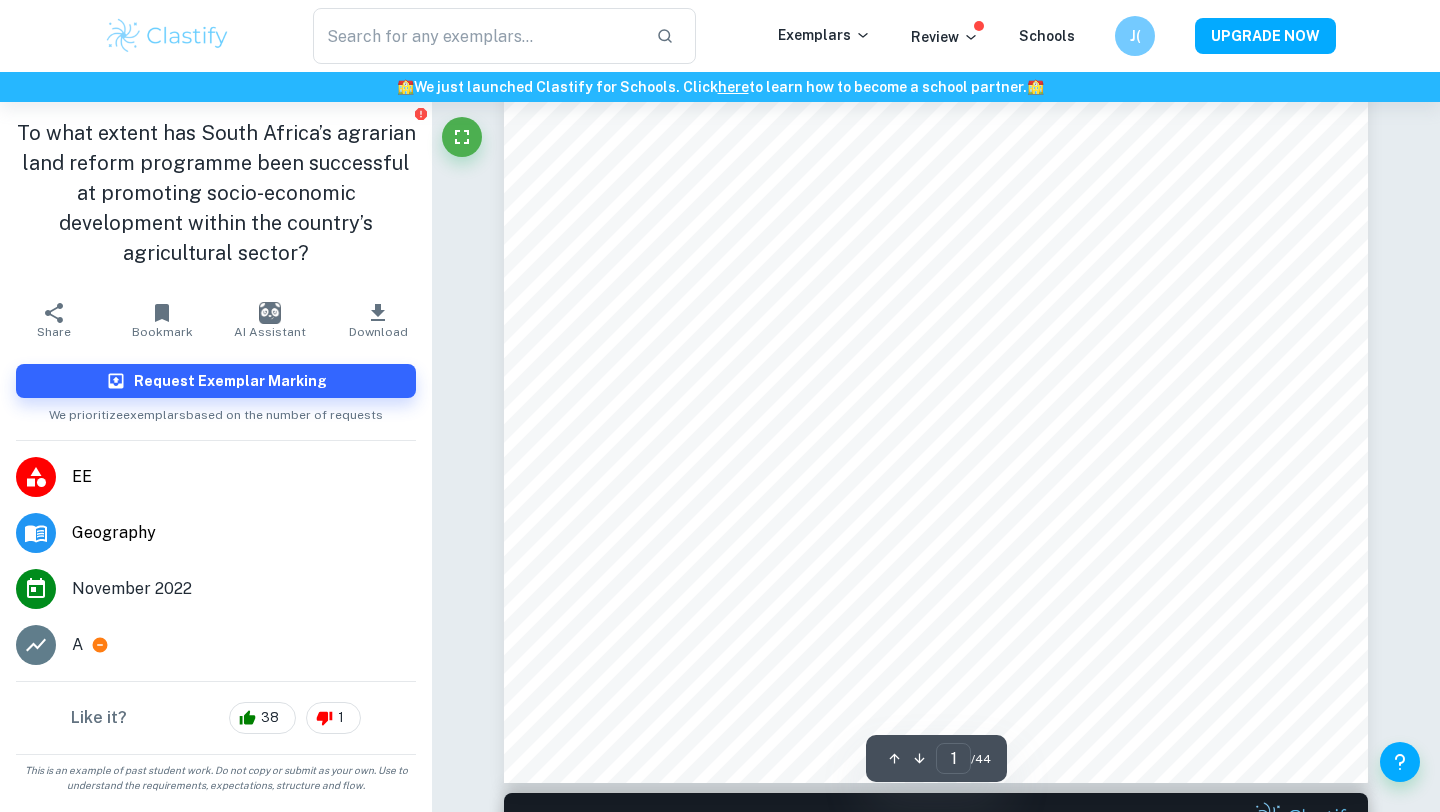 scroll, scrollTop: 0, scrollLeft: 0, axis: both 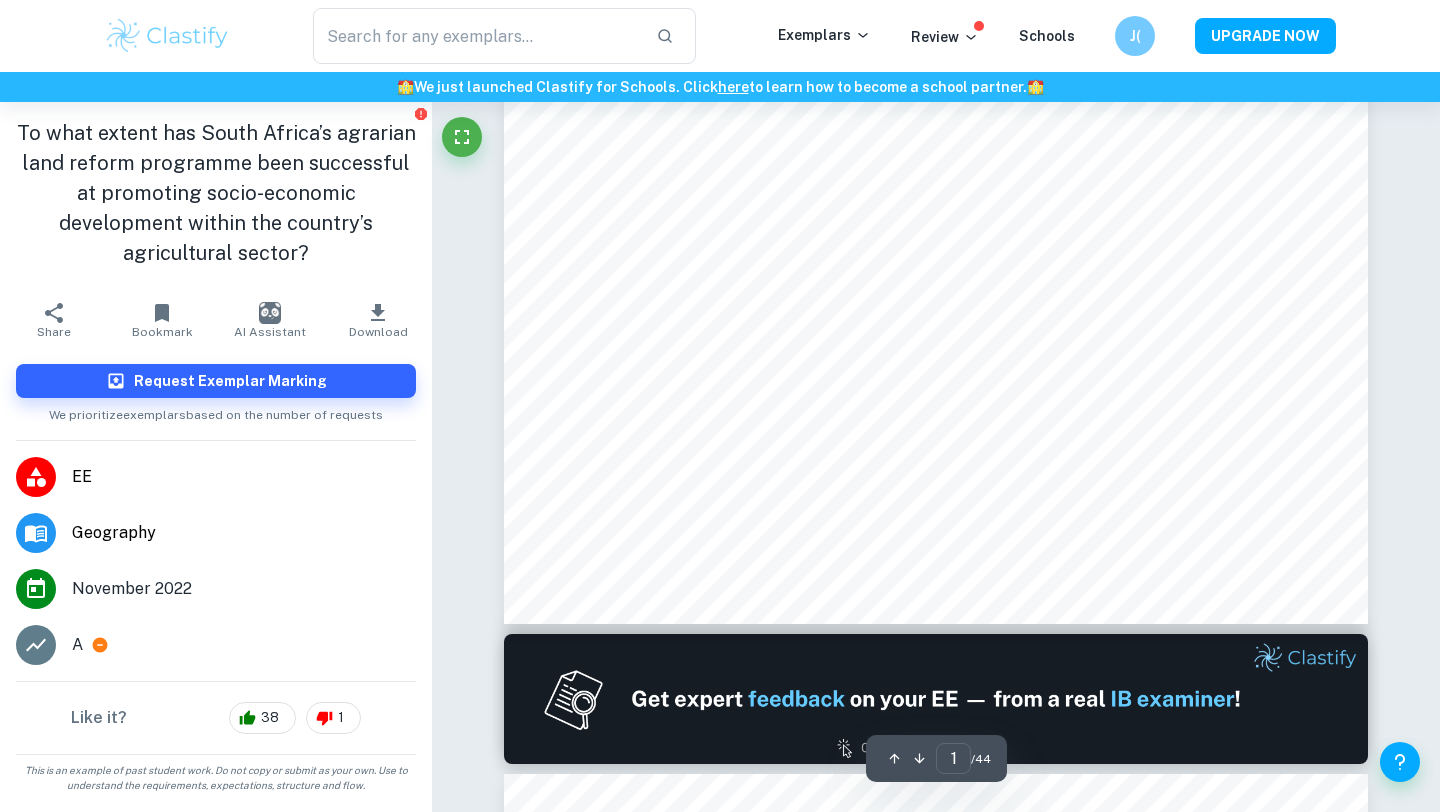 type on "2" 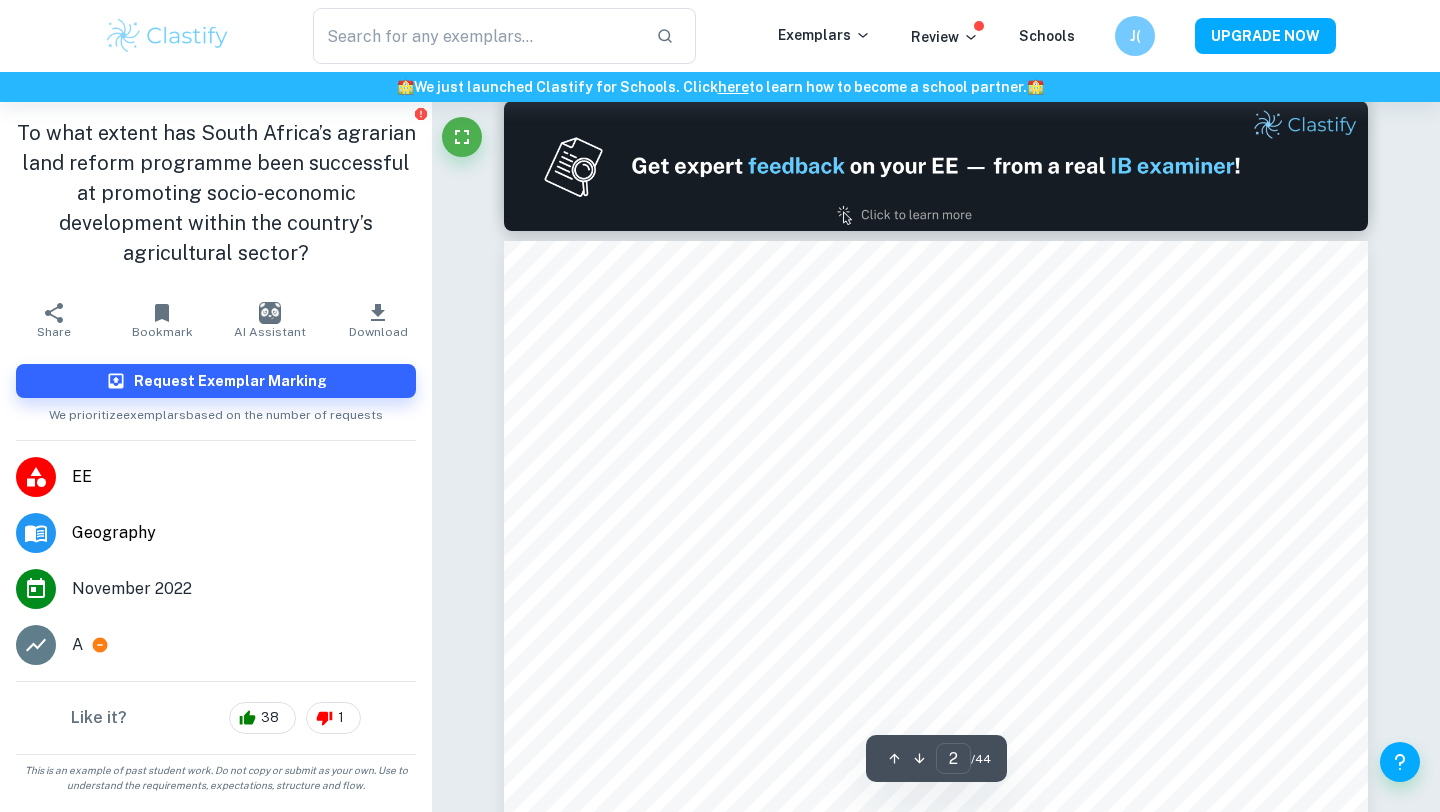 scroll, scrollTop: 1075, scrollLeft: 0, axis: vertical 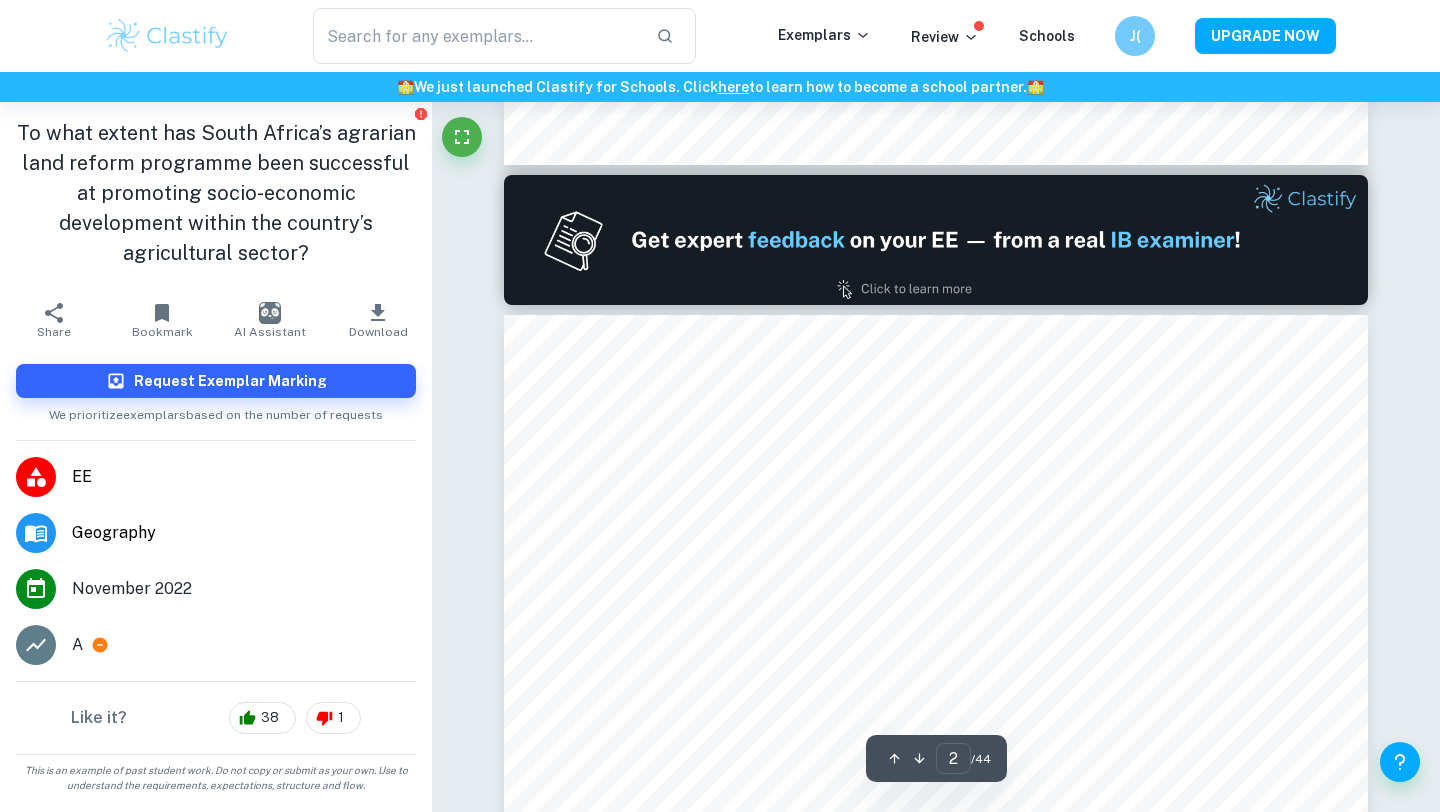 click on "EE" at bounding box center (216, 477) 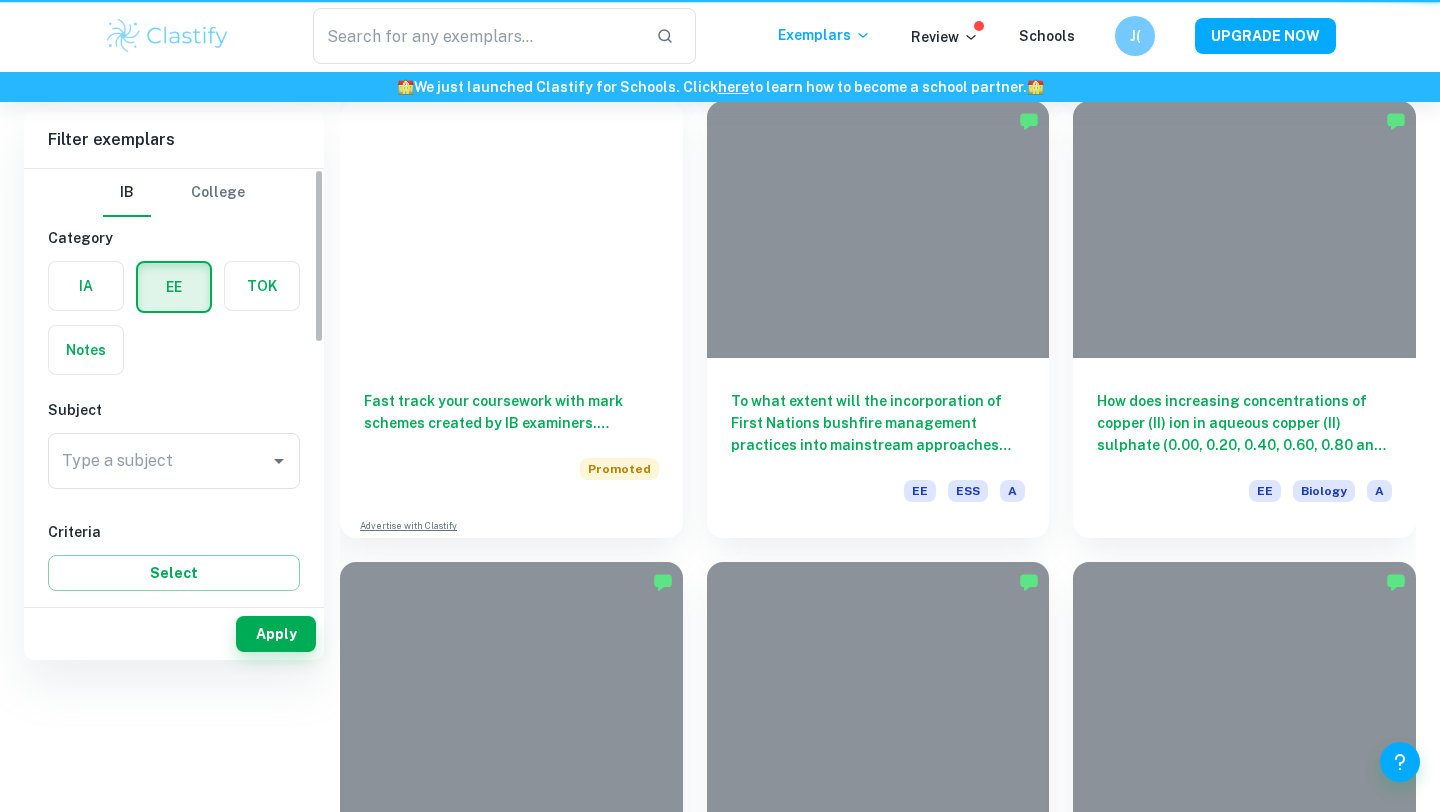 scroll, scrollTop: 0, scrollLeft: 0, axis: both 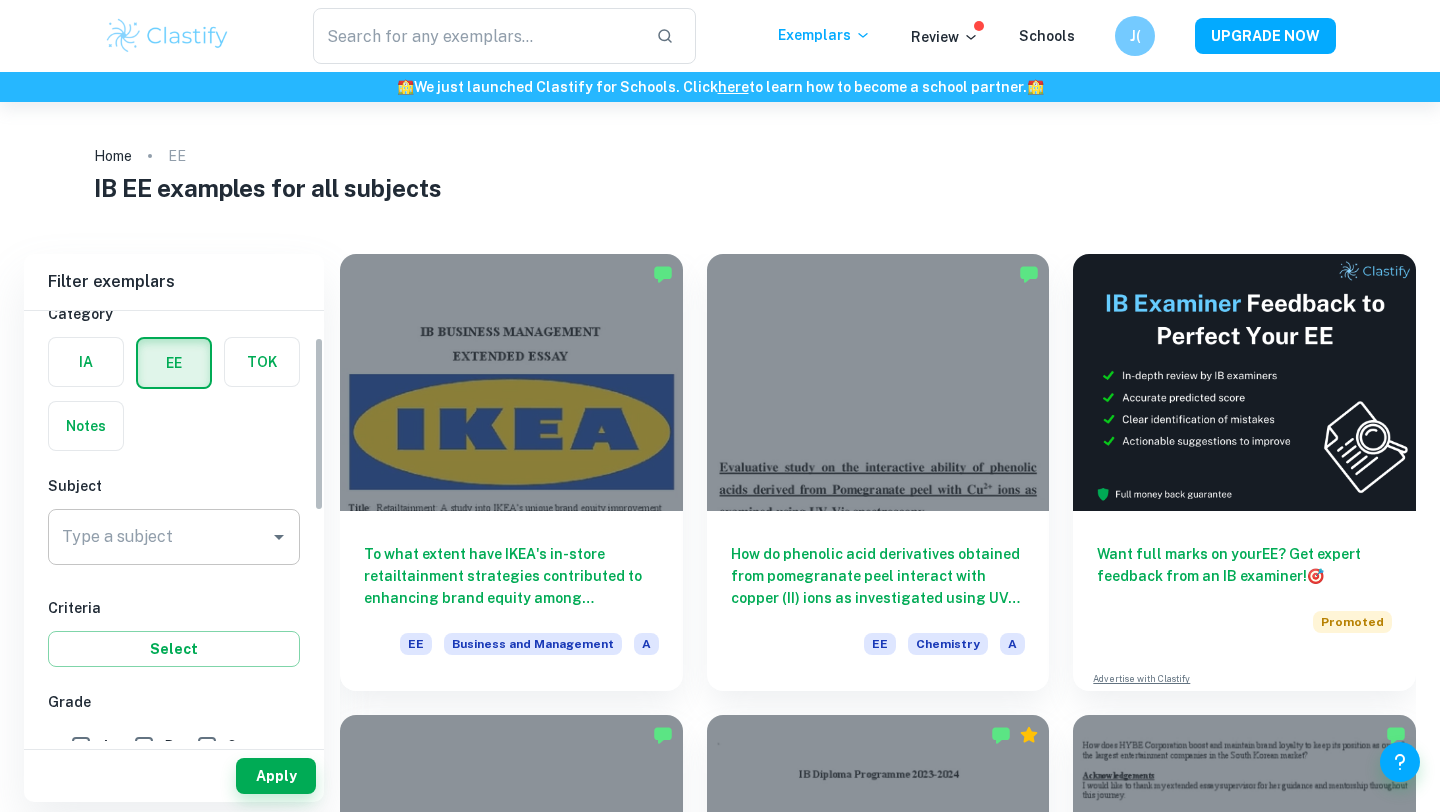 click on "Type a subject" at bounding box center [159, 537] 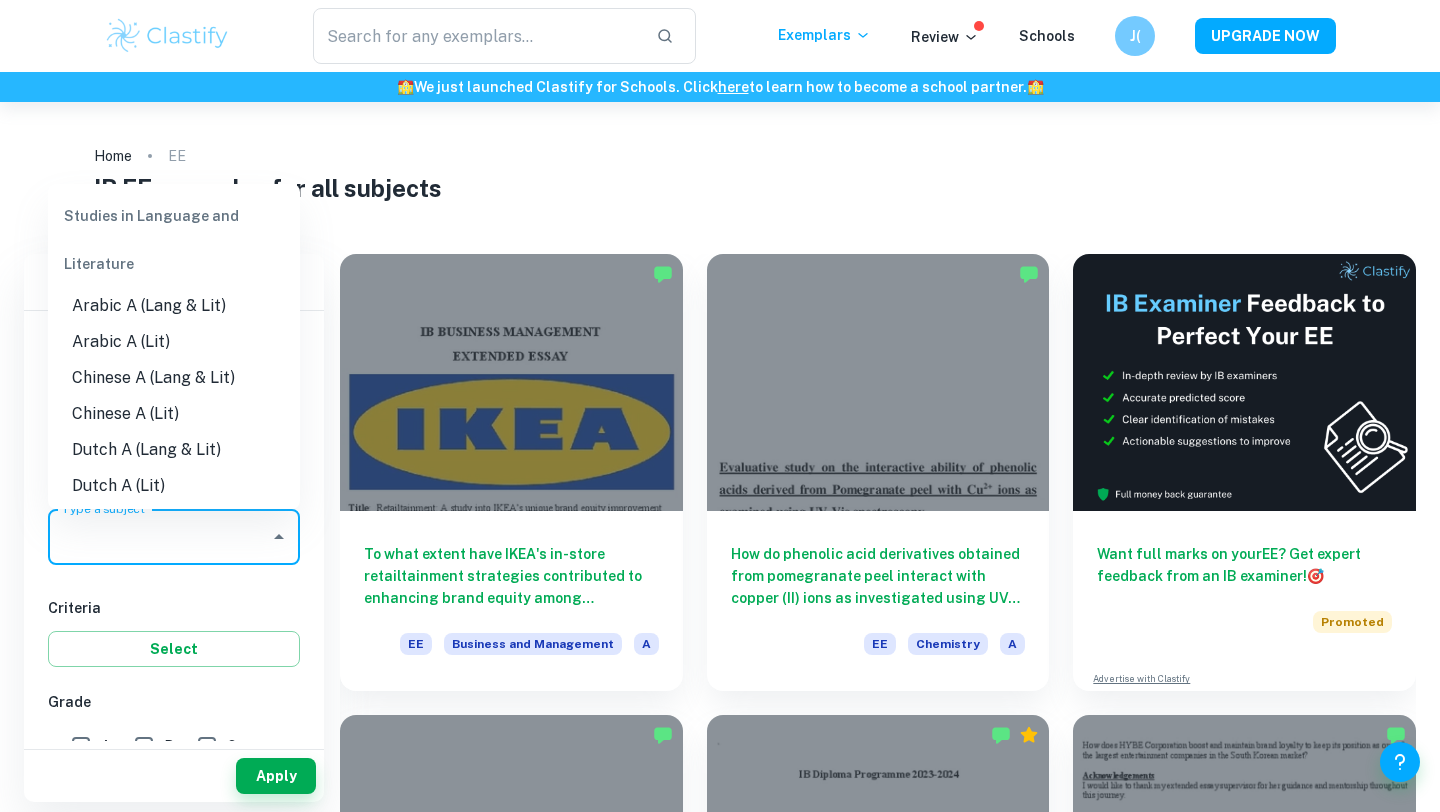 type on "ㄹ" 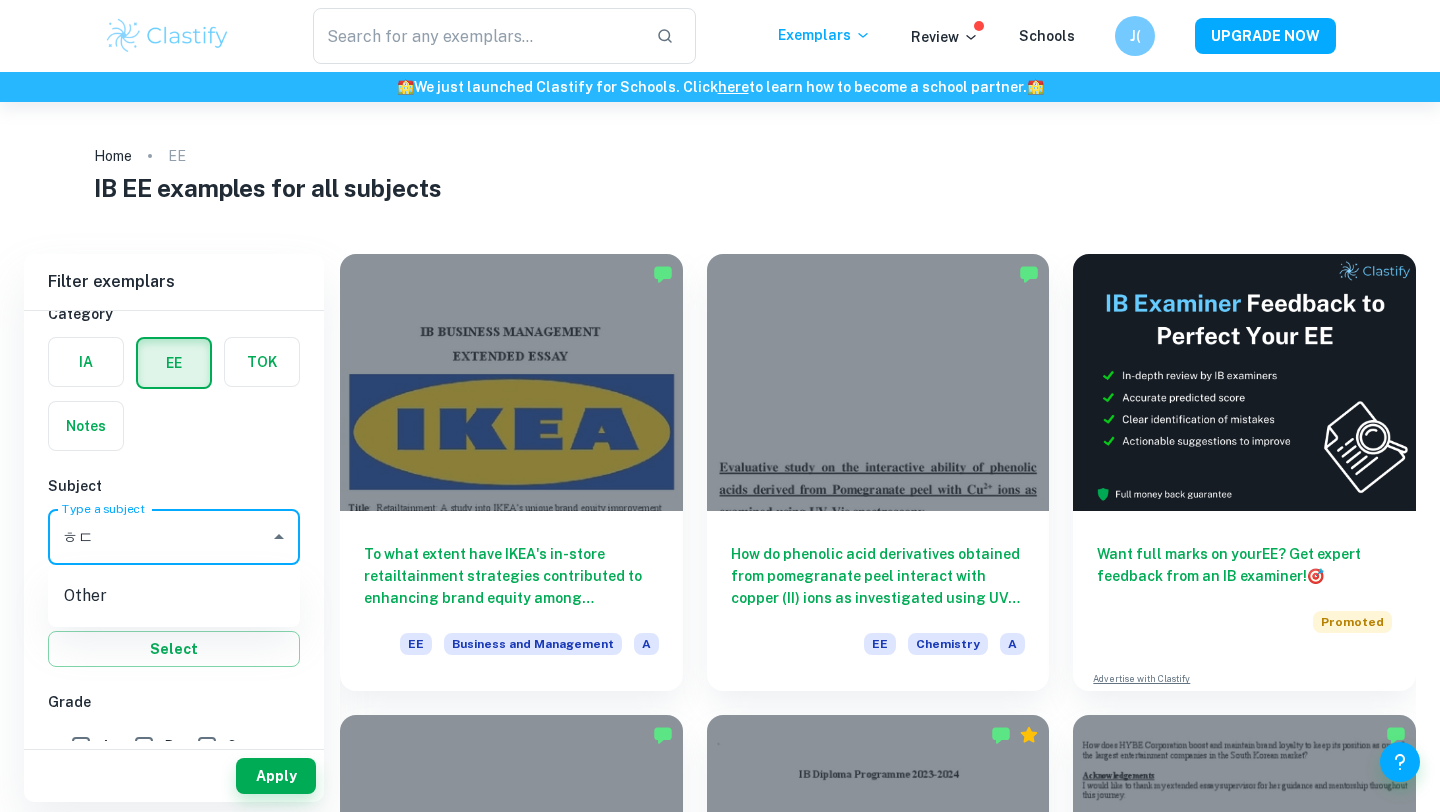 type on "ㅎ" 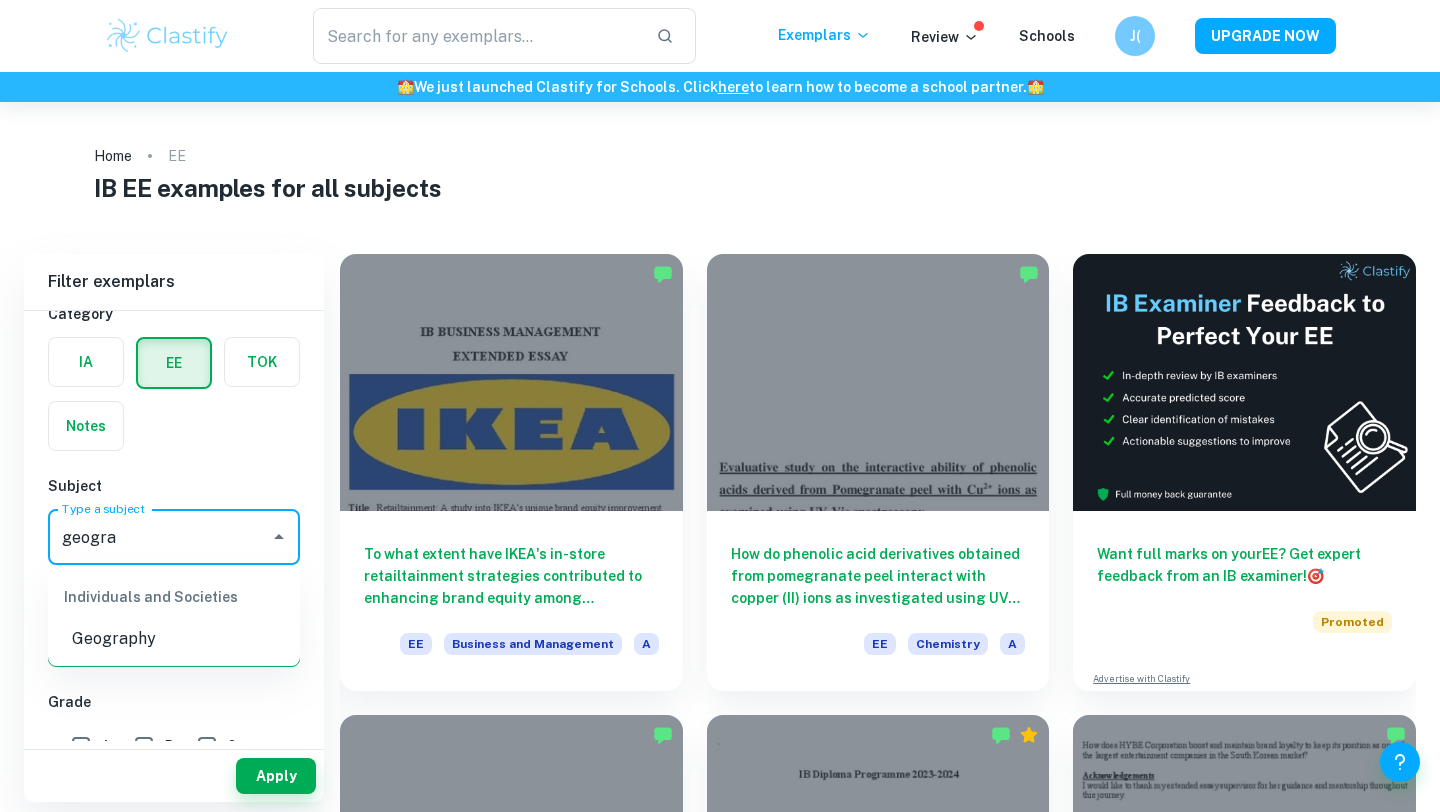 click on "Geography" at bounding box center (174, 639) 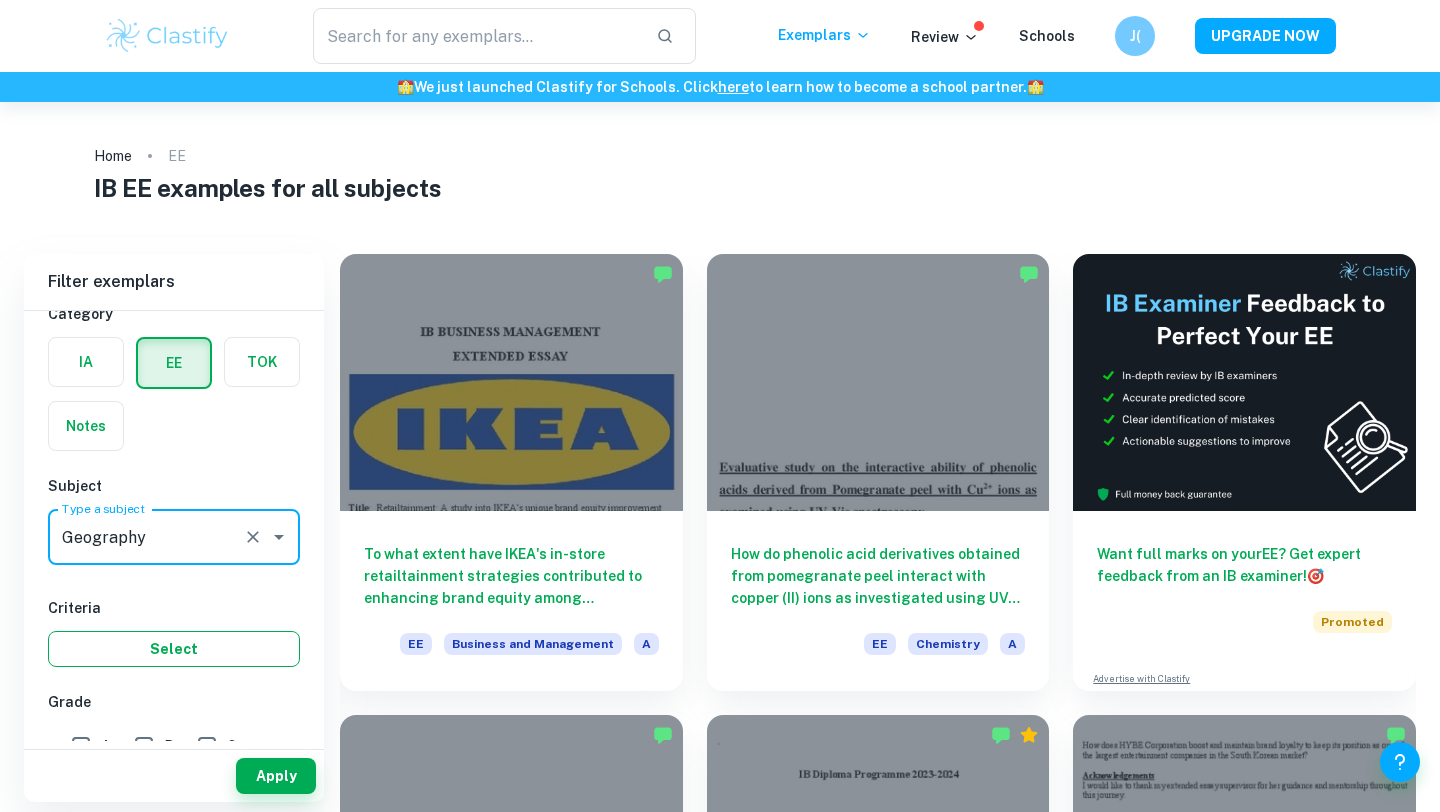 scroll, scrollTop: 94, scrollLeft: 0, axis: vertical 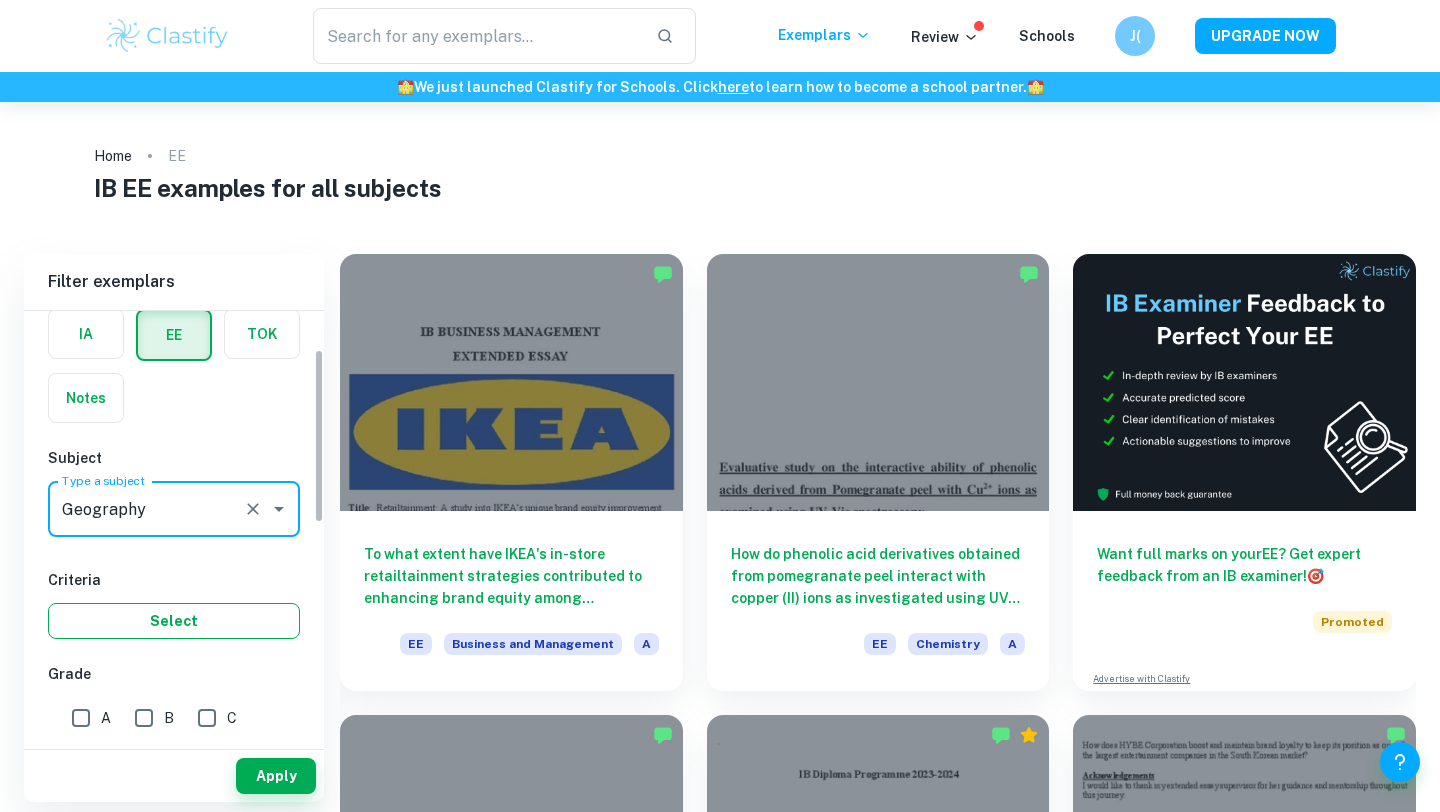 type on "Geography" 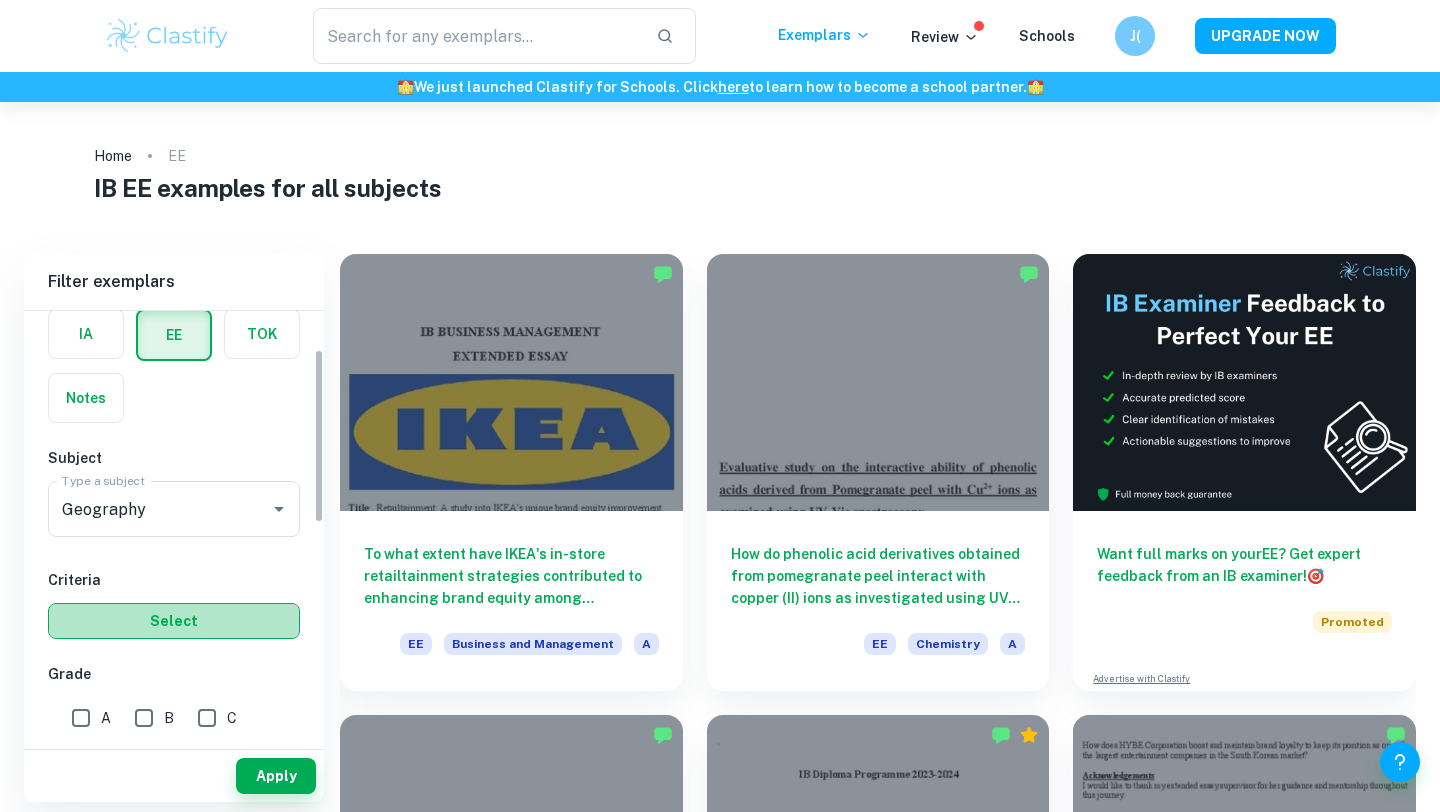 click on "Select" at bounding box center [174, 621] 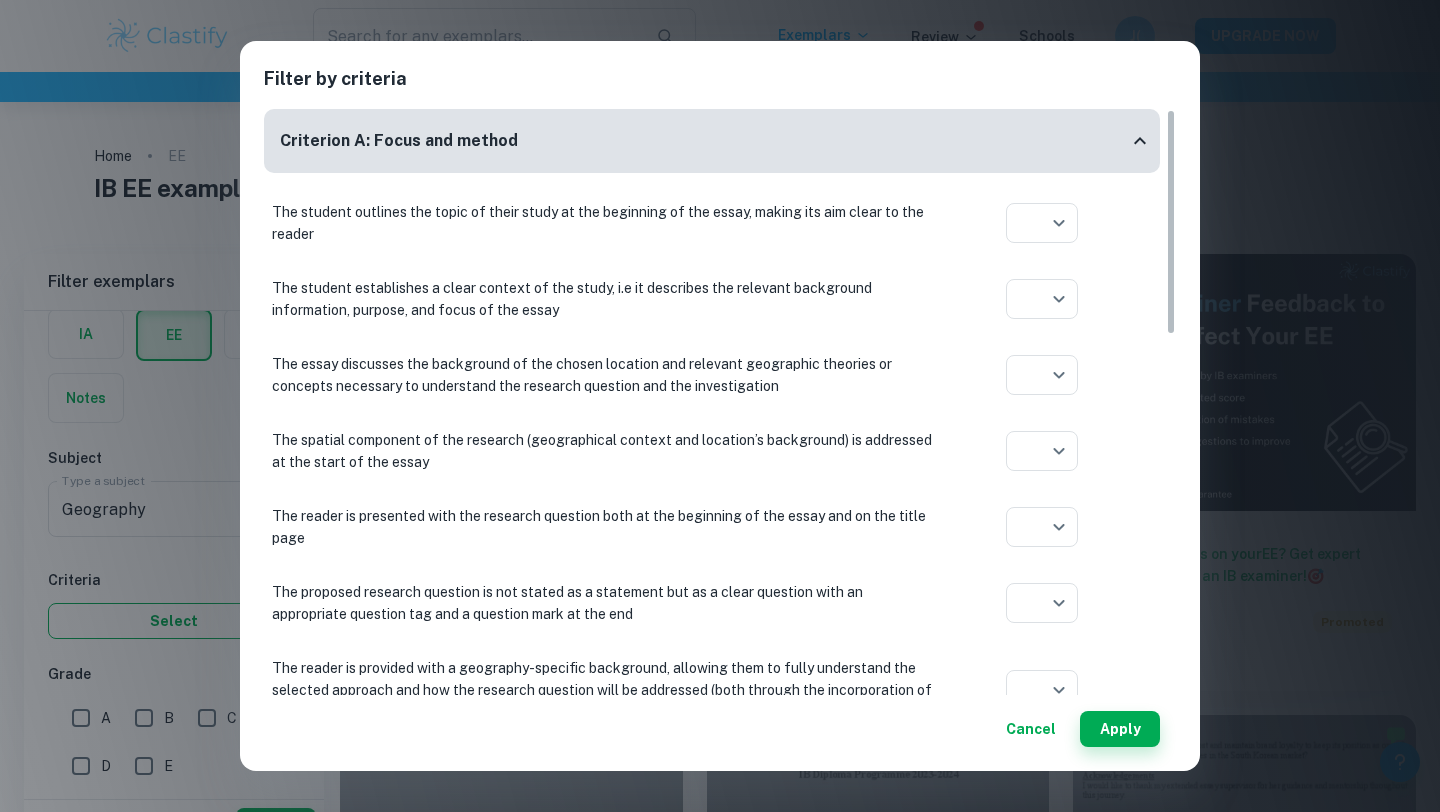 scroll, scrollTop: 50, scrollLeft: 0, axis: vertical 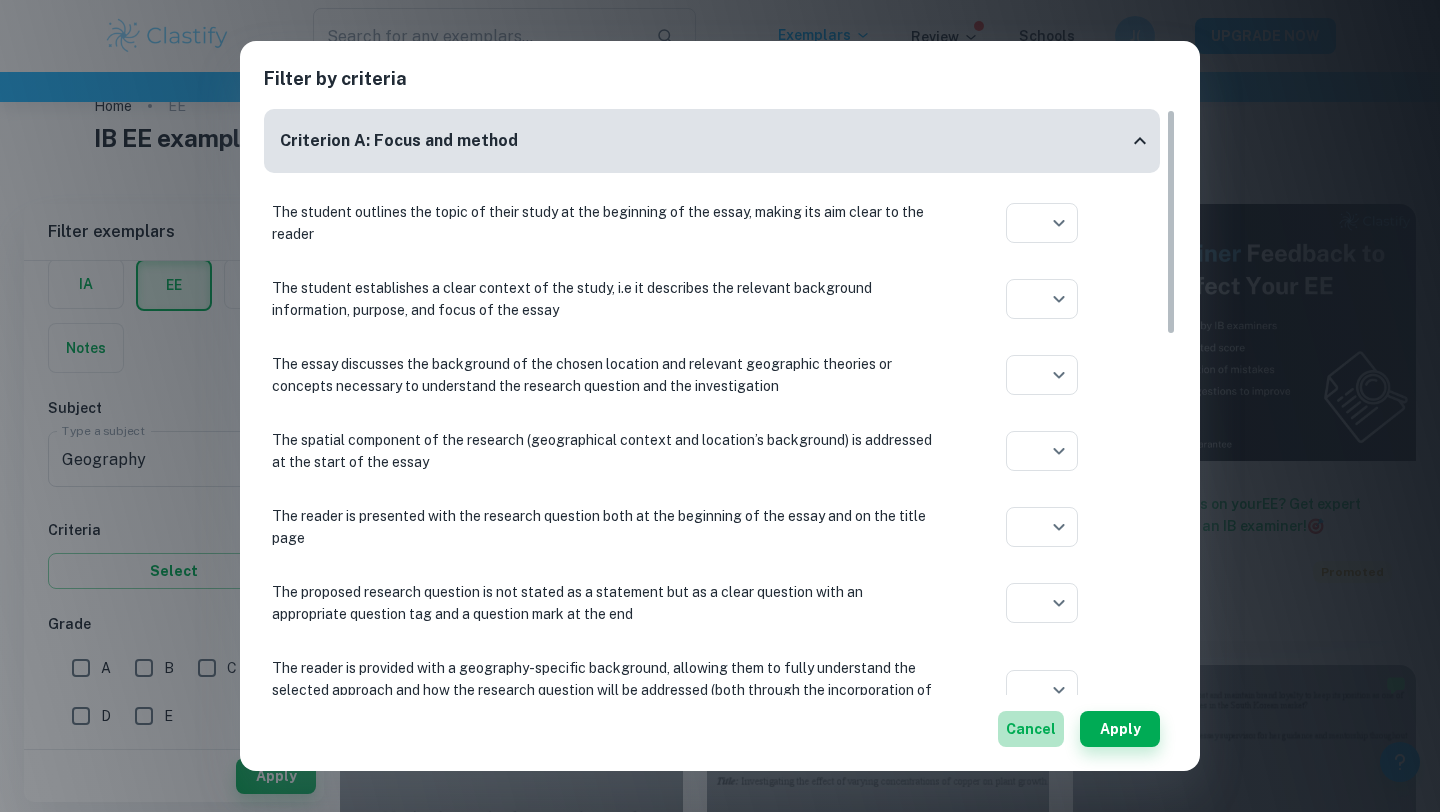 click on "Cancel" at bounding box center [1031, 729] 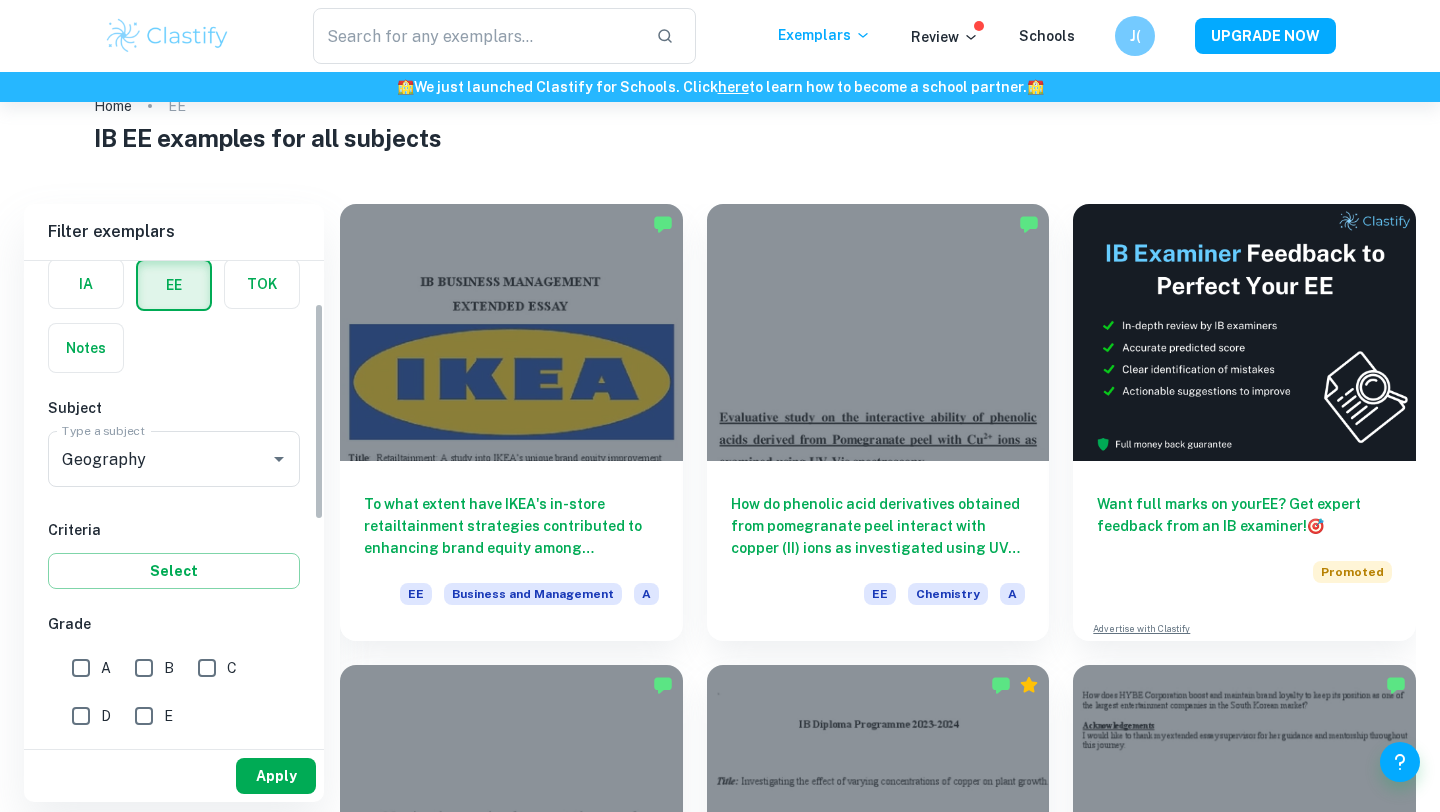 click on "Apply" at bounding box center (276, 776) 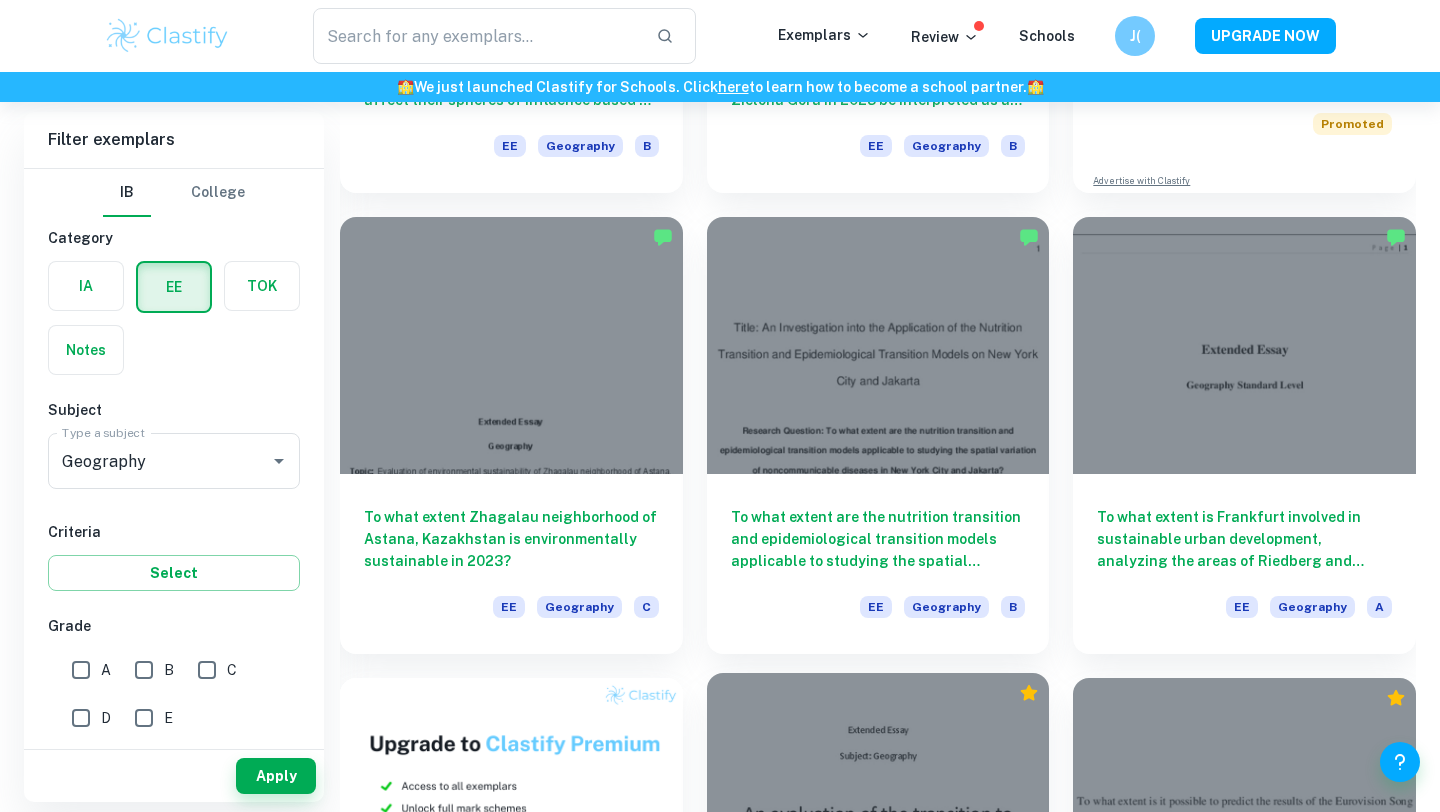 scroll, scrollTop: 468, scrollLeft: 0, axis: vertical 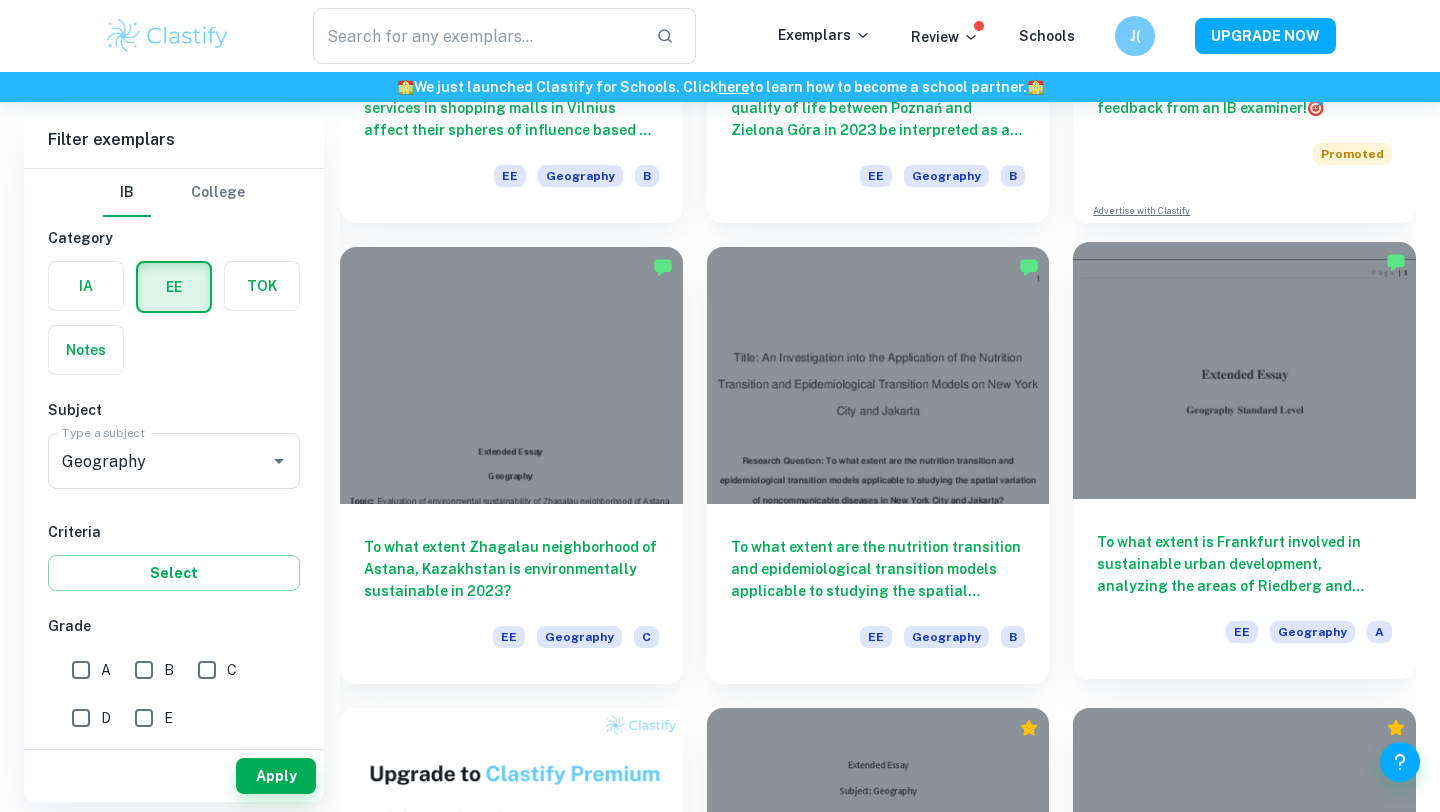 click on "To what extent is Frankfurt involved in sustainable urban development, analyzing the areas of Riedberg and Praunheim?" at bounding box center (1244, 564) 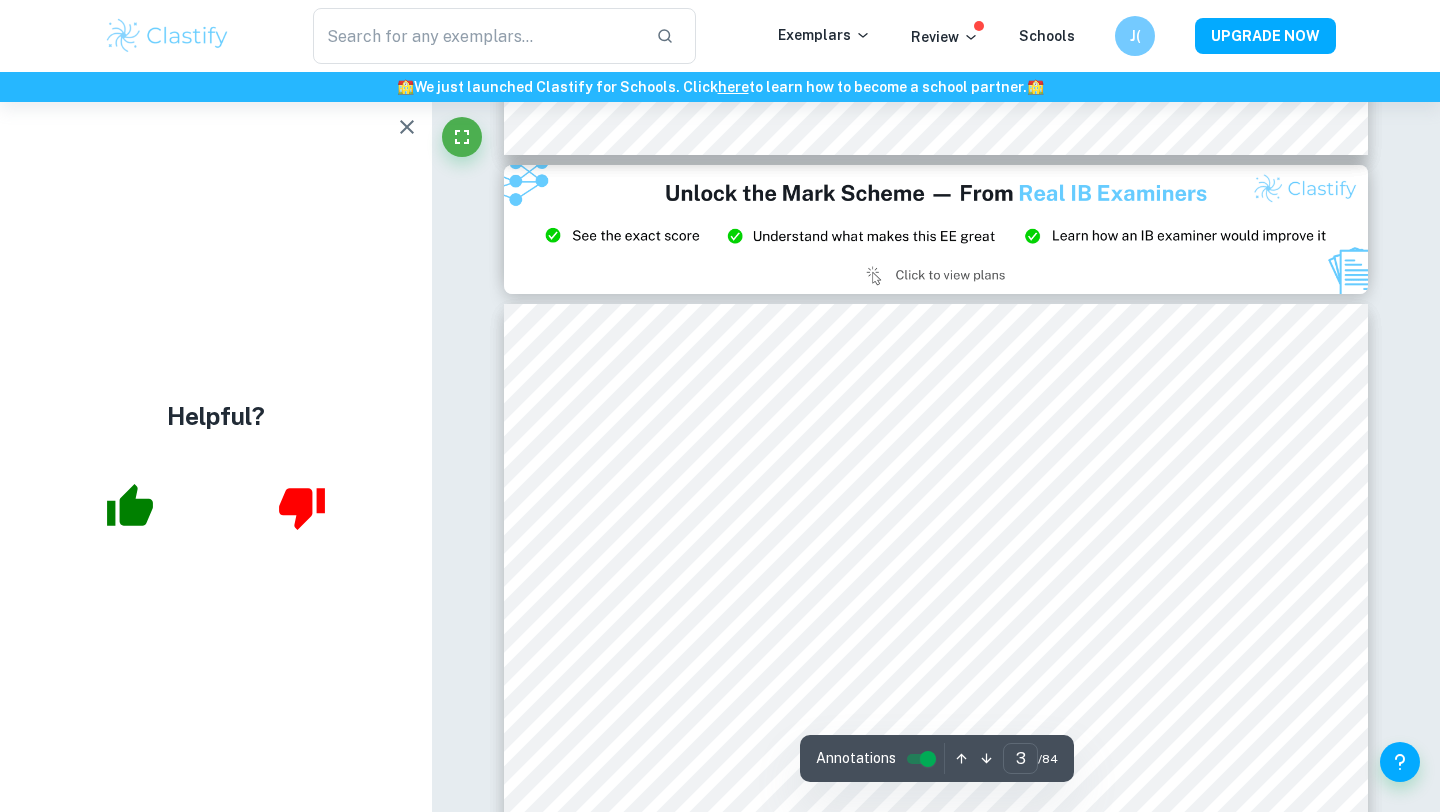 scroll, scrollTop: 2487, scrollLeft: 0, axis: vertical 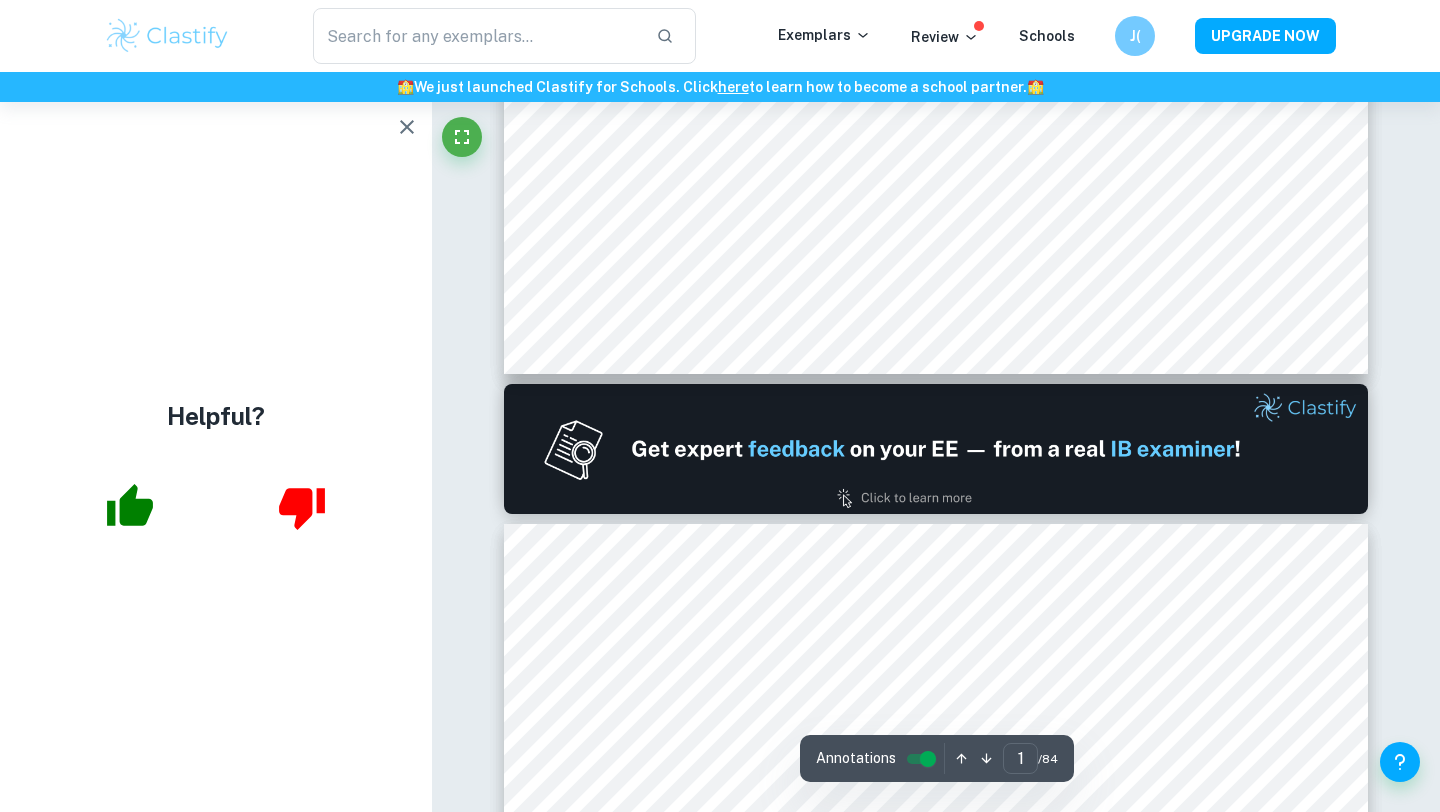 type on "2" 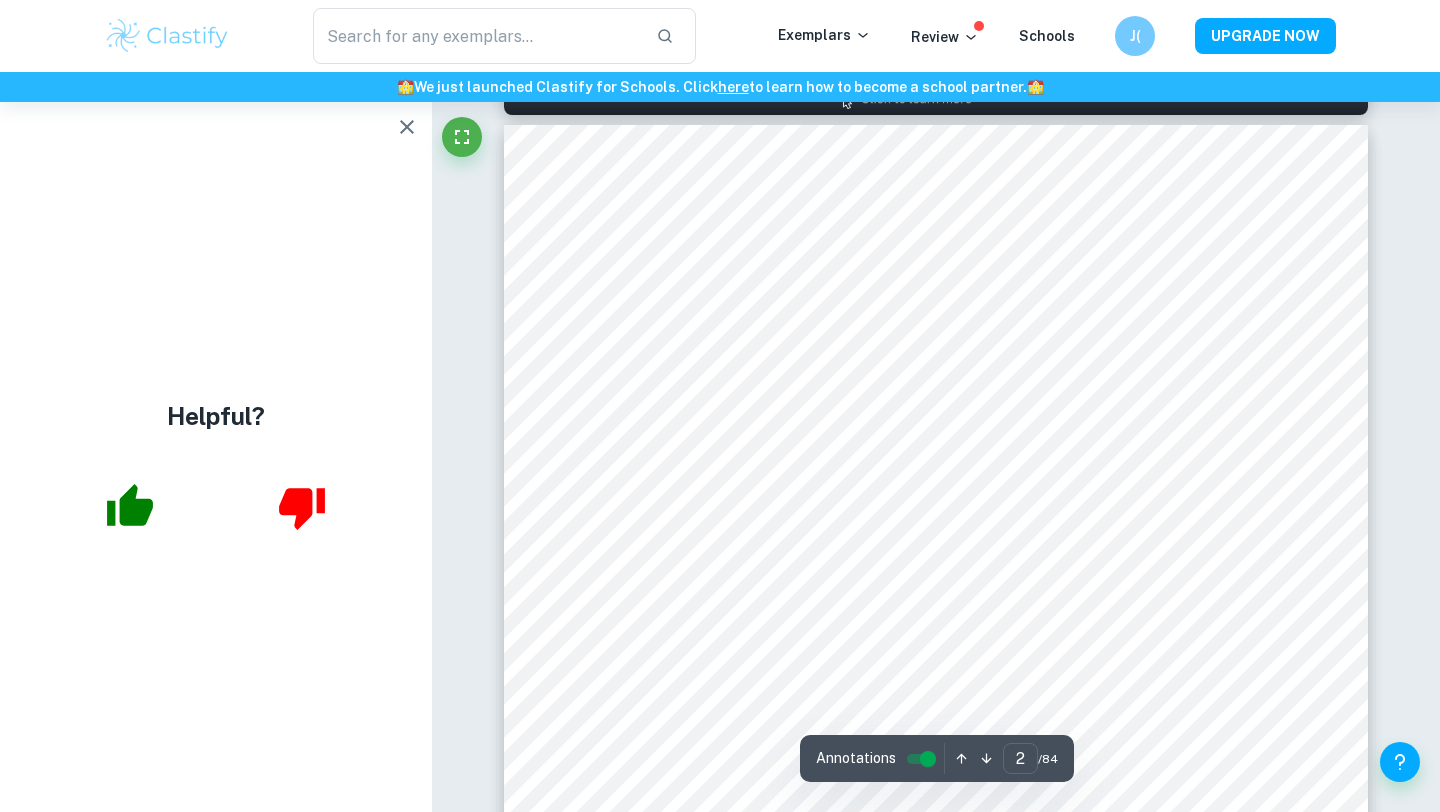 scroll, scrollTop: 1373, scrollLeft: 0, axis: vertical 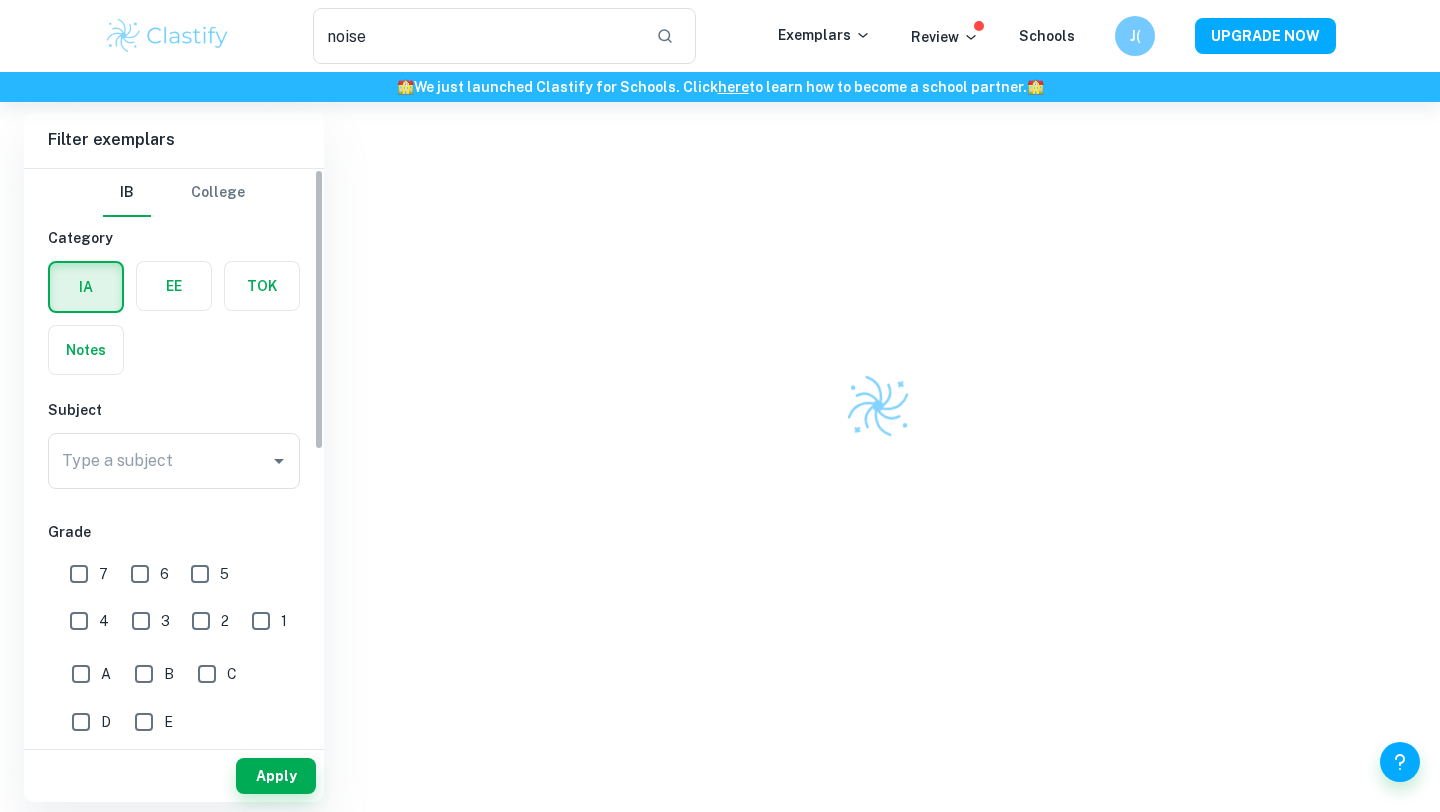 click at bounding box center (174, 286) 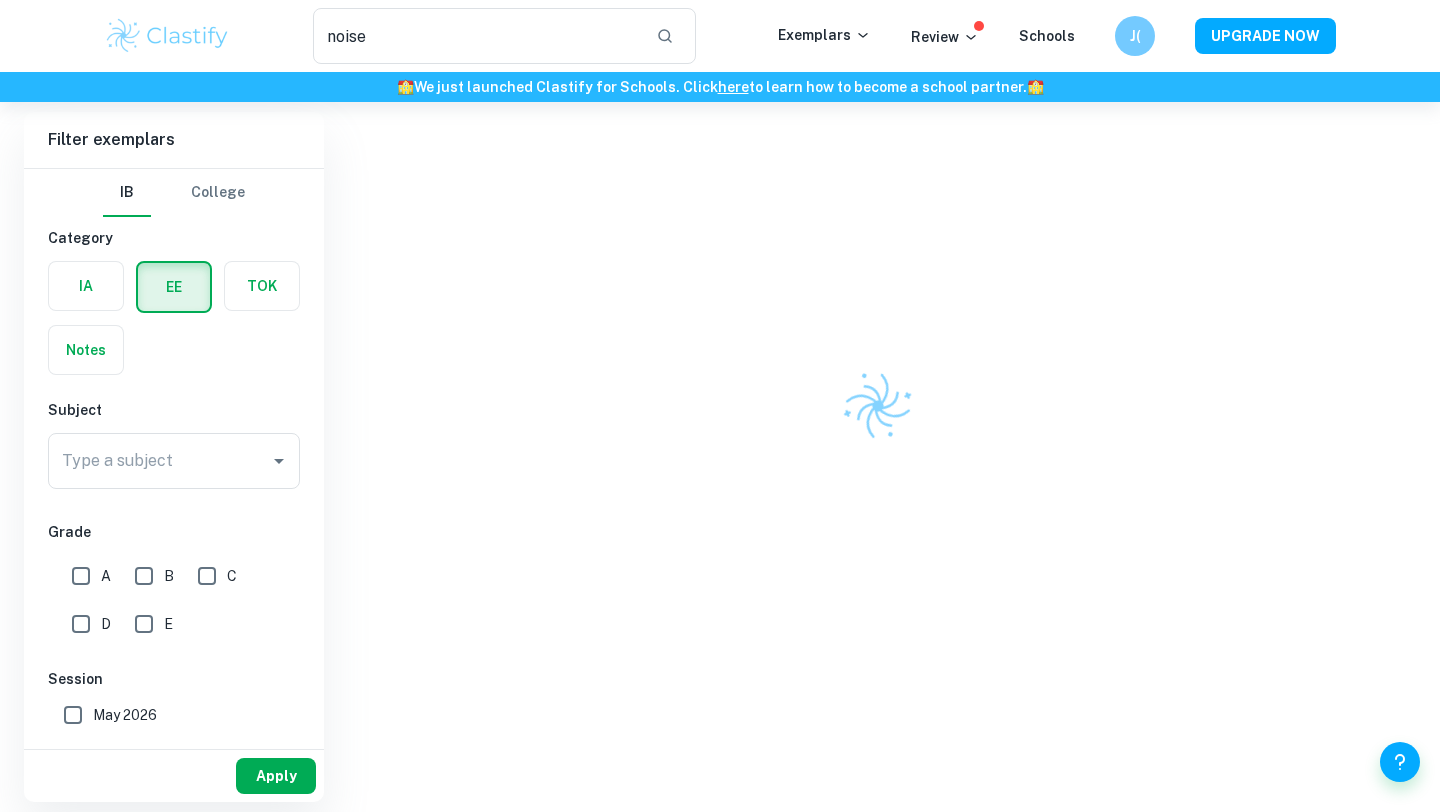 click on "Apply" at bounding box center [276, 776] 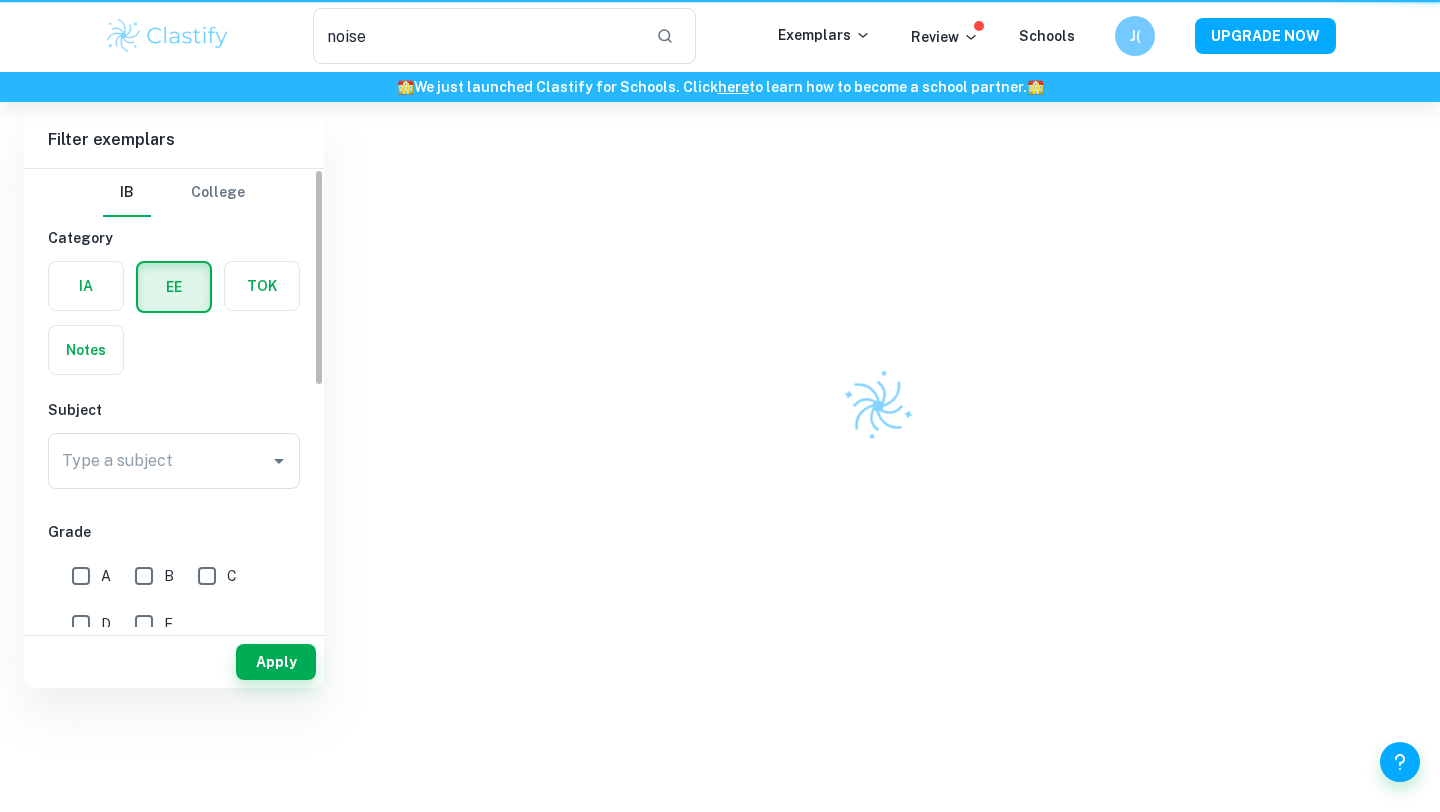 scroll, scrollTop: 0, scrollLeft: 0, axis: both 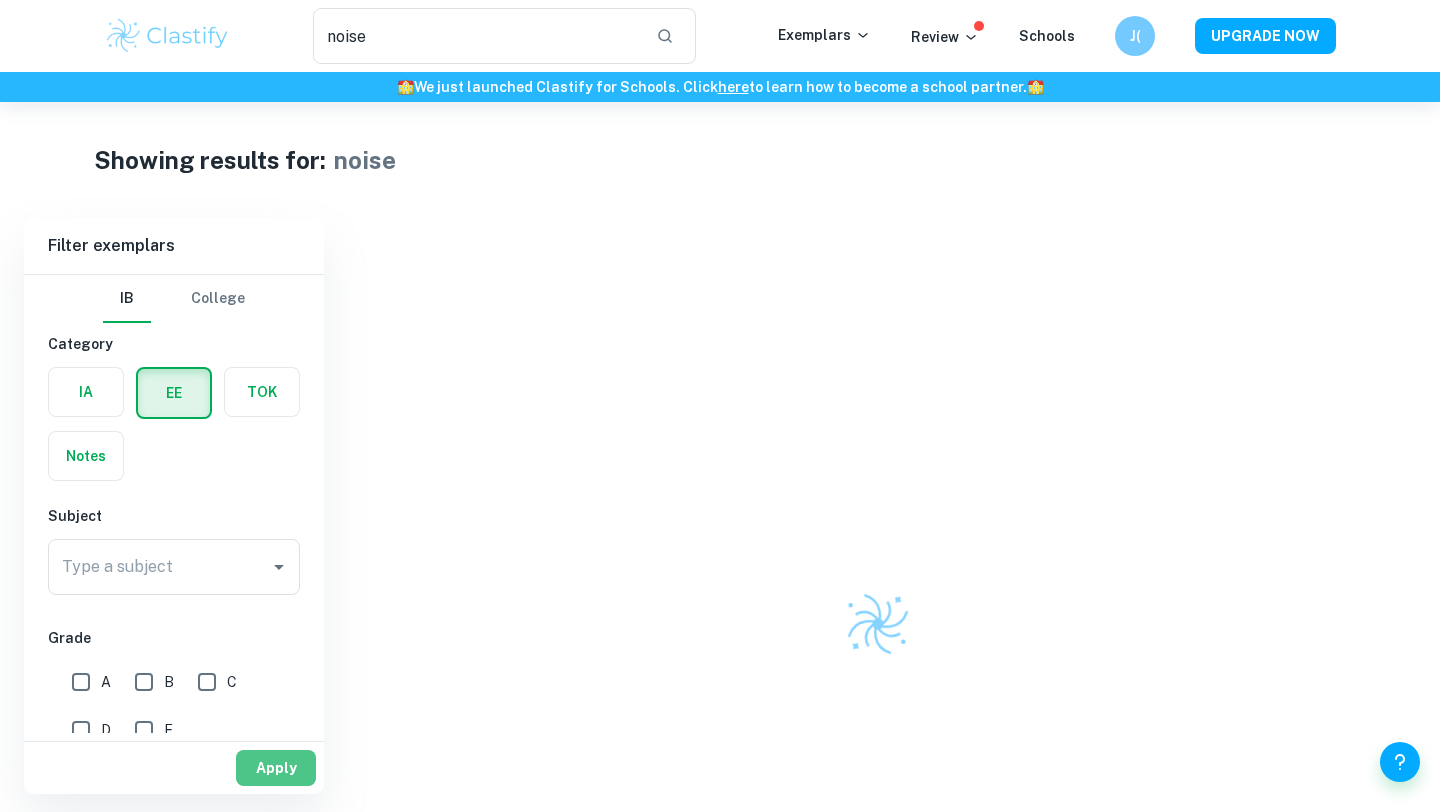 click on "Apply" at bounding box center [276, 768] 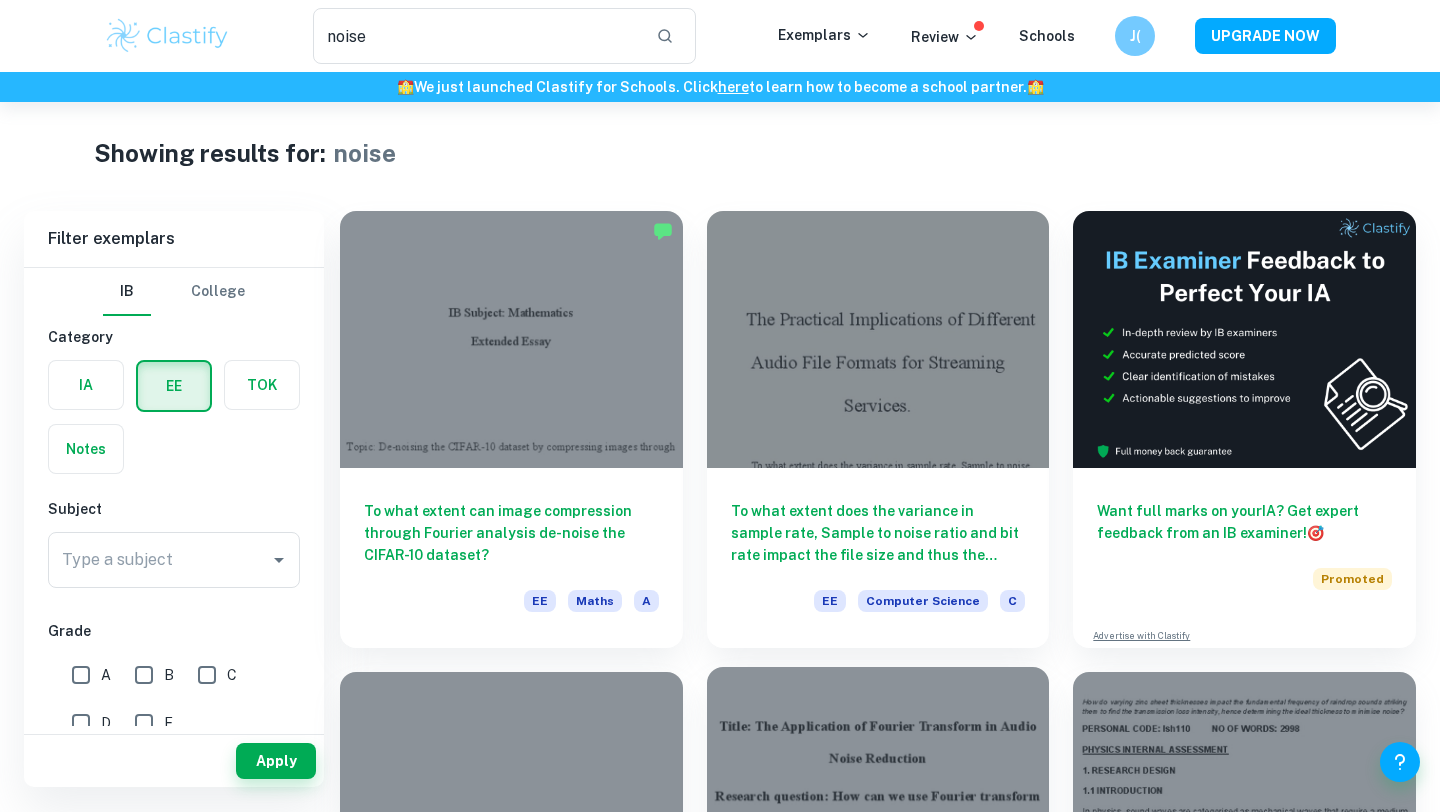 scroll, scrollTop: 0, scrollLeft: 0, axis: both 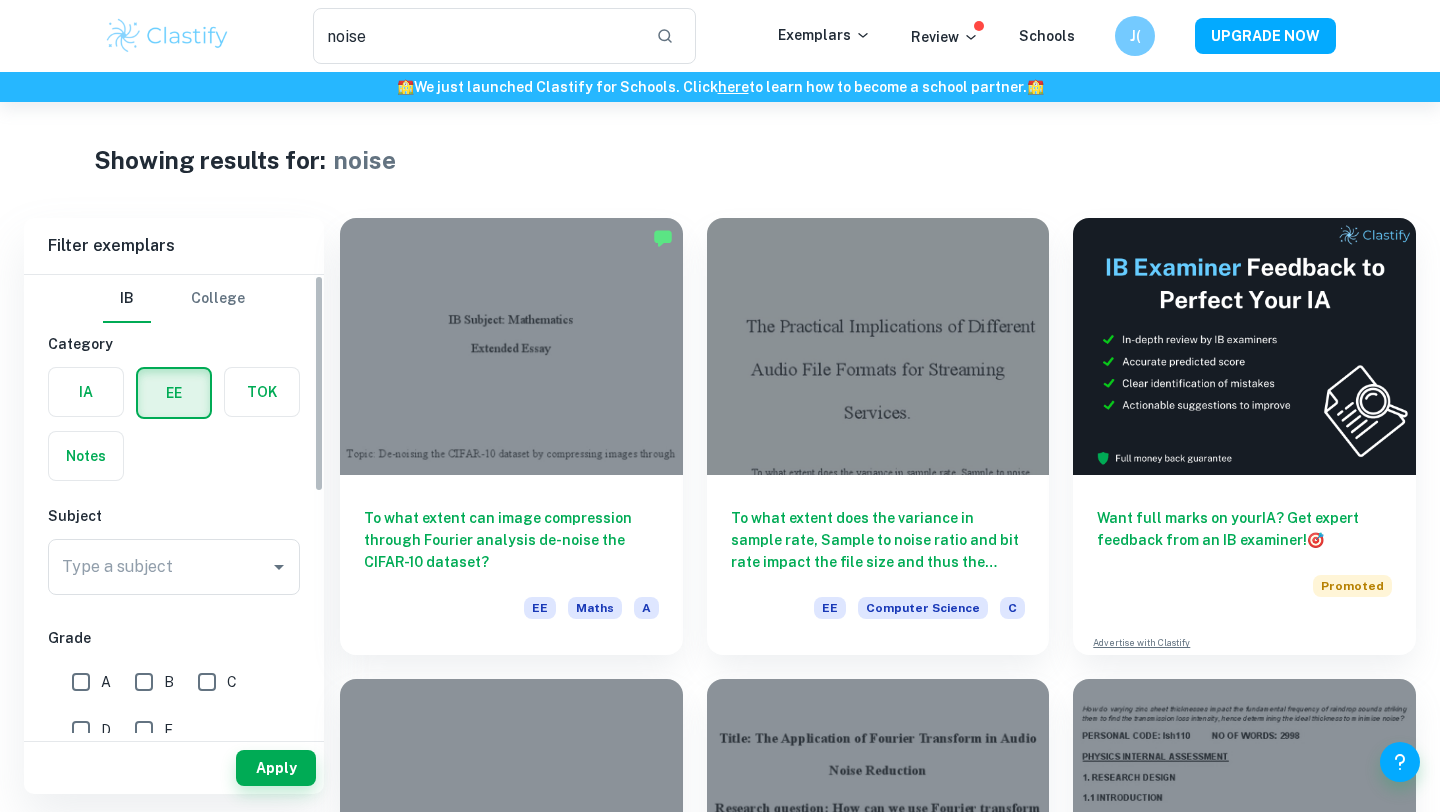 click on "College" at bounding box center (218, 299) 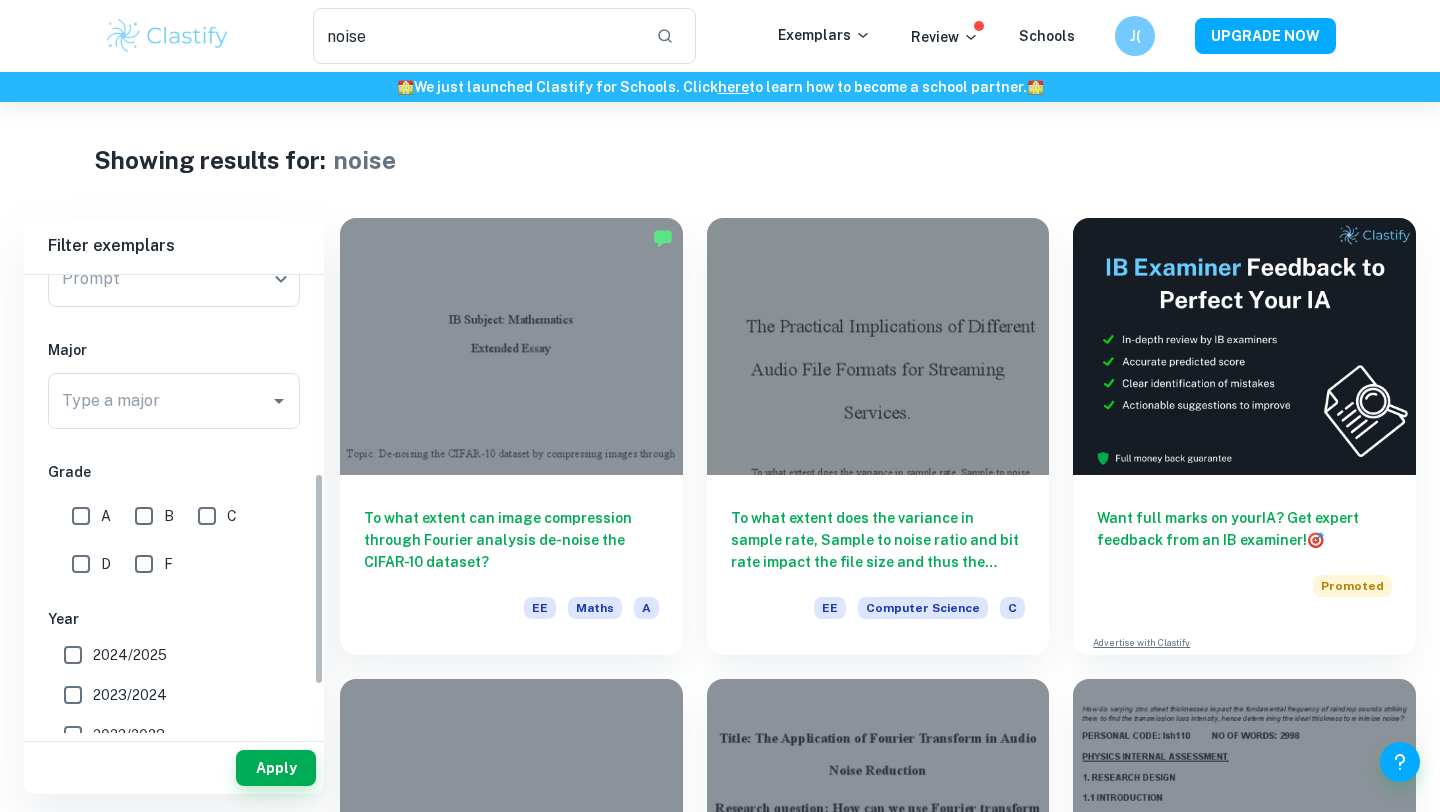 scroll, scrollTop: 427, scrollLeft: 0, axis: vertical 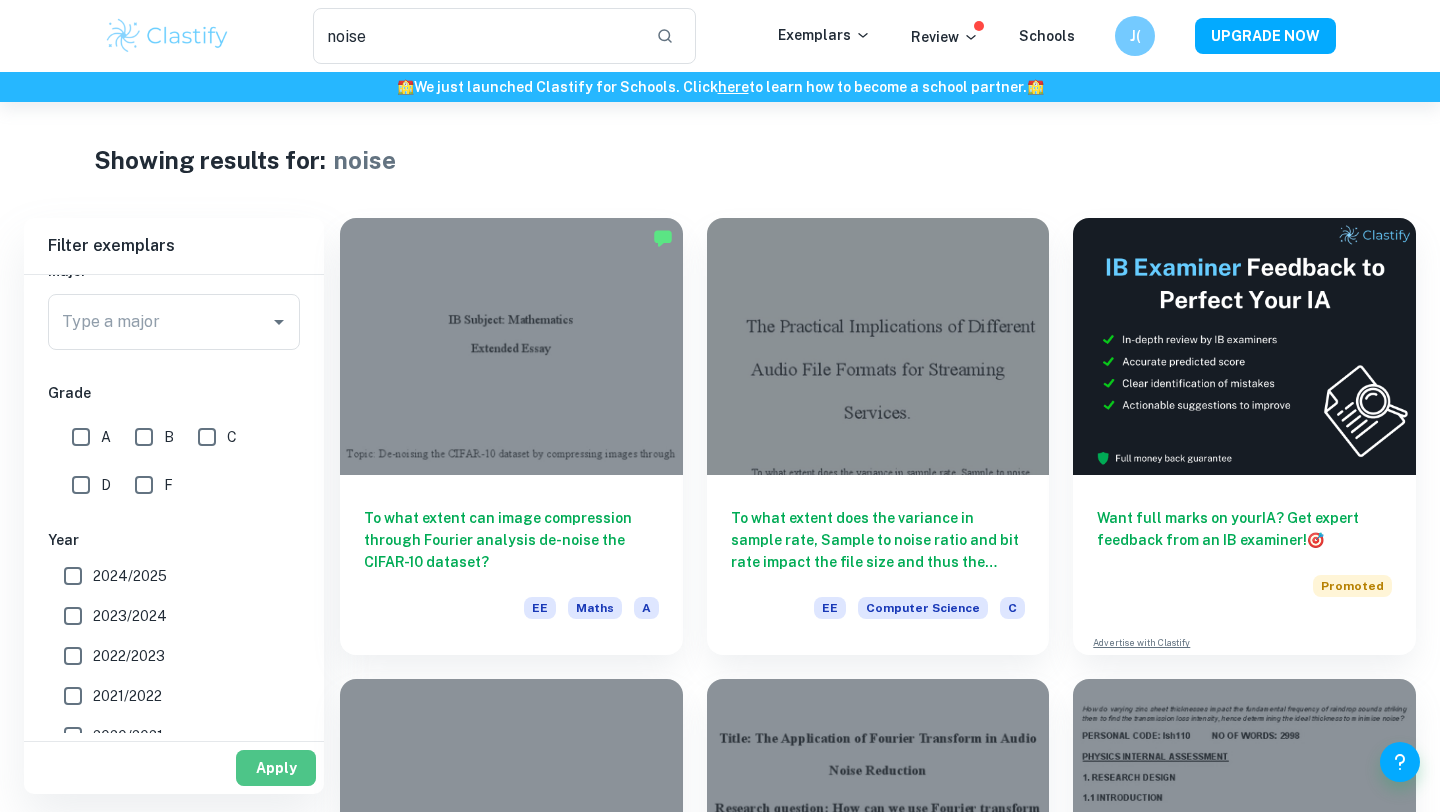 click on "Apply" at bounding box center [276, 768] 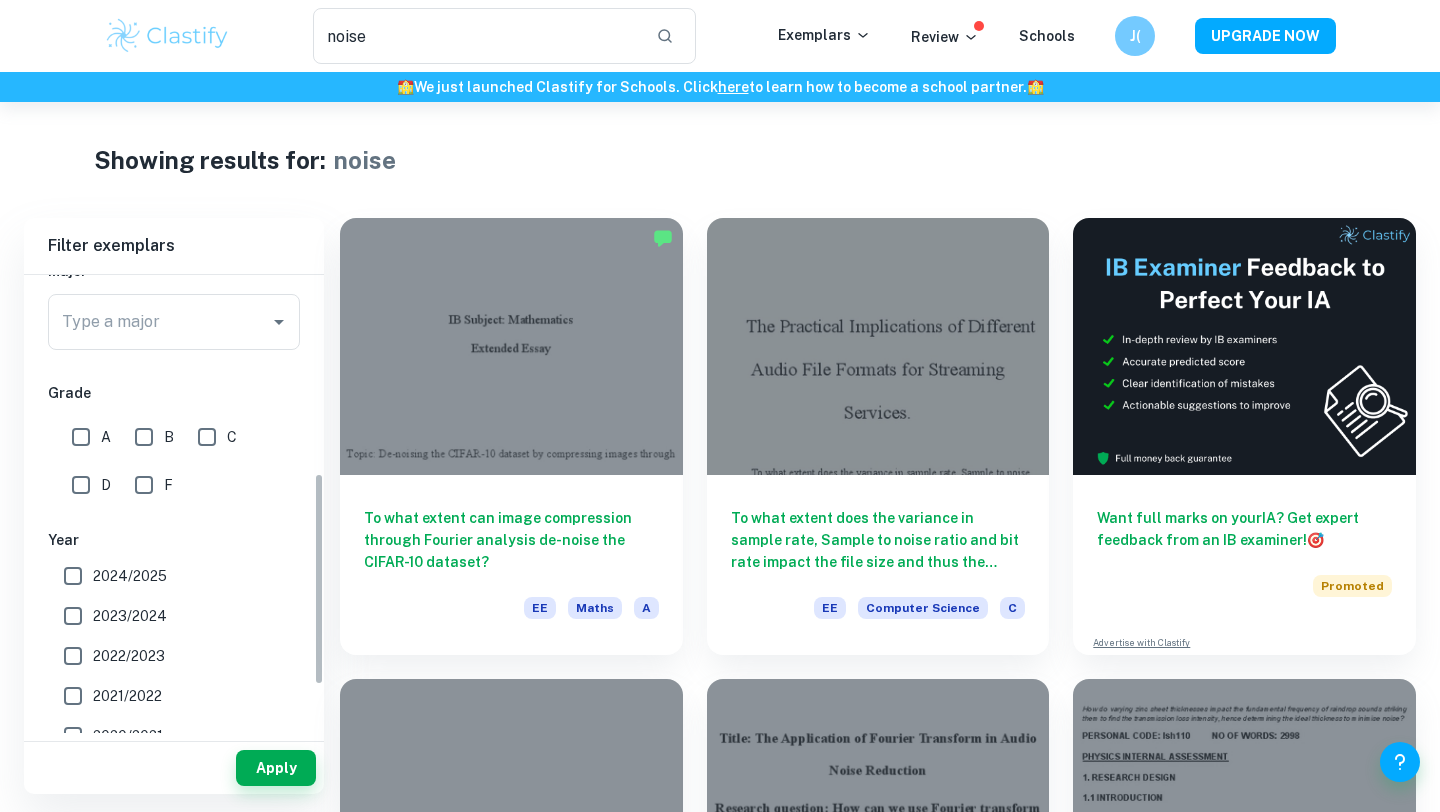 scroll, scrollTop: 33, scrollLeft: 0, axis: vertical 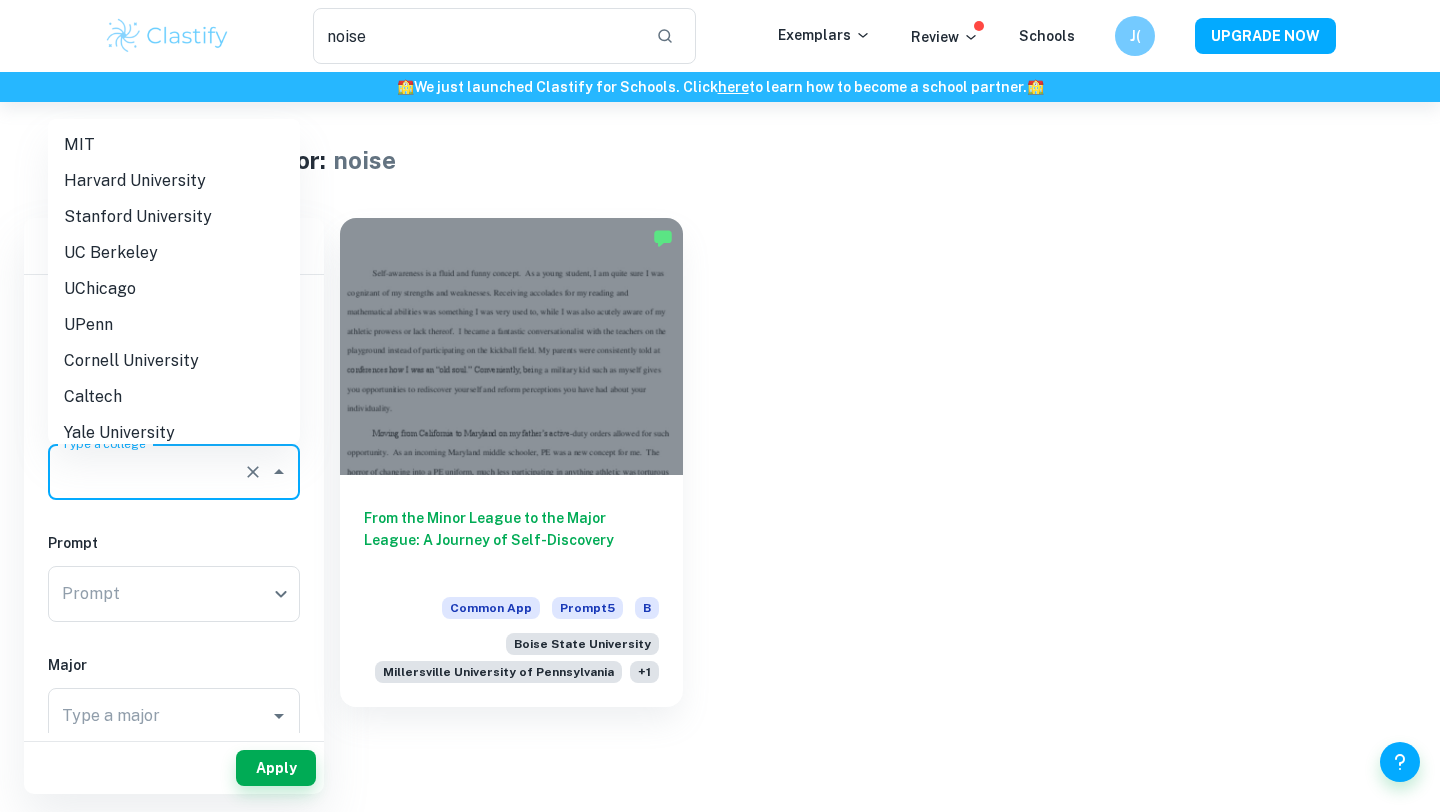 click on "Type a college" at bounding box center (146, 472) 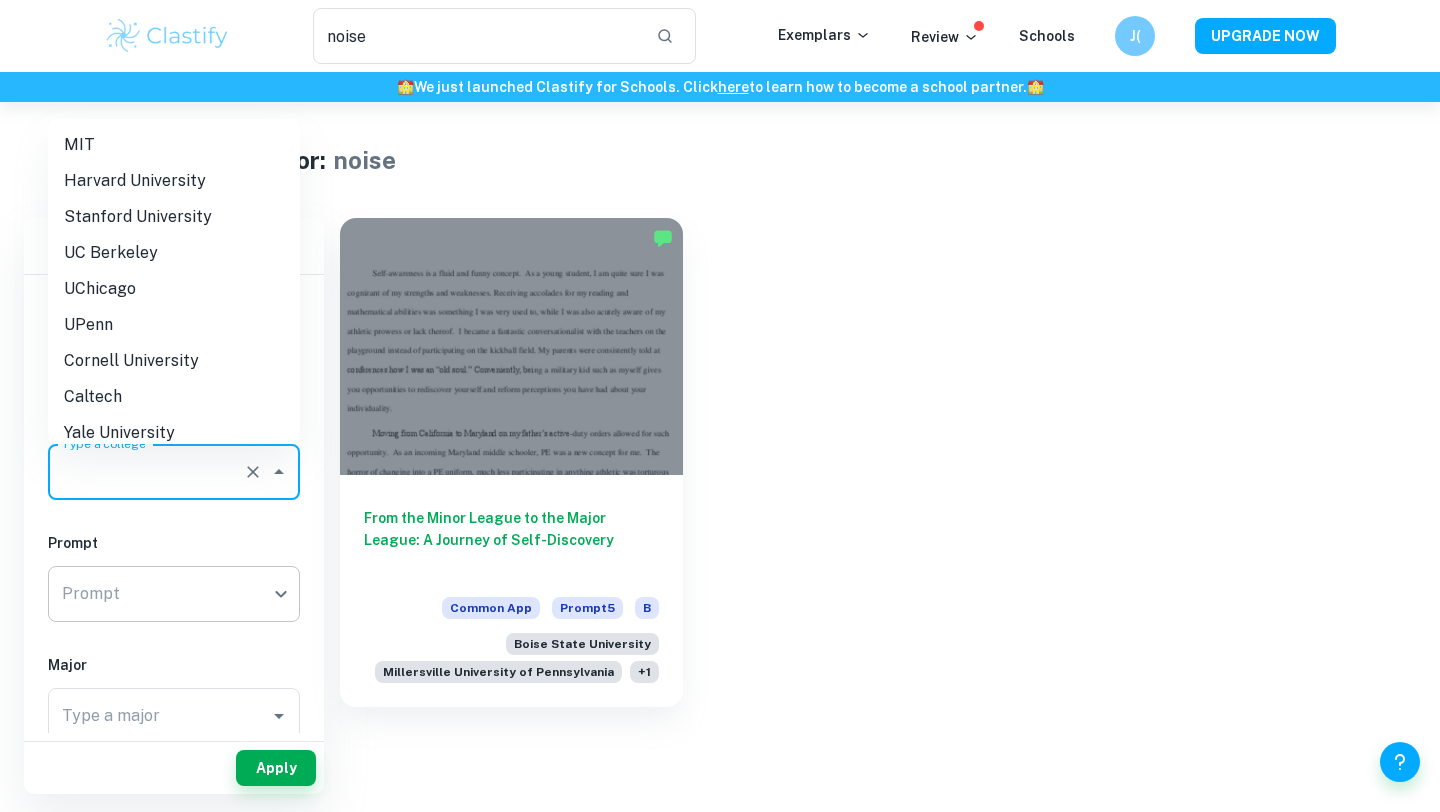 click on "We value your privacy We use cookies to enhance your browsing experience, serve personalised ads or content, and analyse our traffic. By clicking "Accept All", you consent to our use of cookies.   Cookie Policy Customise   Reject All   Accept All   Customise Consent Preferences   We use cookies to help you navigate efficiently and perform certain functions. You will find detailed information about all cookies under each consent category below. The cookies that are categorised as "Necessary" are stored on your browser as they are essential for enabling the basic functionalities of the site. ...  Show more For more information on how Google's third-party cookies operate and handle your data, see:   Google Privacy Policy Necessary Always Active Necessary cookies are required to enable the basic features of this site, such as providing secure log-in or adjusting your consent preferences. These cookies do not store any personally identifiable data. Functional Analytics Performance Advertisement Uncategorised" at bounding box center [720, 508] 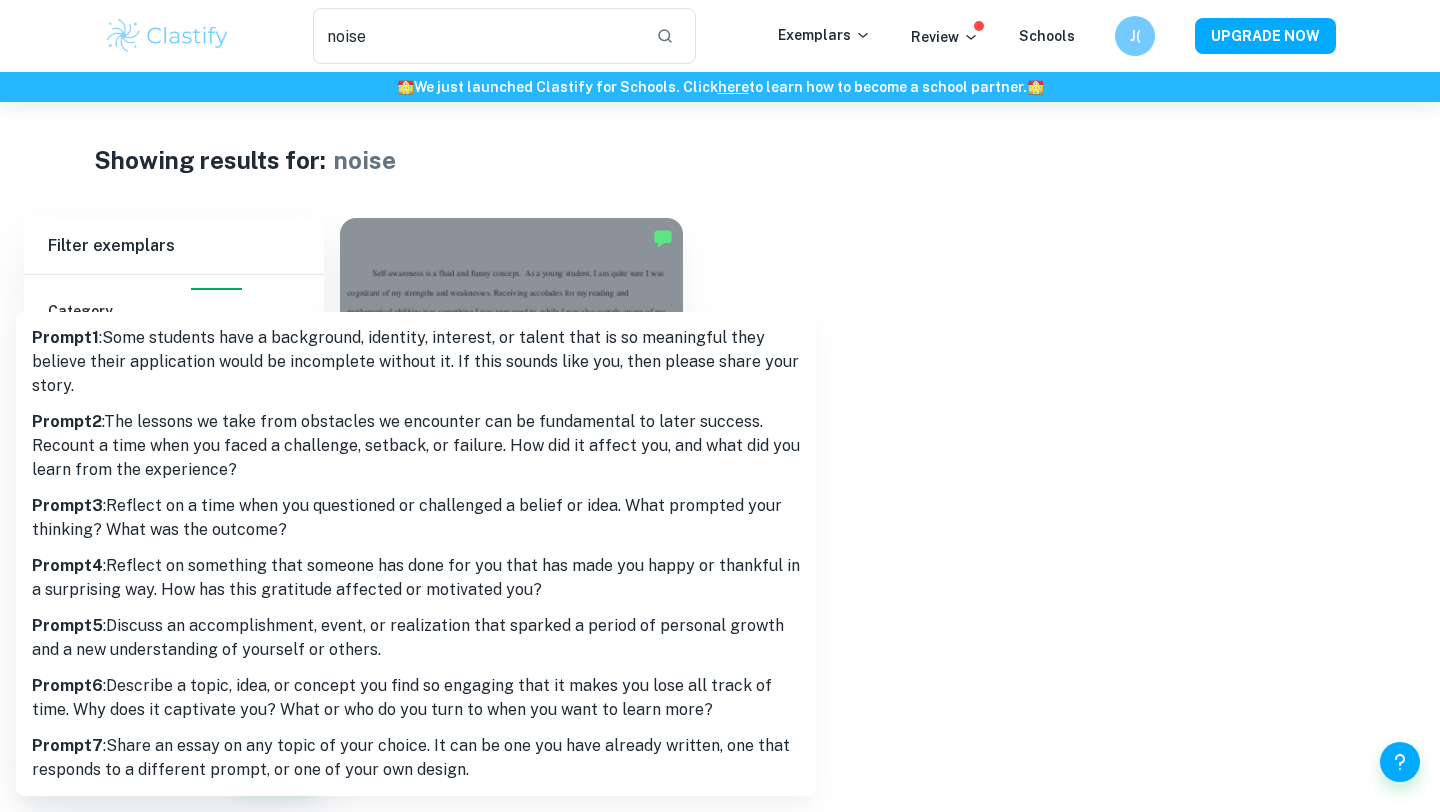 click at bounding box center (720, 406) 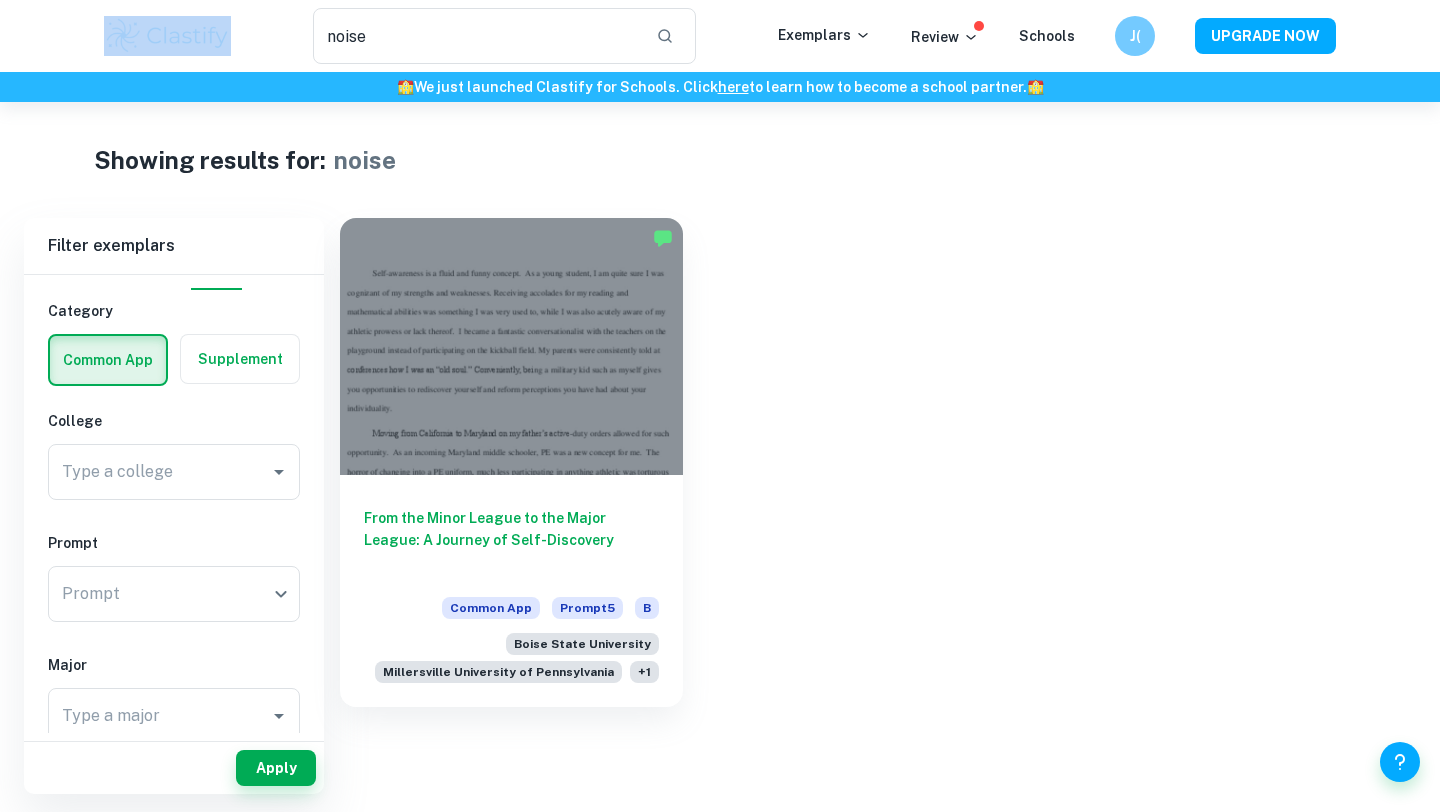 drag, startPoint x: 403, startPoint y: 6, endPoint x: 181, endPoint y: 8, distance: 222.009 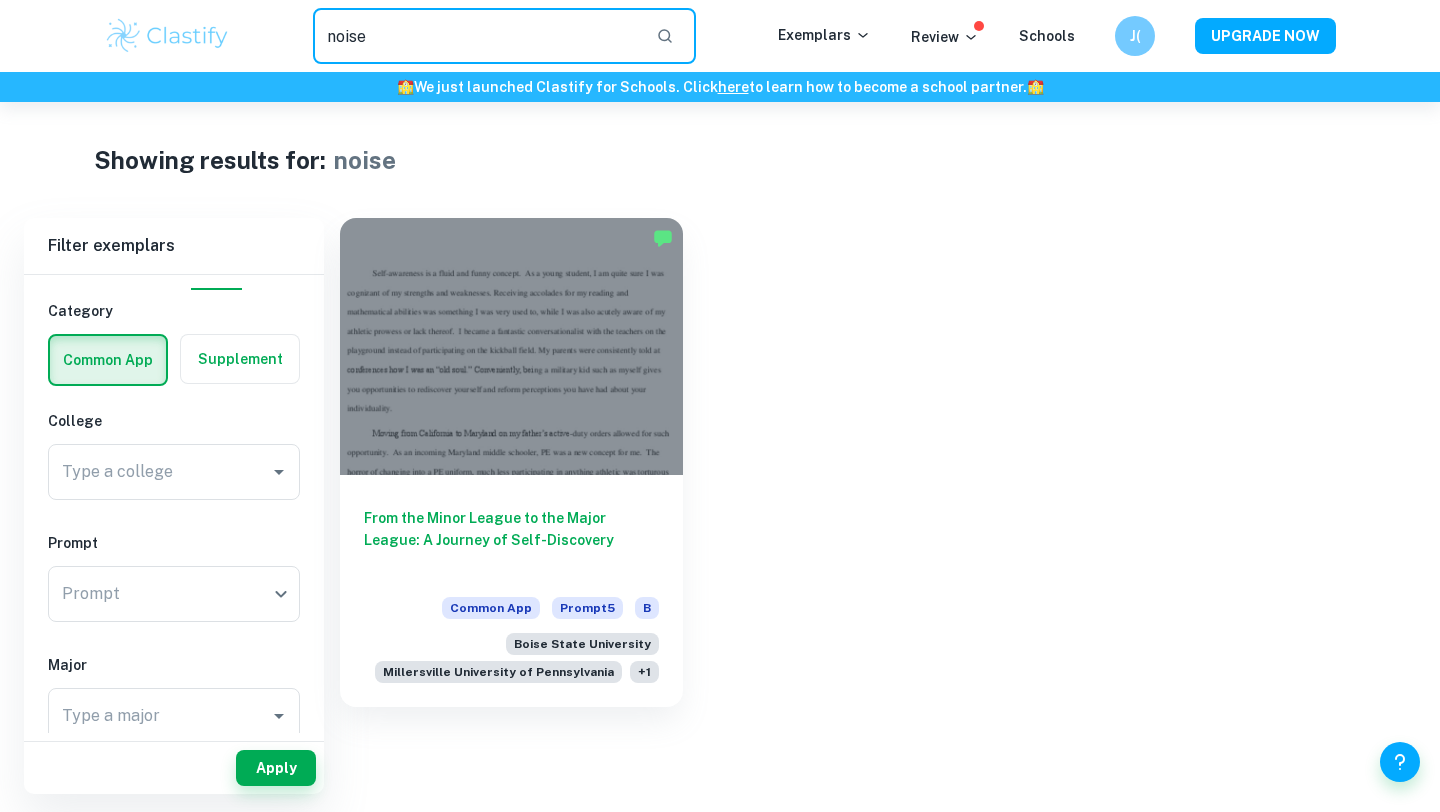 drag, startPoint x: 499, startPoint y: 51, endPoint x: 98, endPoint y: 20, distance: 402.19647 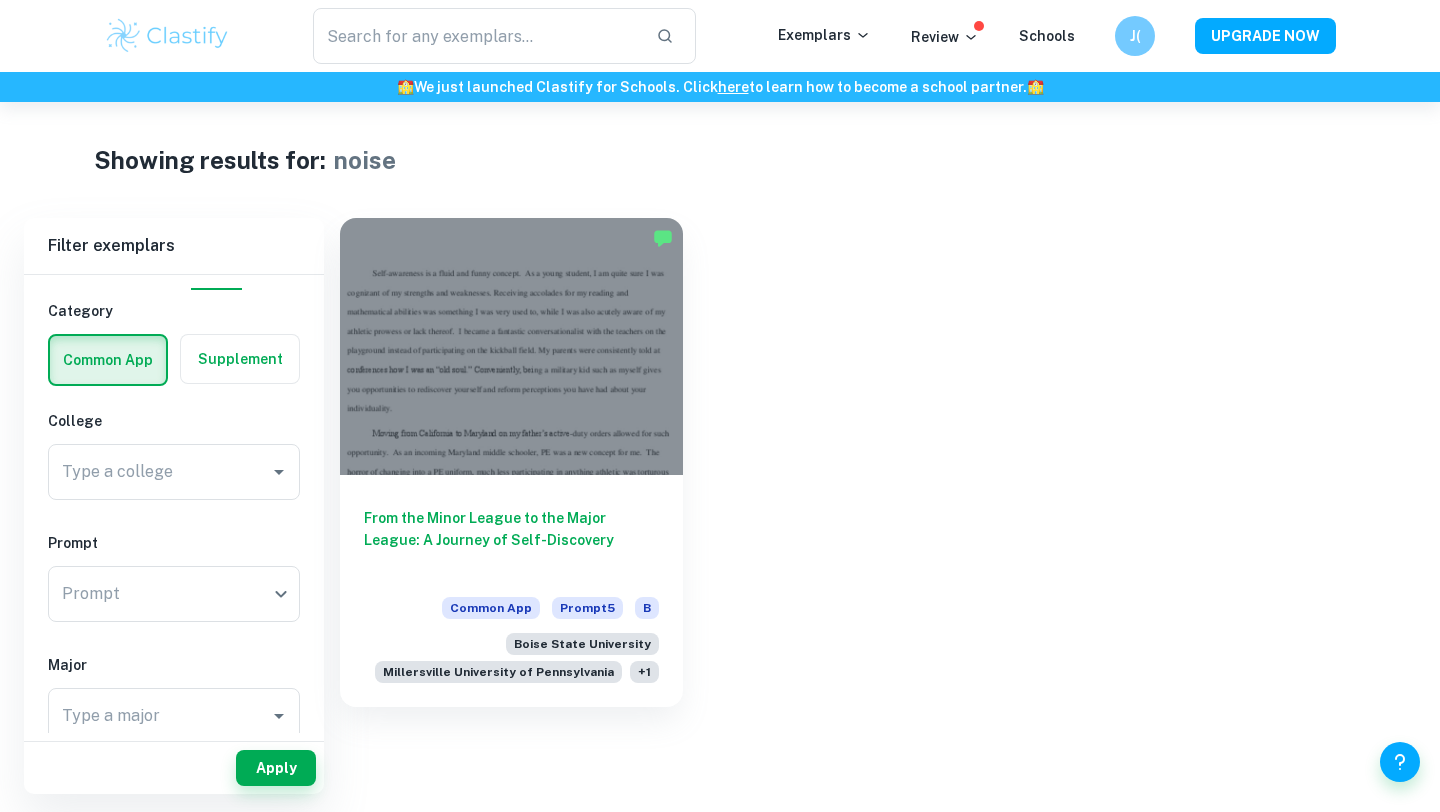 click on "From the Minor League to the Major League: A Journey of Self-Discovery Common App Prompt  5 B Boise State University Millersville University of Pennsylvania + 1" at bounding box center [866, 450] 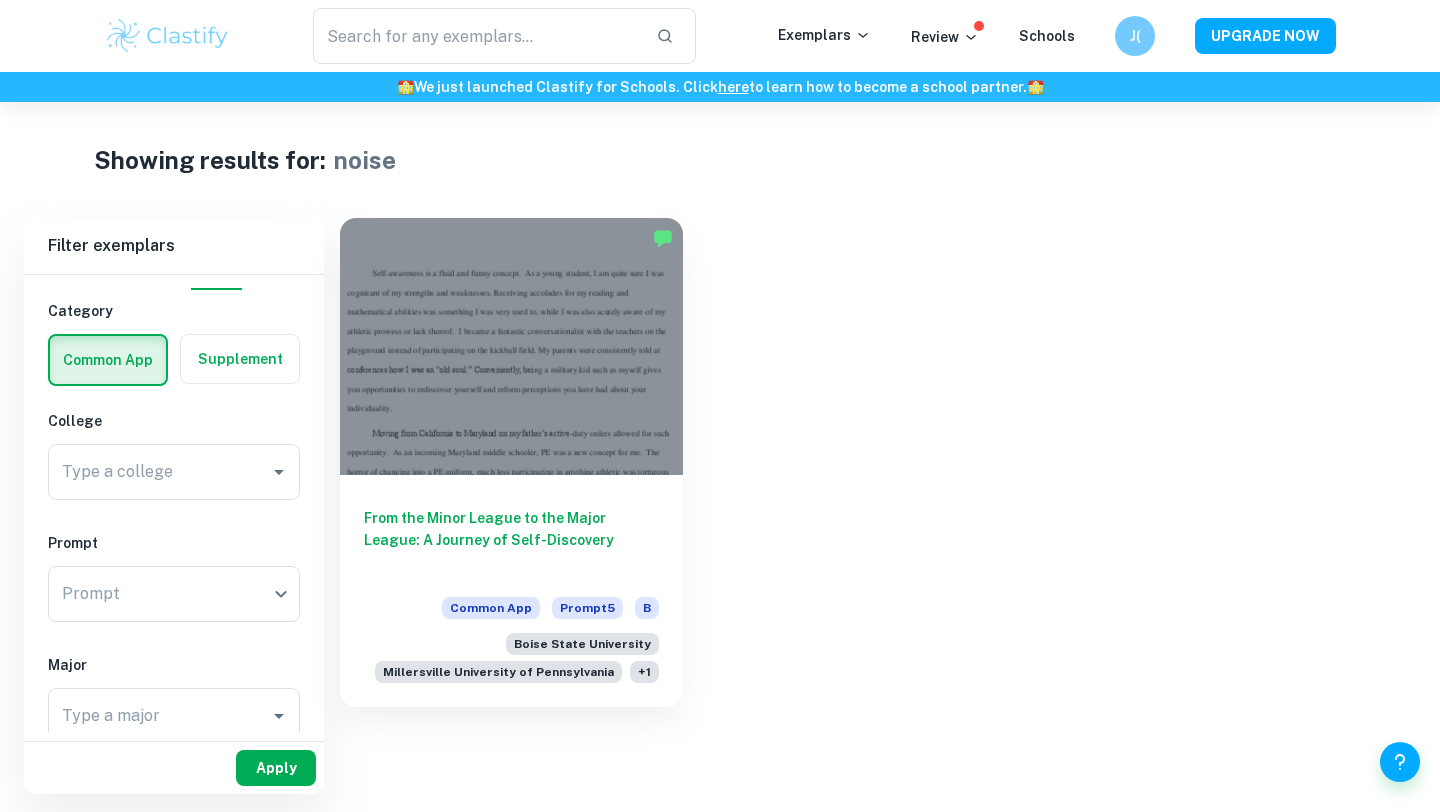 click on "Apply" at bounding box center [276, 768] 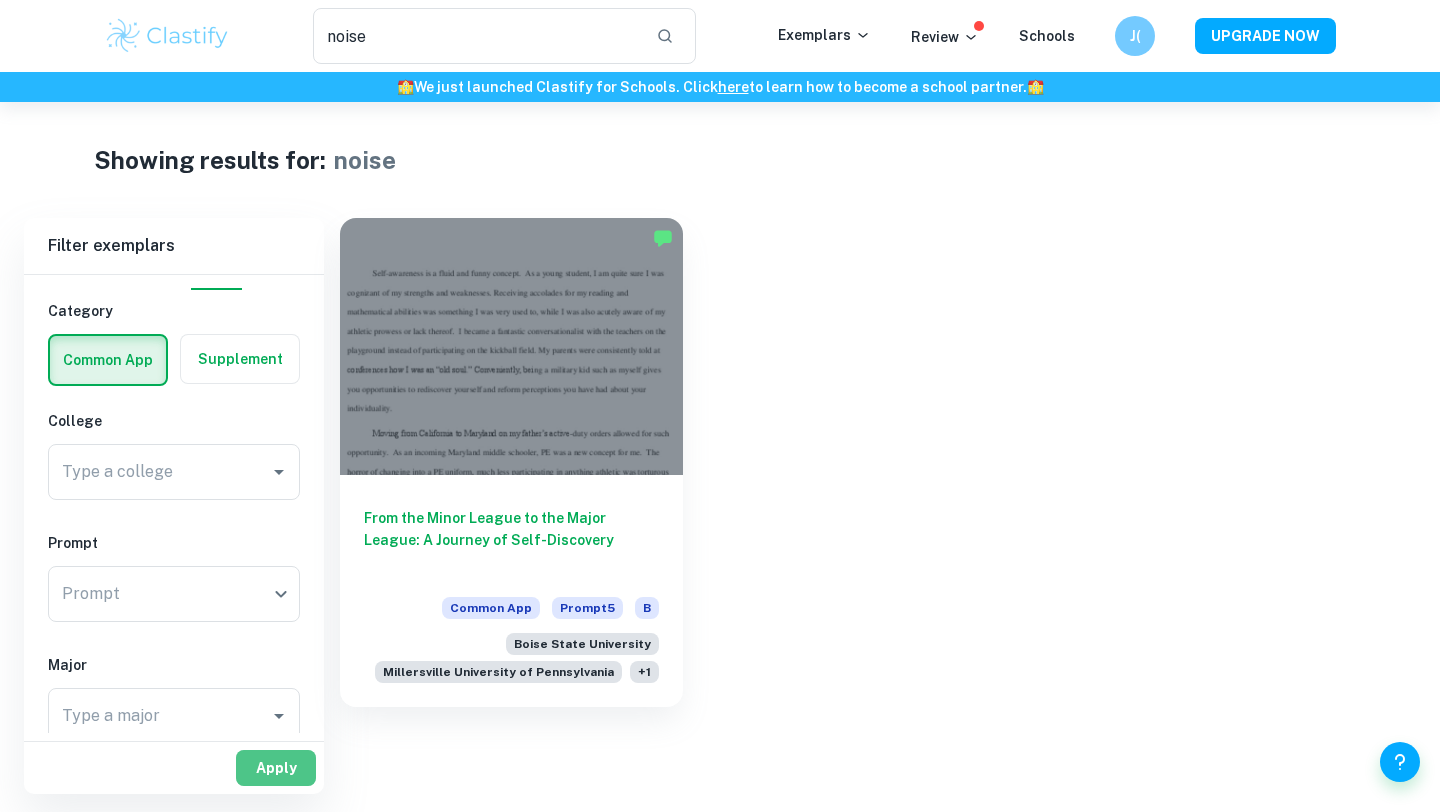 click on "Apply" at bounding box center [276, 768] 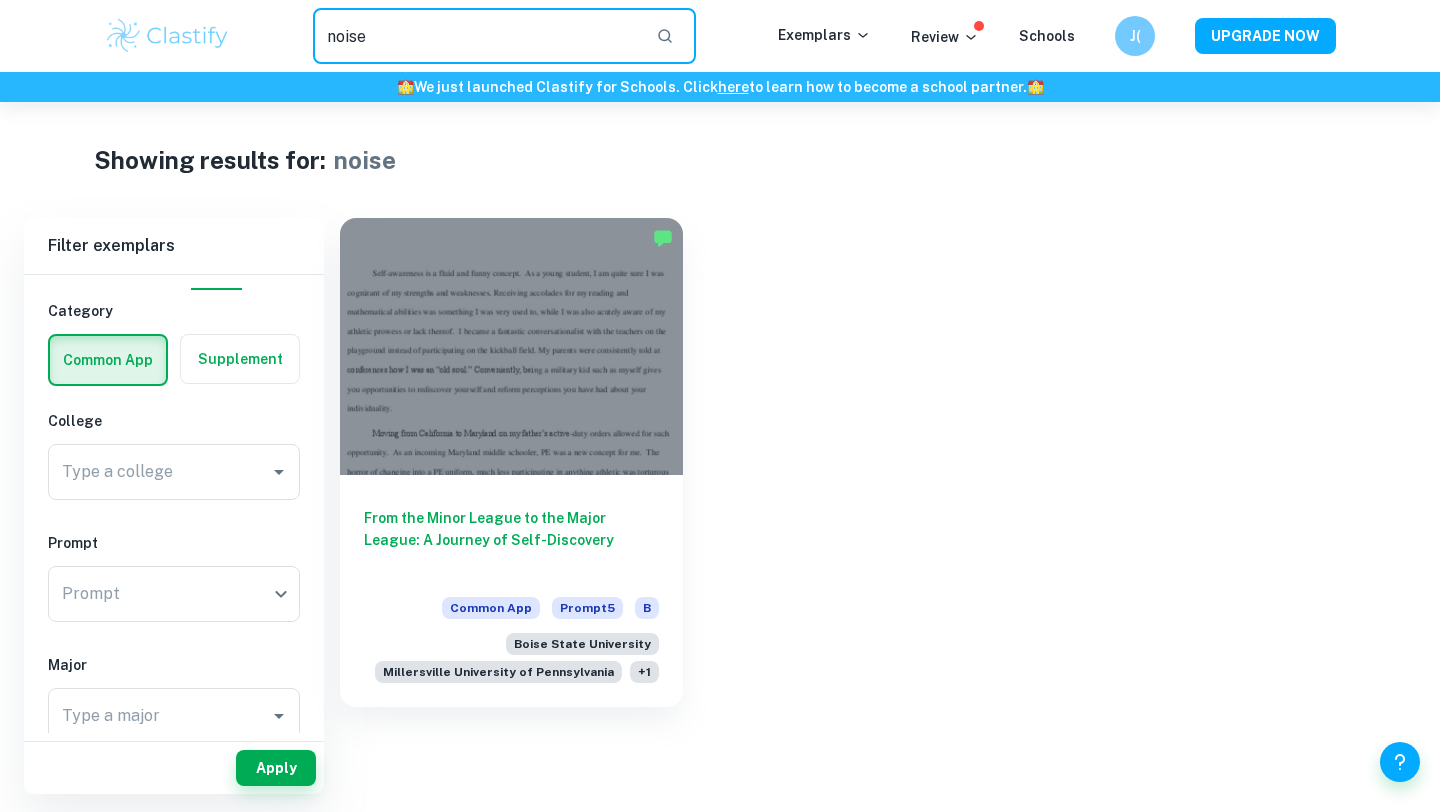 drag, startPoint x: 374, startPoint y: 29, endPoint x: 248, endPoint y: 29, distance: 126 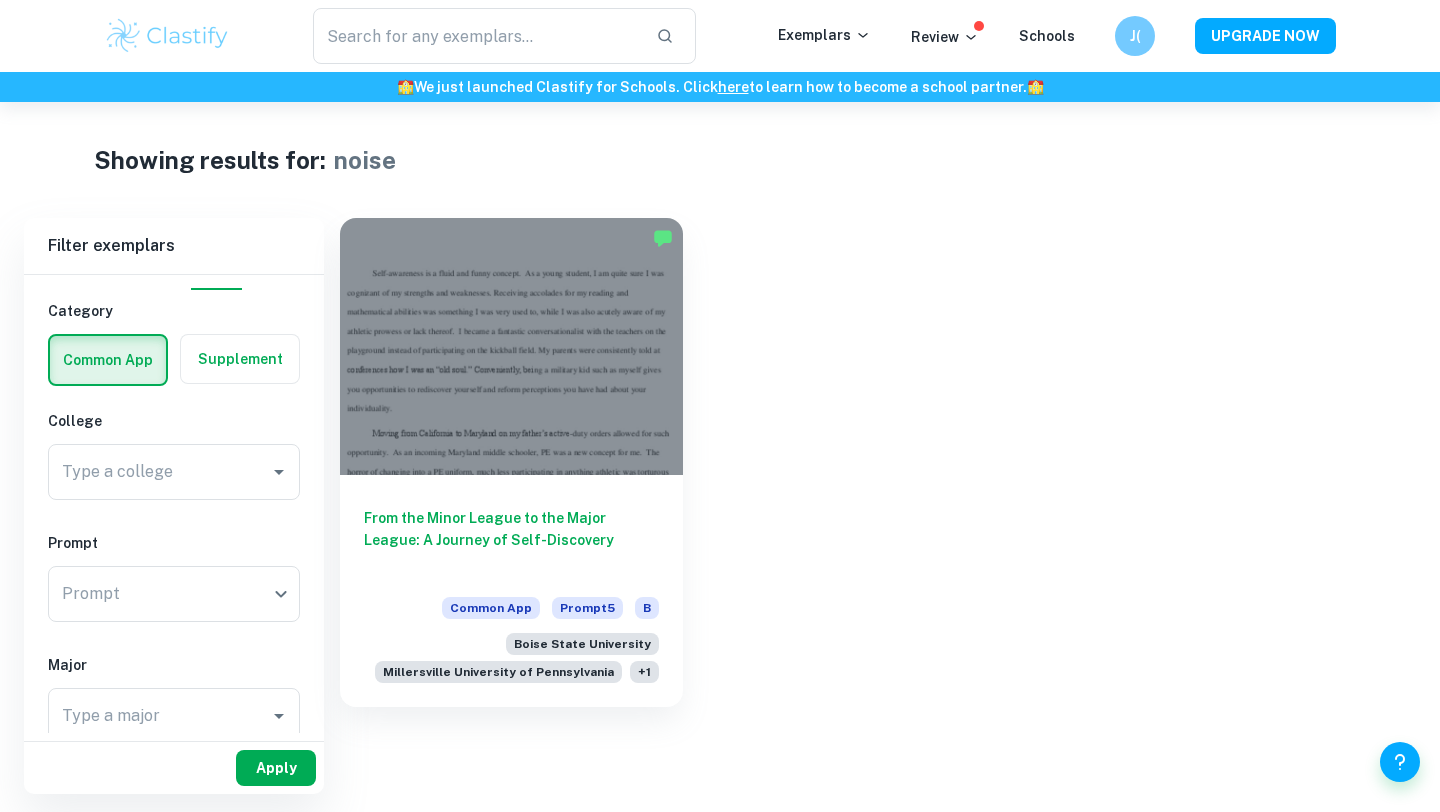 click on "Apply" at bounding box center [276, 768] 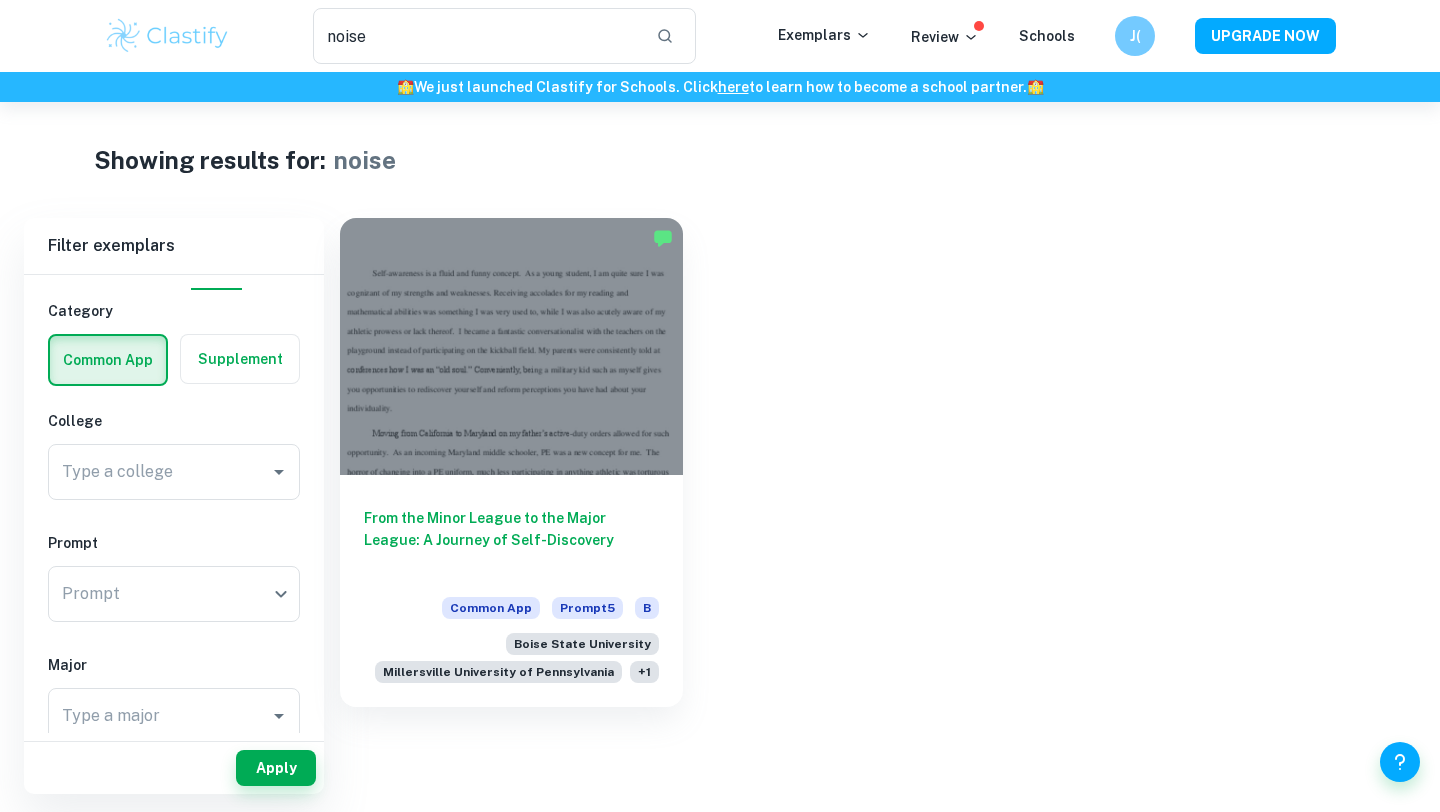 click on "Showing results for: noise Filter Filter exemplars IB College Category Common App Supplement College Type a college Type a college Prompt Prompt ​ Prompt Major Type a major Type a major Grade A B C D F Year 2024/2025 2023/2024 2022/2023 2021/2022 2020/2021 2019/2020 Other Apply Filter exemplars IB College Category Common App Supplement College Type a college Type a college Prompt Prompt ​ Prompt Major Type a major Type a major Grade A B C D F Year 2024/2025 2023/2024 2022/2023 2021/2022 2020/2021 2019/2020 Other Apply   From the Minor League to the Major League: A Journey of Self-Discovery Common App Prompt  5 B Boise State University Millersville University of Pennsylvania + 1" at bounding box center (720, 448) 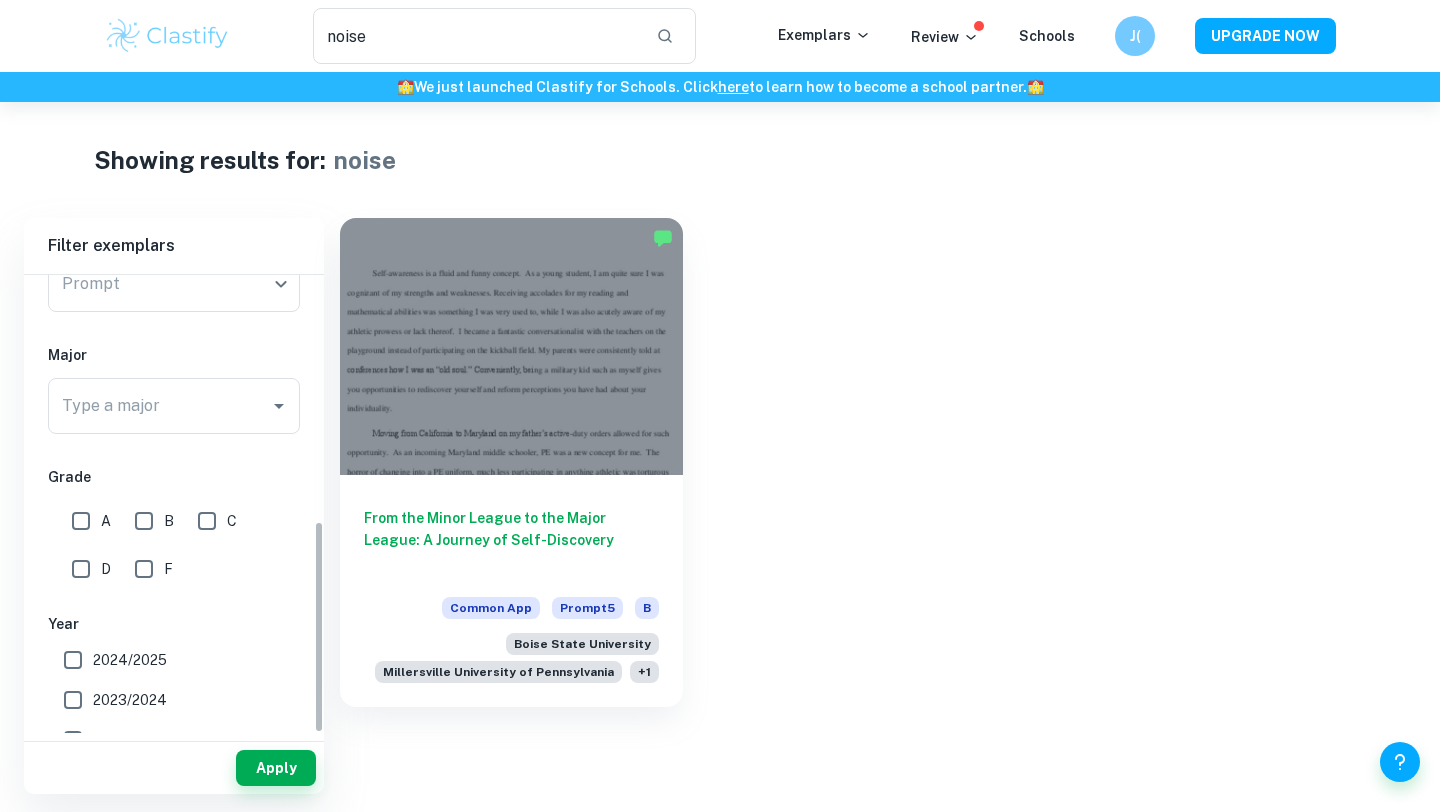 scroll, scrollTop: 530, scrollLeft: 0, axis: vertical 